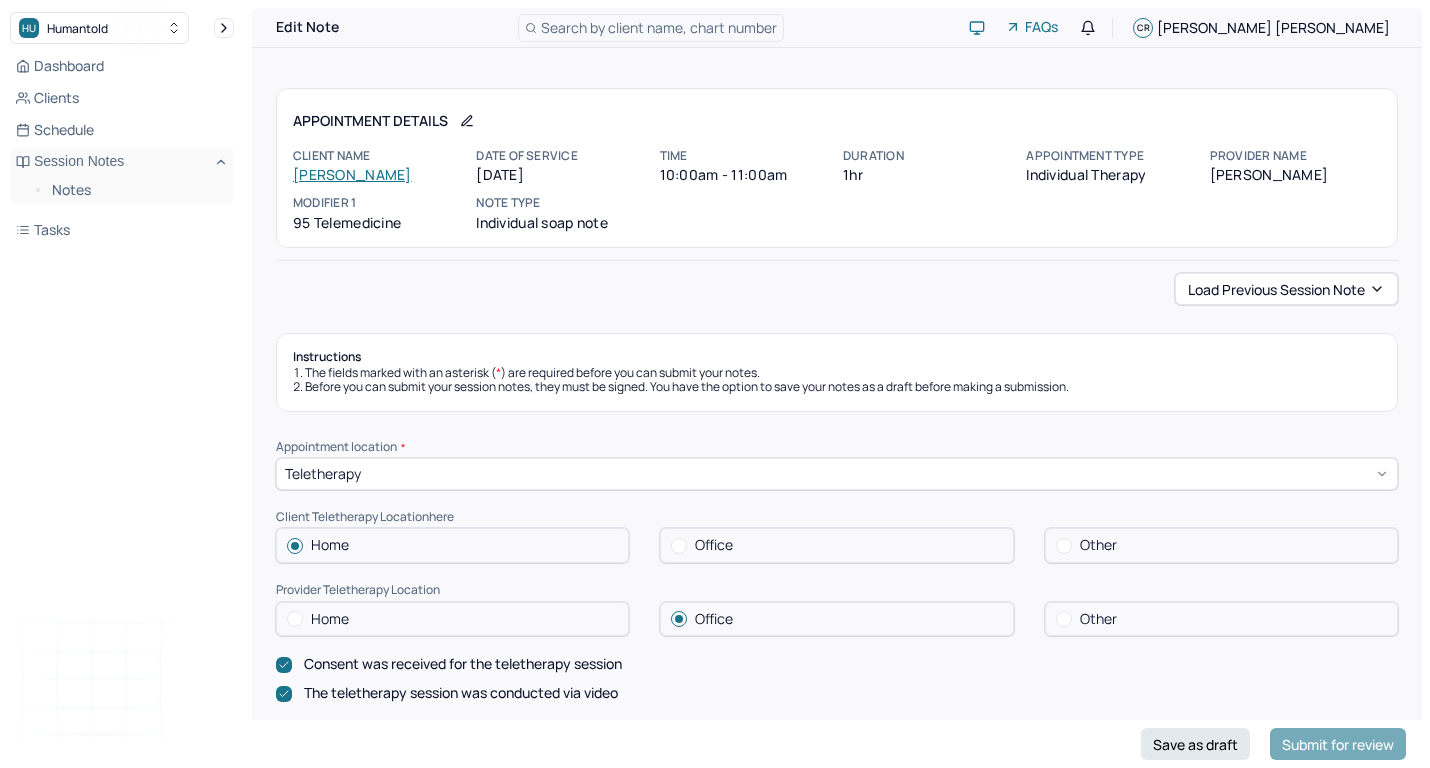 scroll, scrollTop: 279, scrollLeft: 1, axis: both 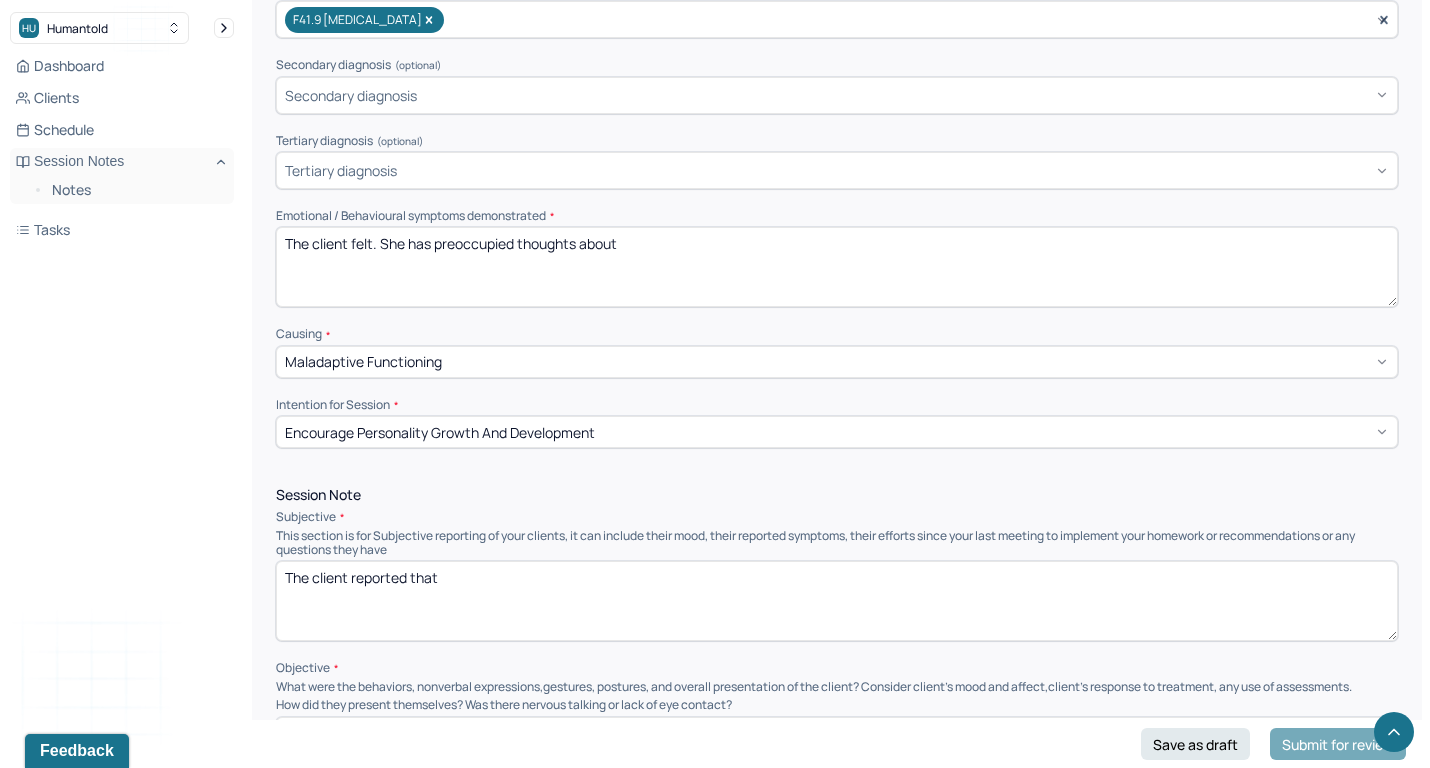 click on "The client felt. She has preoccupied thoughts about" at bounding box center [837, 267] 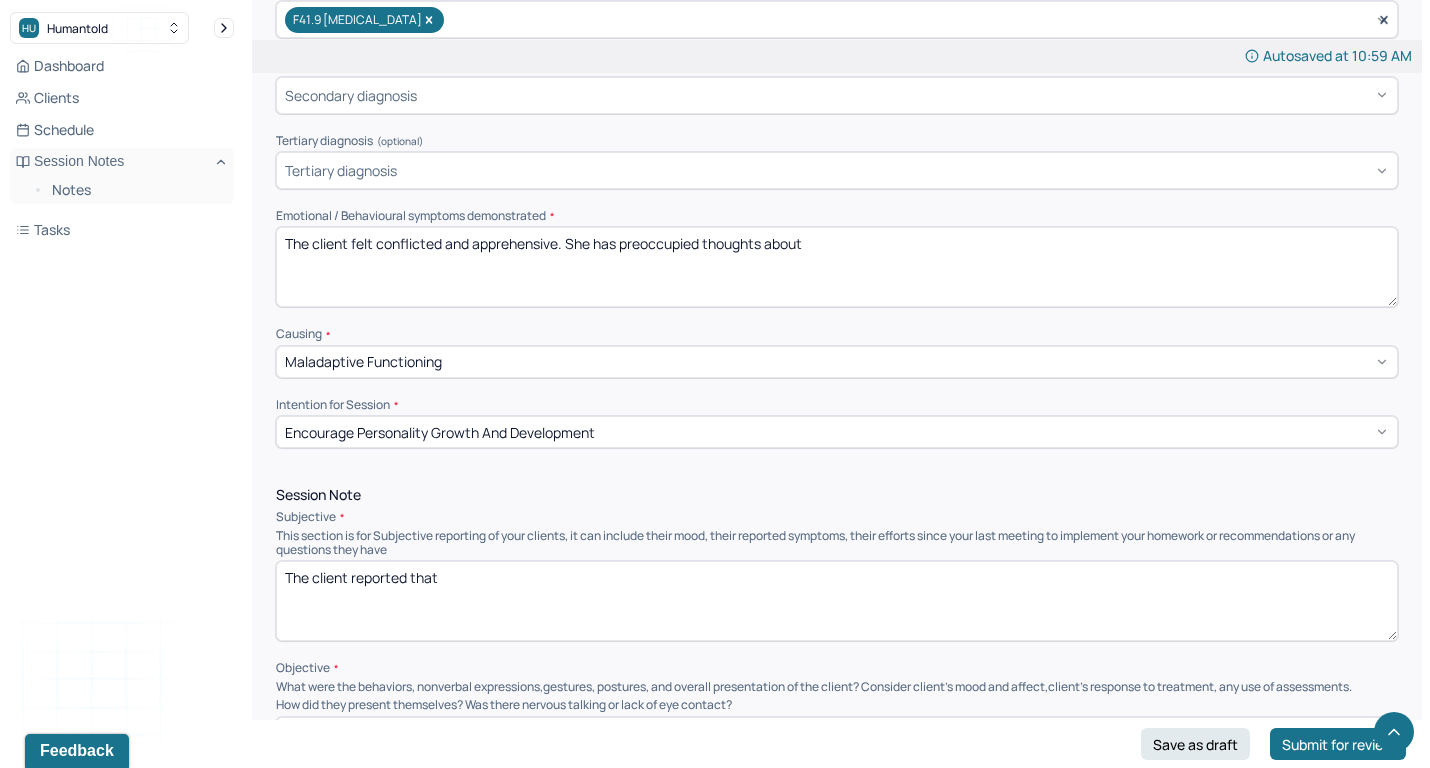 click on "The client felt conflicted and apprehensive. She has preoccupied thoughts about" at bounding box center (837, 267) 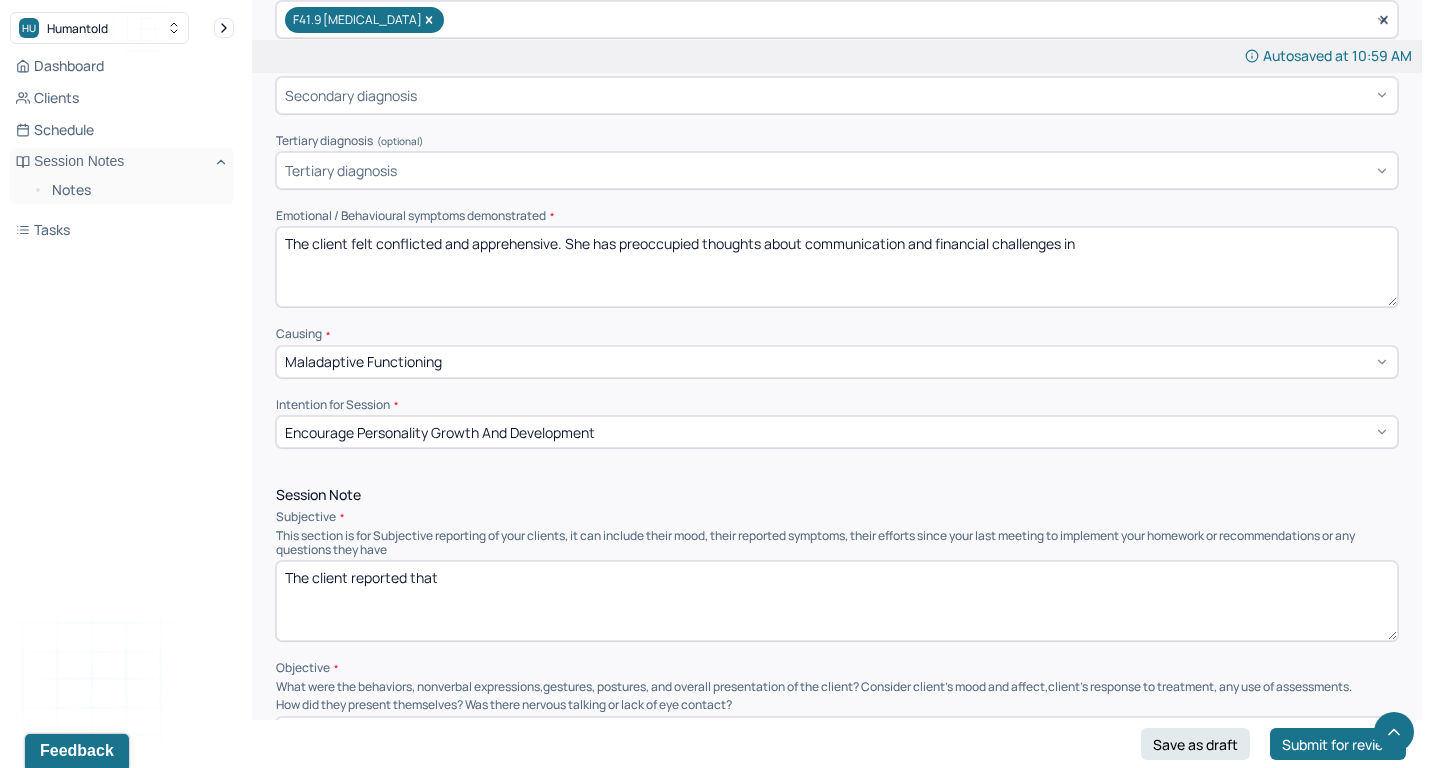 click on "The client felt conflicted and apprehensive. She has preoccupied thoughts about communication and financial challenges in" at bounding box center (837, 267) 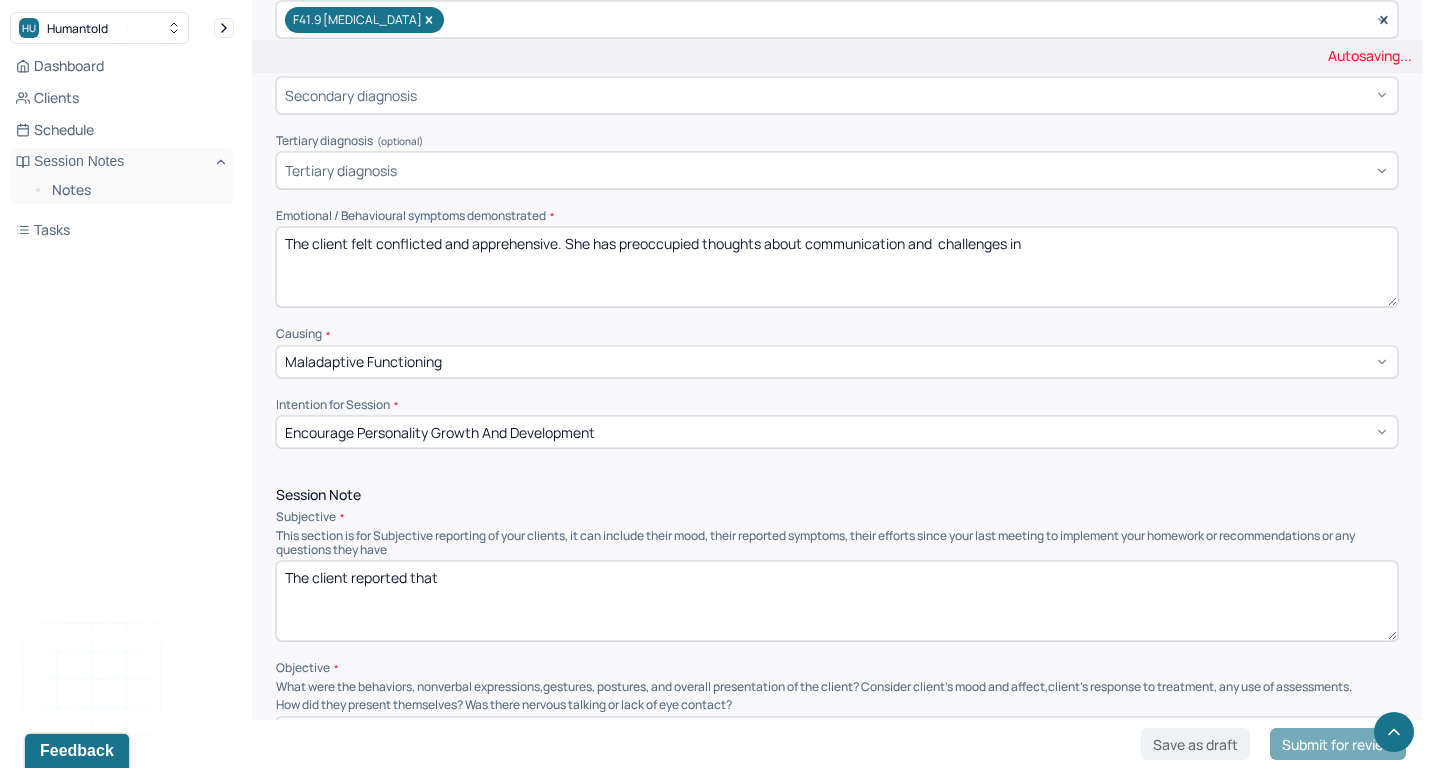 drag, startPoint x: 803, startPoint y: 226, endPoint x: 1115, endPoint y: 238, distance: 312.23068 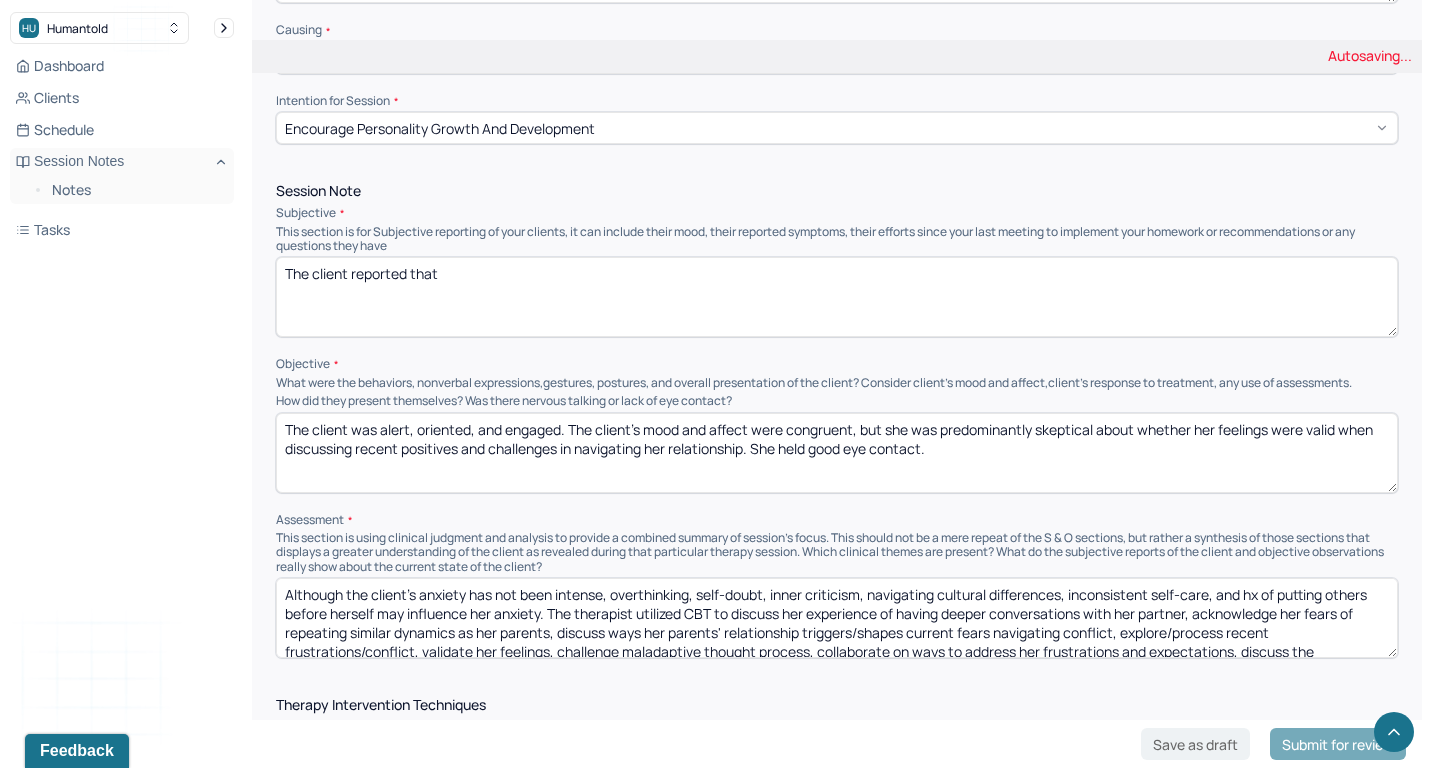 scroll, scrollTop: 1044, scrollLeft: 0, axis: vertical 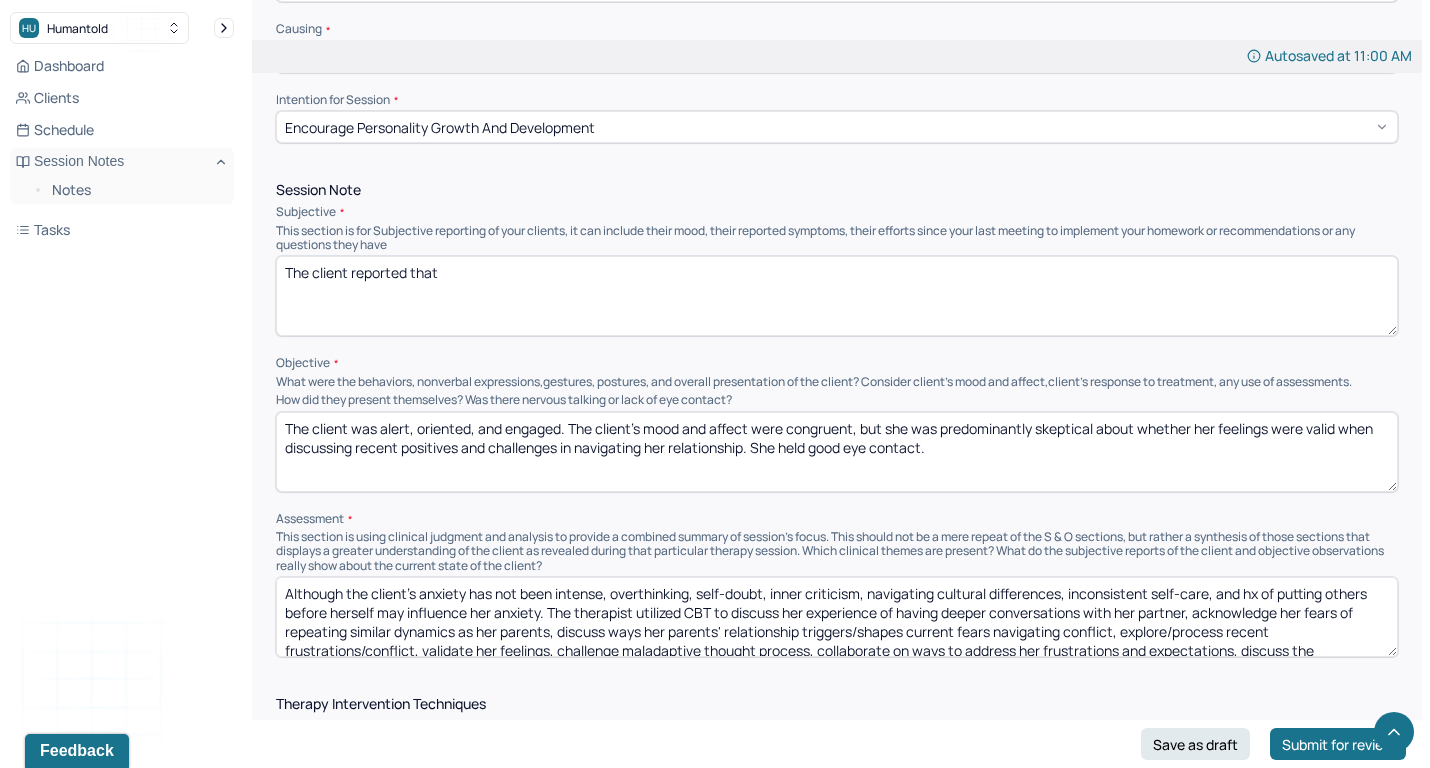 type on "The client felt conflicted and apprehensive. She has preoccupied thoughts about challenges in her relationship." 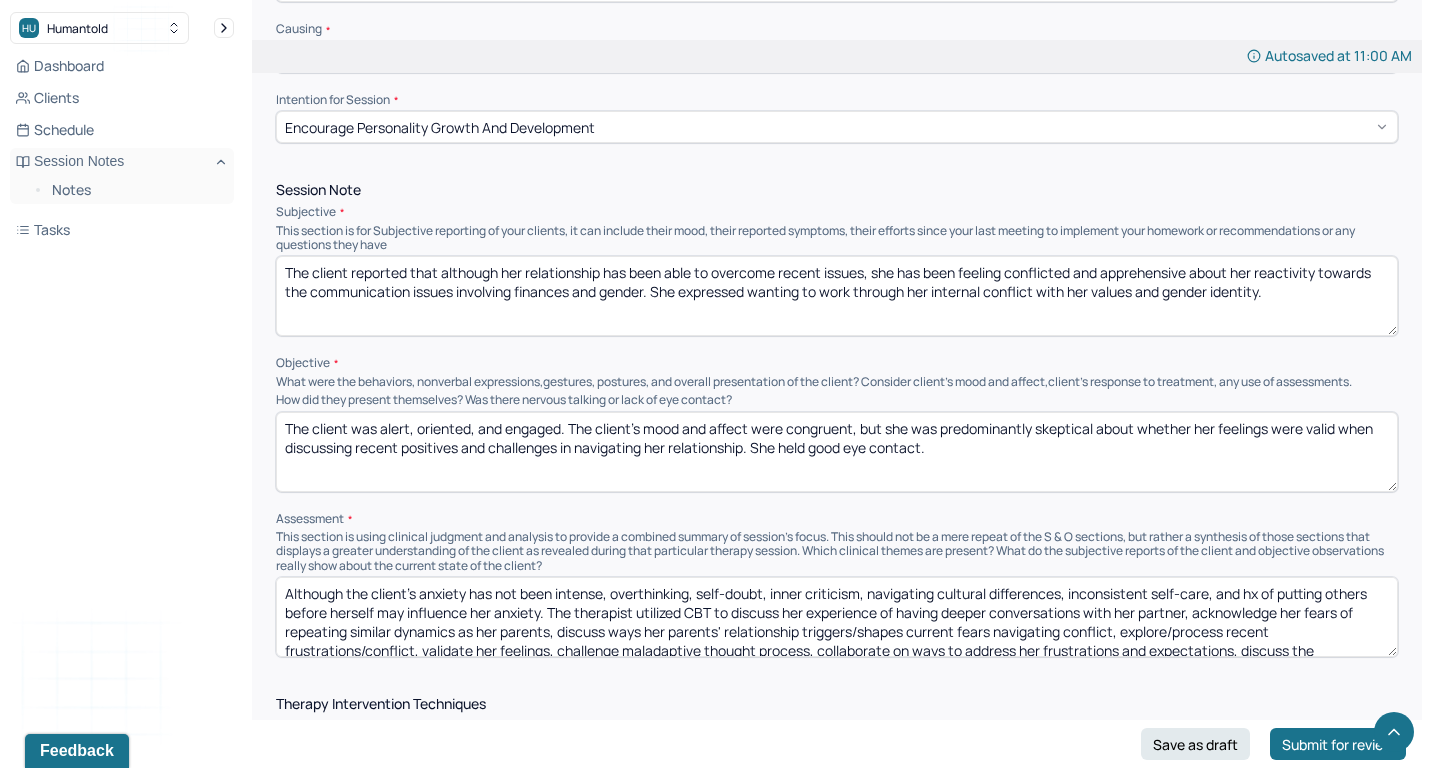 type on "The client reported that although her relationship has been able to overcome recent issues, she has been feeling conflicted and apprehensive about her reactivity towards the communication issues involving finances and gender. She expressed wanting to work through her internal conflict with her values and gender identity." 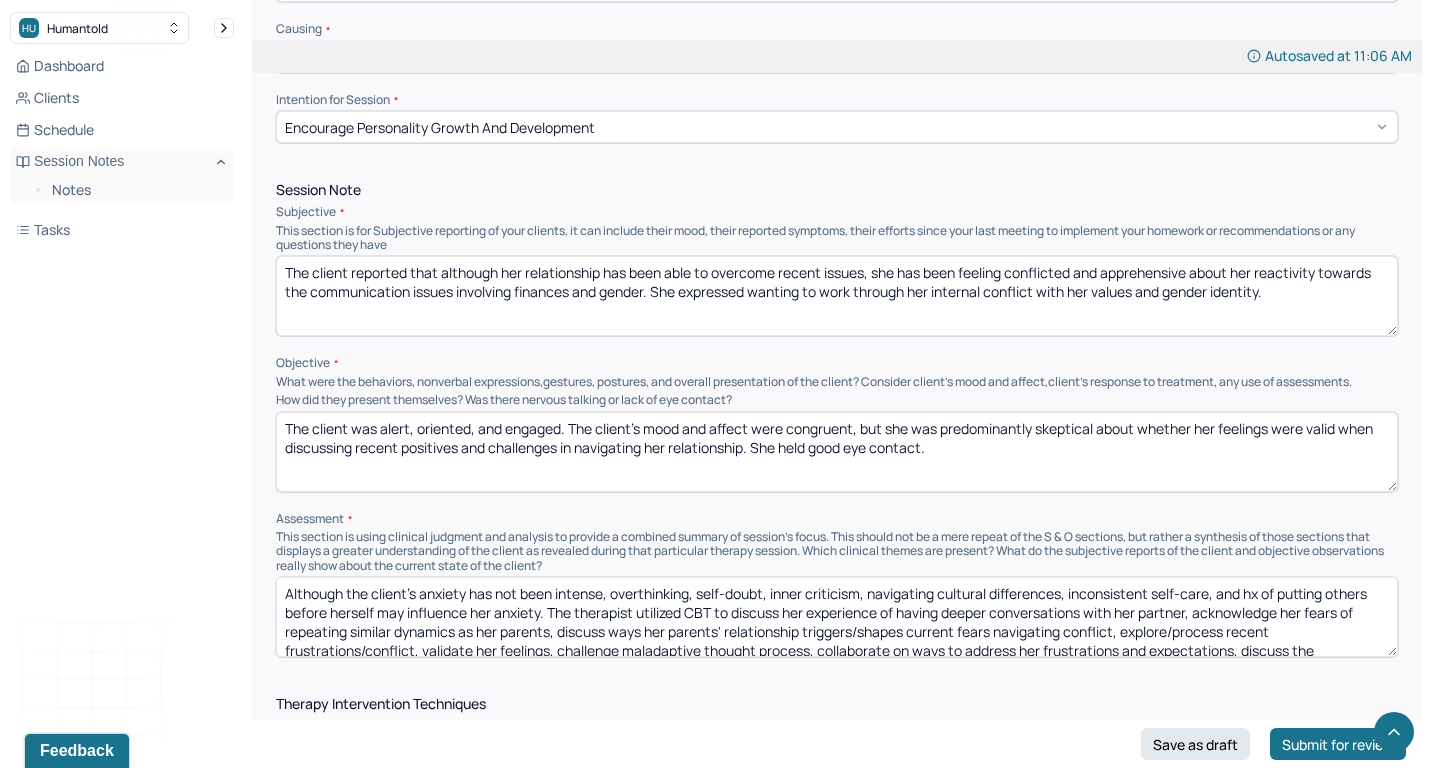 paste on "when she reflected on recent challenges in her relationship and processed her emotions. She held good eye contact despite having moments of vulnerability" 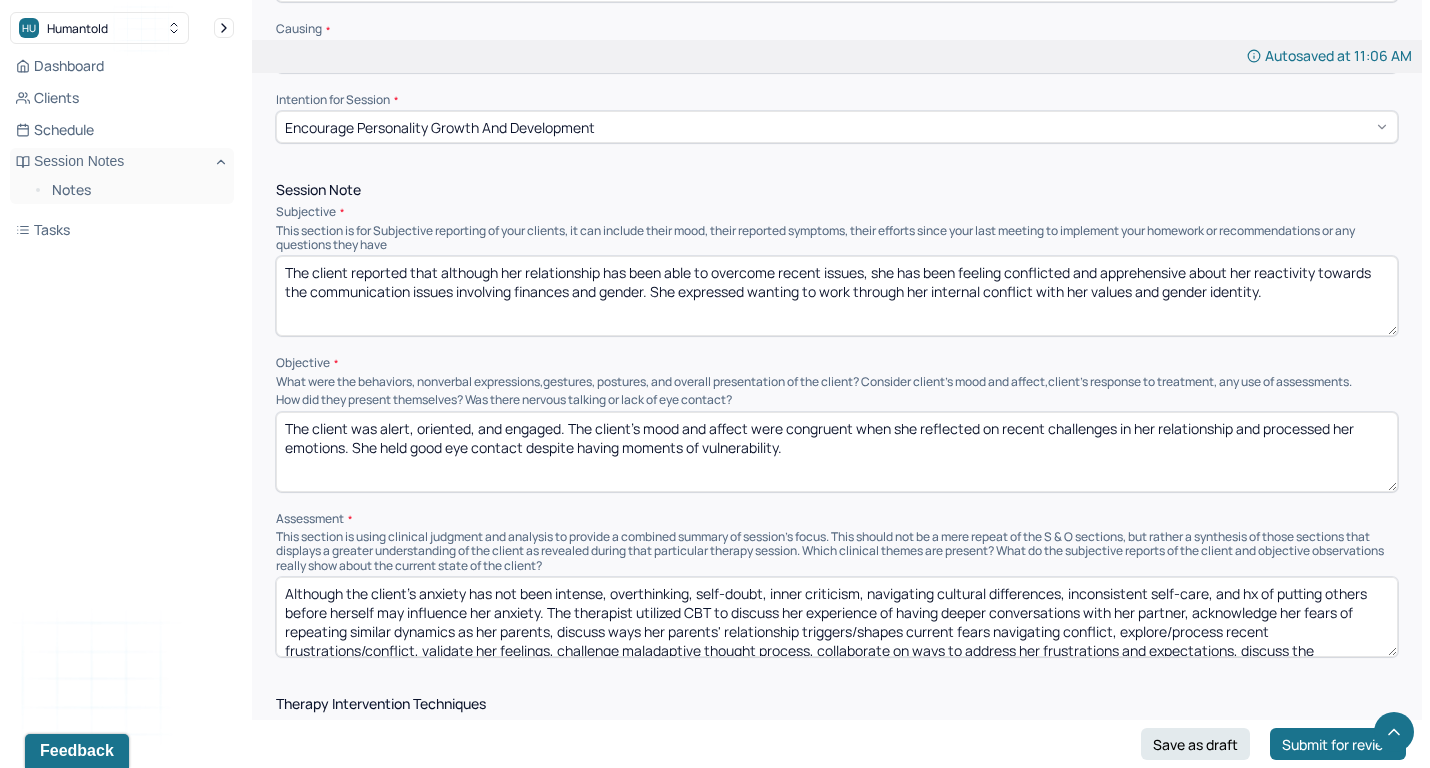 type on "The client was alert, oriented, and engaged. The client’s mood and affect were congruent when she reflected on recent challenges in her relationship and processed her emotions. She held good eye contact despite having moments of vulnerability." 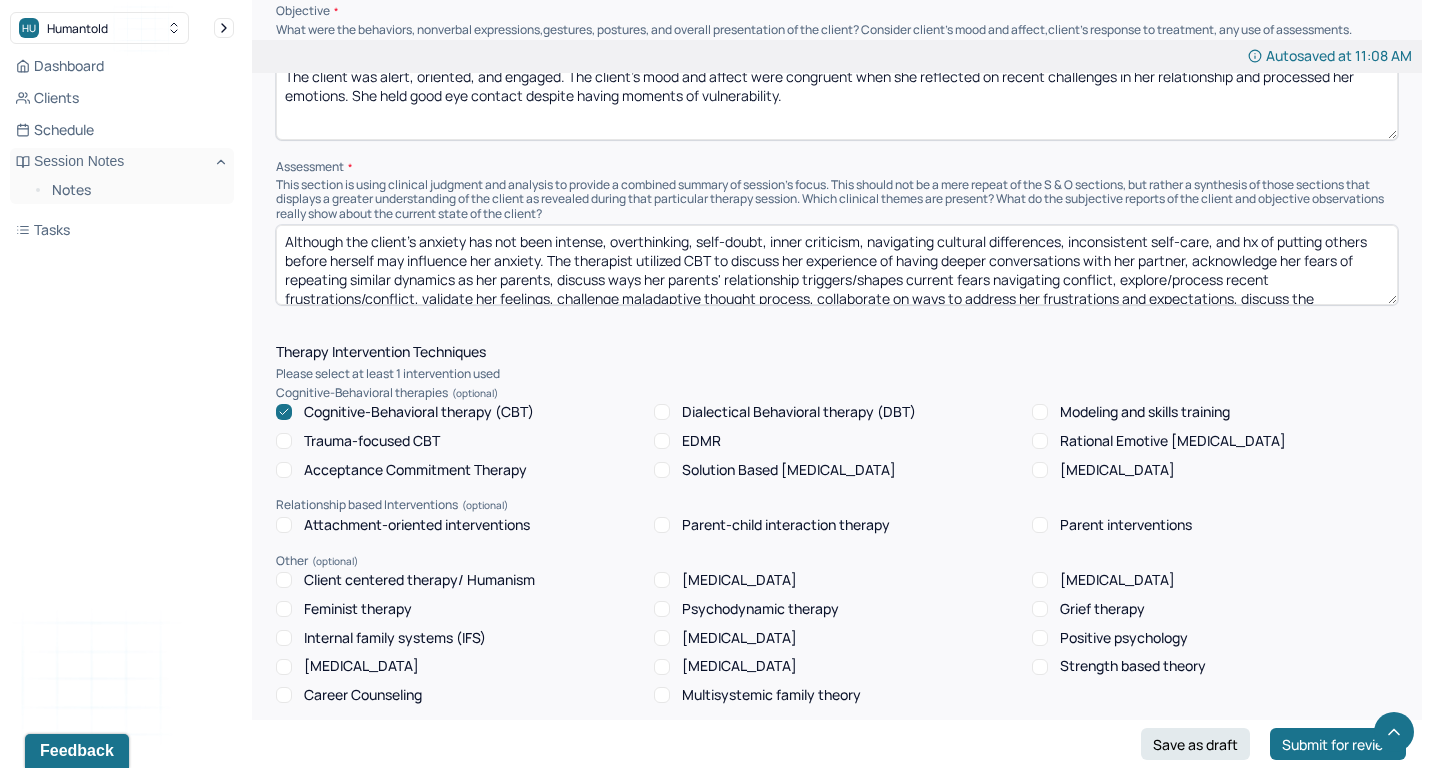 scroll, scrollTop: 1400, scrollLeft: 0, axis: vertical 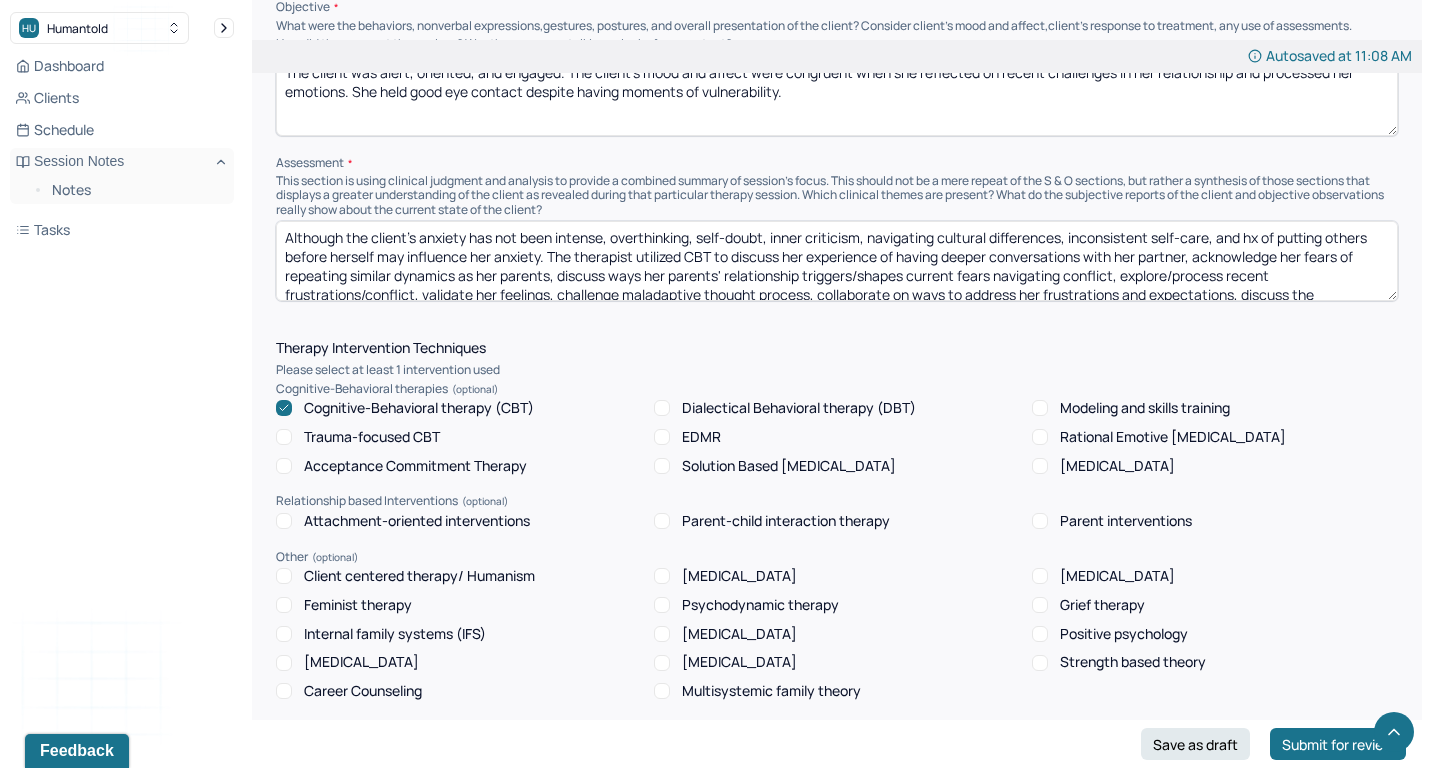 paste on "projection, poor relationship with her emotions, internalized misogyny, overthinking, inner criticism, and navigating conflicting values may influence her anxiety. The therapist utilized CBT and feminist therapy to explore recent communication challenges, process/explore her mixed feelings/apprehension, identify triggers, reframe/challenge negative self-talk, explore ways modern vs. traditional values infleunce current relationship challenges, collabroate on ways to advocate for herself, explore her thoughts/feelings towards her femininity, and collaborate on ways to redefine womenhood for herself." 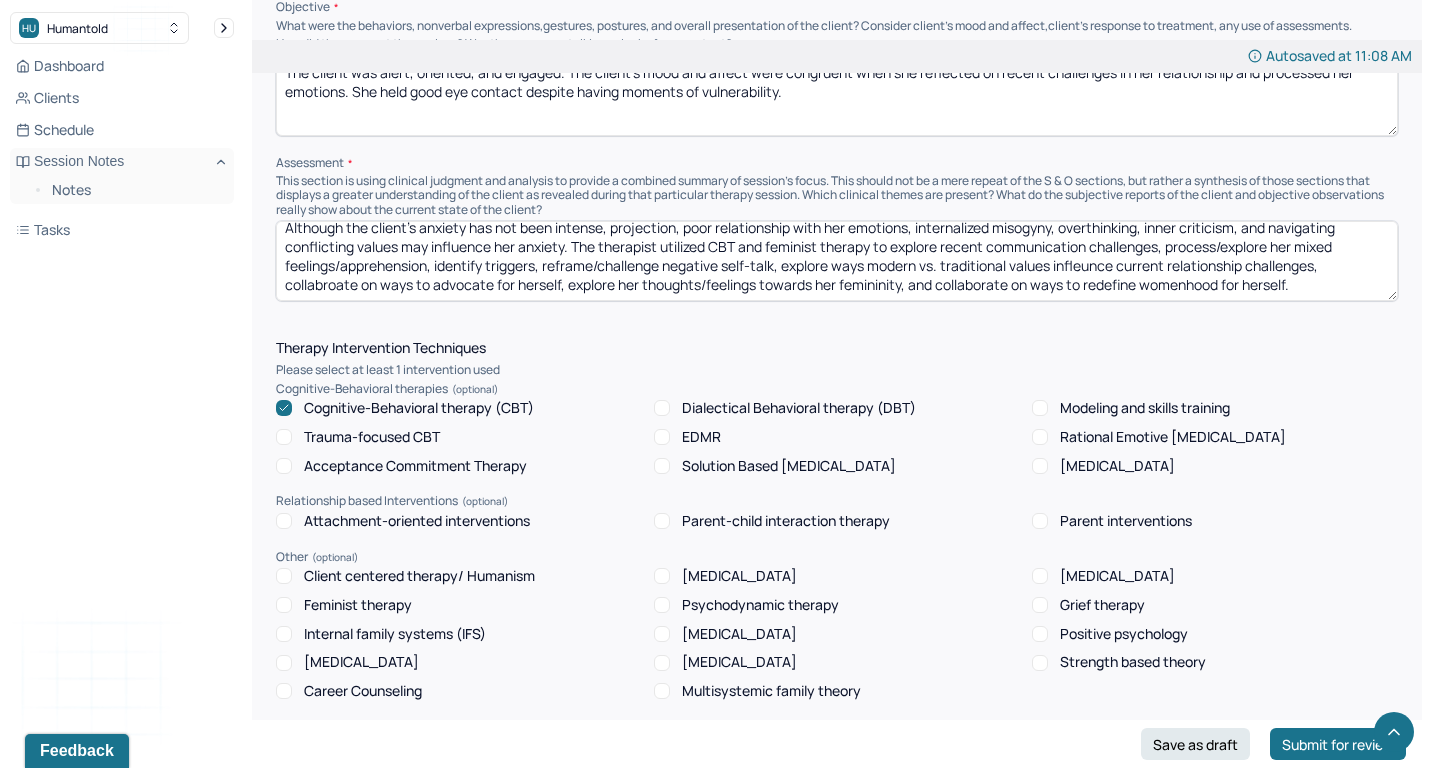 scroll, scrollTop: 9, scrollLeft: 0, axis: vertical 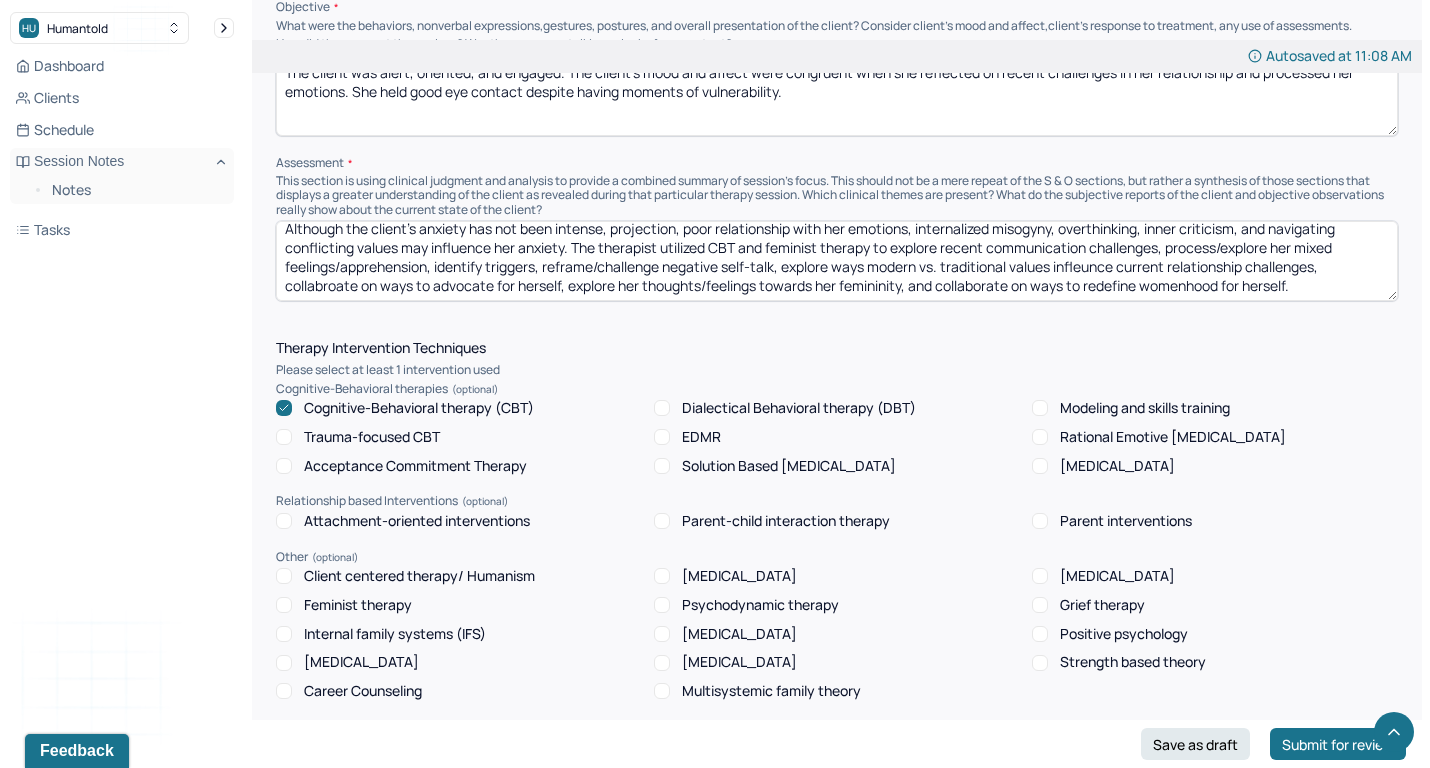 click on "Although the client's anxiety has not been intense, overthinking, self-doubt, inner criticism, navigating cultural differences, inconsistent self-care, and hx of putting others before herself may influence her anxiety. The therapist utilized CBT to discuss her experience of having deeper conversations with her partner, acknowledge her fears of repeating similar dynamics as her parents, discuss ways her parents' relationship triggers/shapes current fears navigating conflict, explore/process recent frustrations/conflict, validate her feelings, challenge maladaptive thought process, collaborate on ways to address her frustrations and expectations, discuss the importance of creating a balance between culture vs. cultural expectations, and discuss engaging in more self-care activities vs. solely focusing on her partner's care." at bounding box center (837, 261) 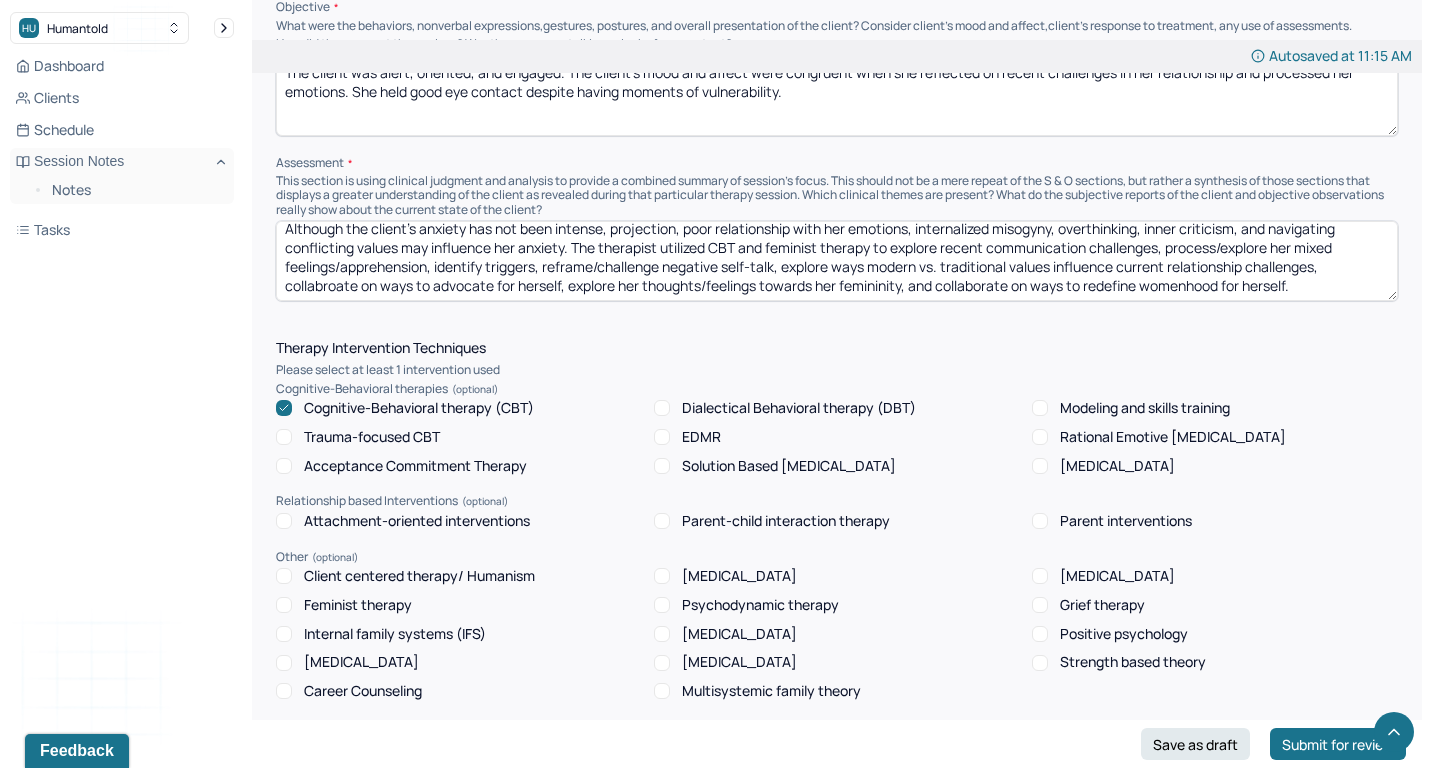 click on "Although the client's anxiety has not been intense, projection, poor relationship with her emotions, internalized misogyny, overthinking, inner criticism, and navigating conflicting values may influence her anxiety. The therapist utilized CBT and feminist therapy to explore recent communication challenges, process/explore her mixed feelings/apprehension, identify triggers, reframe/challenge negative self-talk, explore ways modern vs. traditional values infleunce current relationship challenges, collabroate on ways to advocate for herself, explore her thoughts/feelings towards her femininity, and collaborate on ways to redefine womenhood for herself." at bounding box center [837, 261] 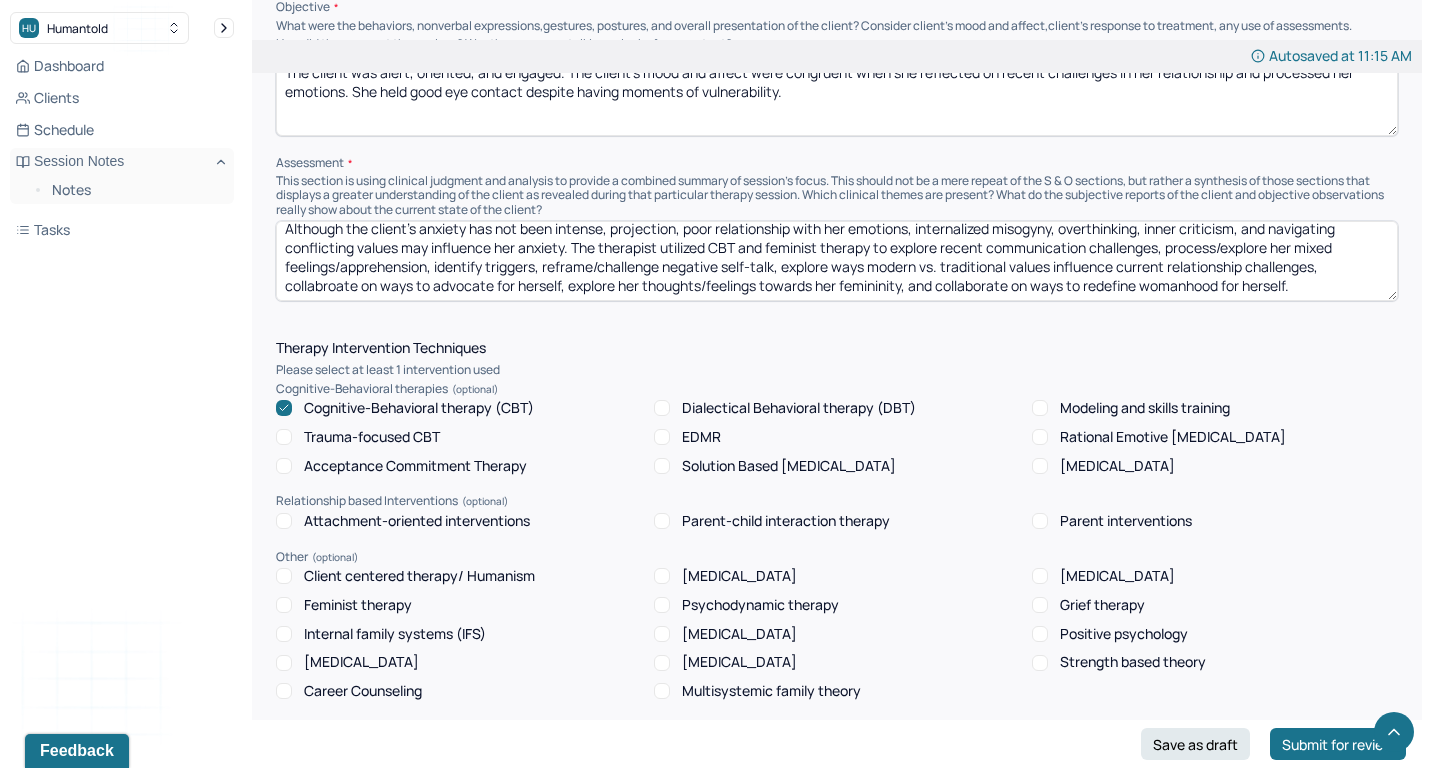 click on "Although the client's anxiety has not been intense, projection, poor relationship with her emotions, internalized misogyny, overthinking, inner criticism, and navigating conflicting values may influence her anxiety. The therapist utilized CBT and feminist therapy to explore recent communication challenges, process/explore her mixed feelings/apprehension, identify triggers, reframe/challenge negative self-talk, explore ways modern vs. traditional values influence current relationship challenges, collabroate on ways to advocate for herself, explore her thoughts/feelings towards her femininity, and collaborate on ways to redefine womenhood for herself." at bounding box center (837, 261) 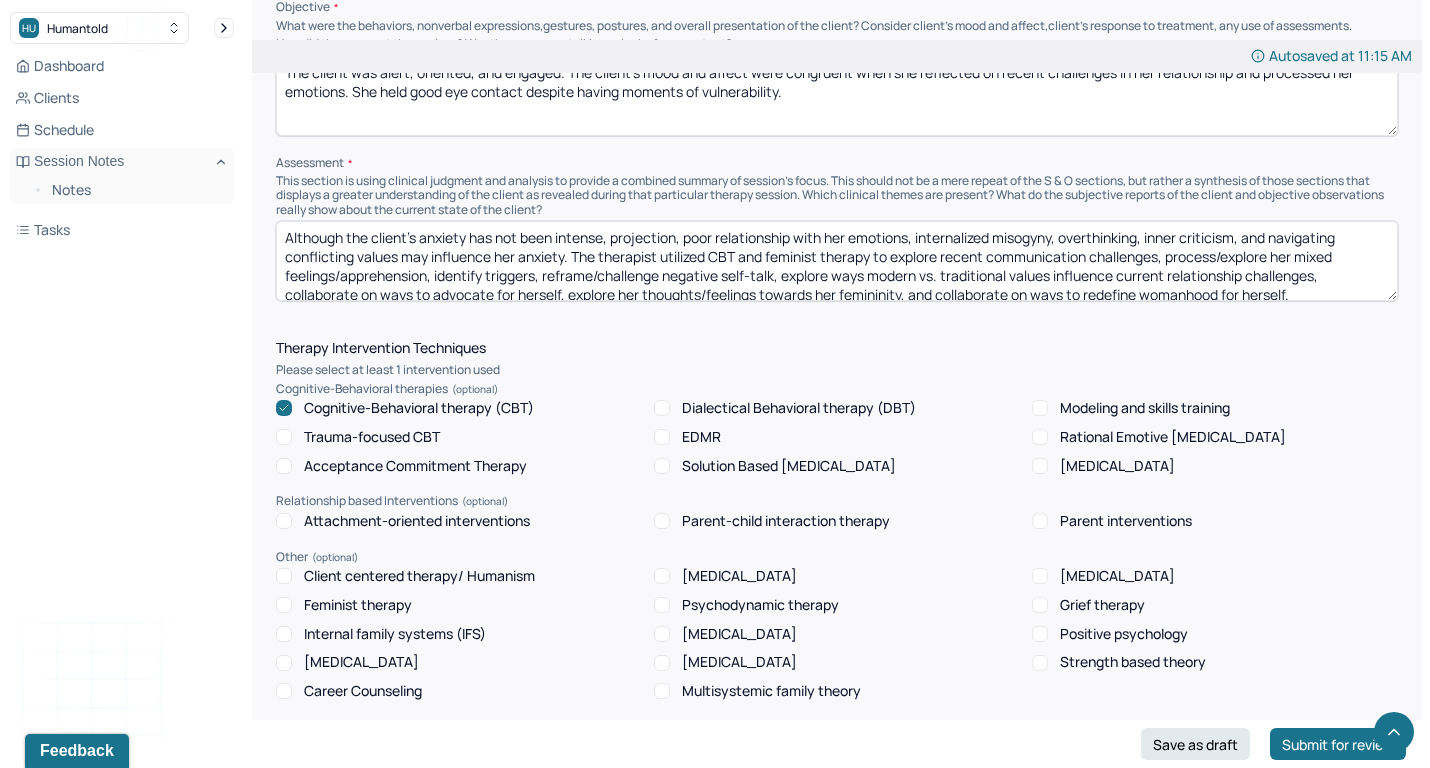 scroll, scrollTop: 9, scrollLeft: 0, axis: vertical 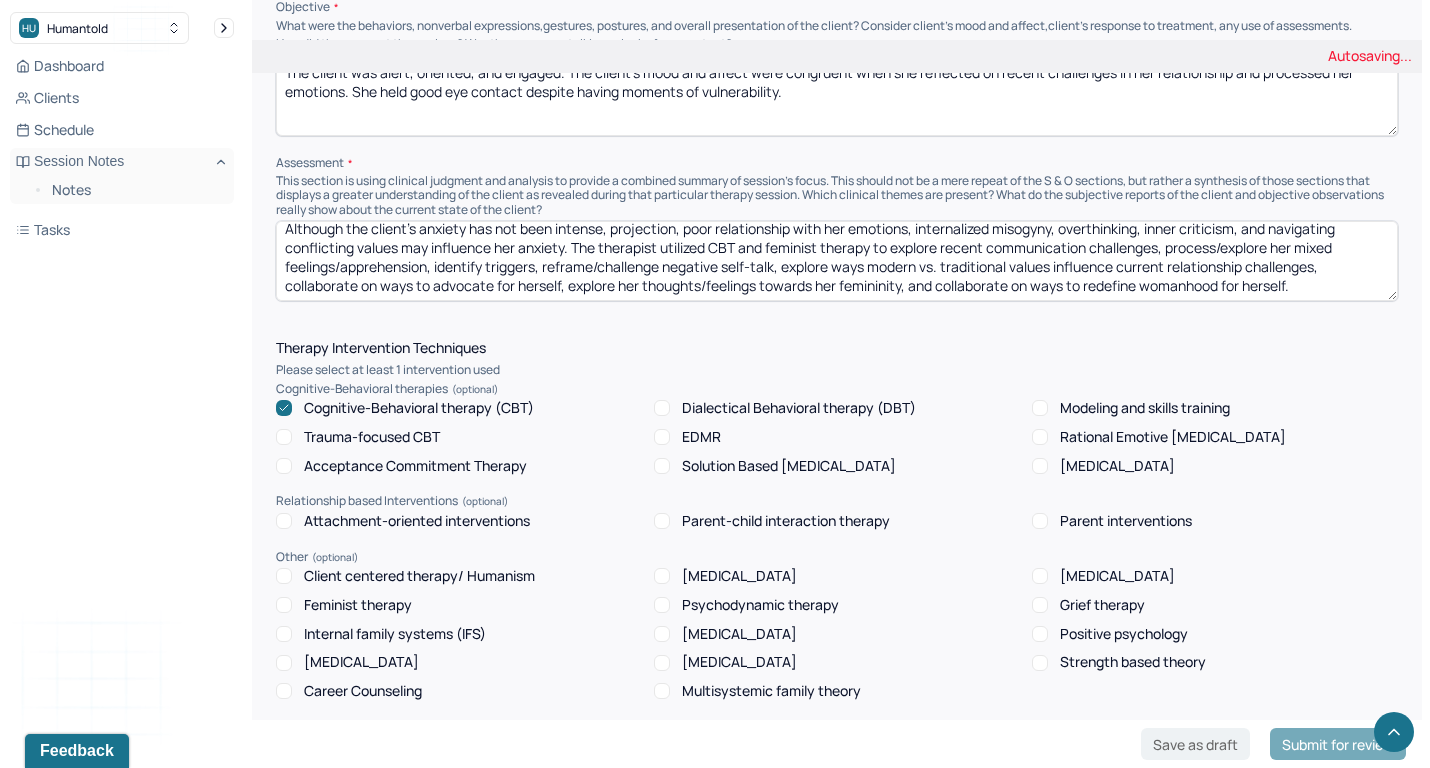 type on "Although the client's anxiety has not been intense, projection, poor relationship with her emotions, internalized misogyny, overthinking, inner criticism, and navigating conflicting values may influence her anxiety. The therapist utilized CBT and feminist therapy to explore recent communication challenges, process/explore her mixed feelings/apprehension, identify triggers, reframe/challenge negative self-talk, explore ways modern vs. traditional values influence current relationship challenges, collaborate on ways to advocate for herself, explore her thoughts/feelings towards her femininity, and collaborate on ways to redefine womanhood for herself." 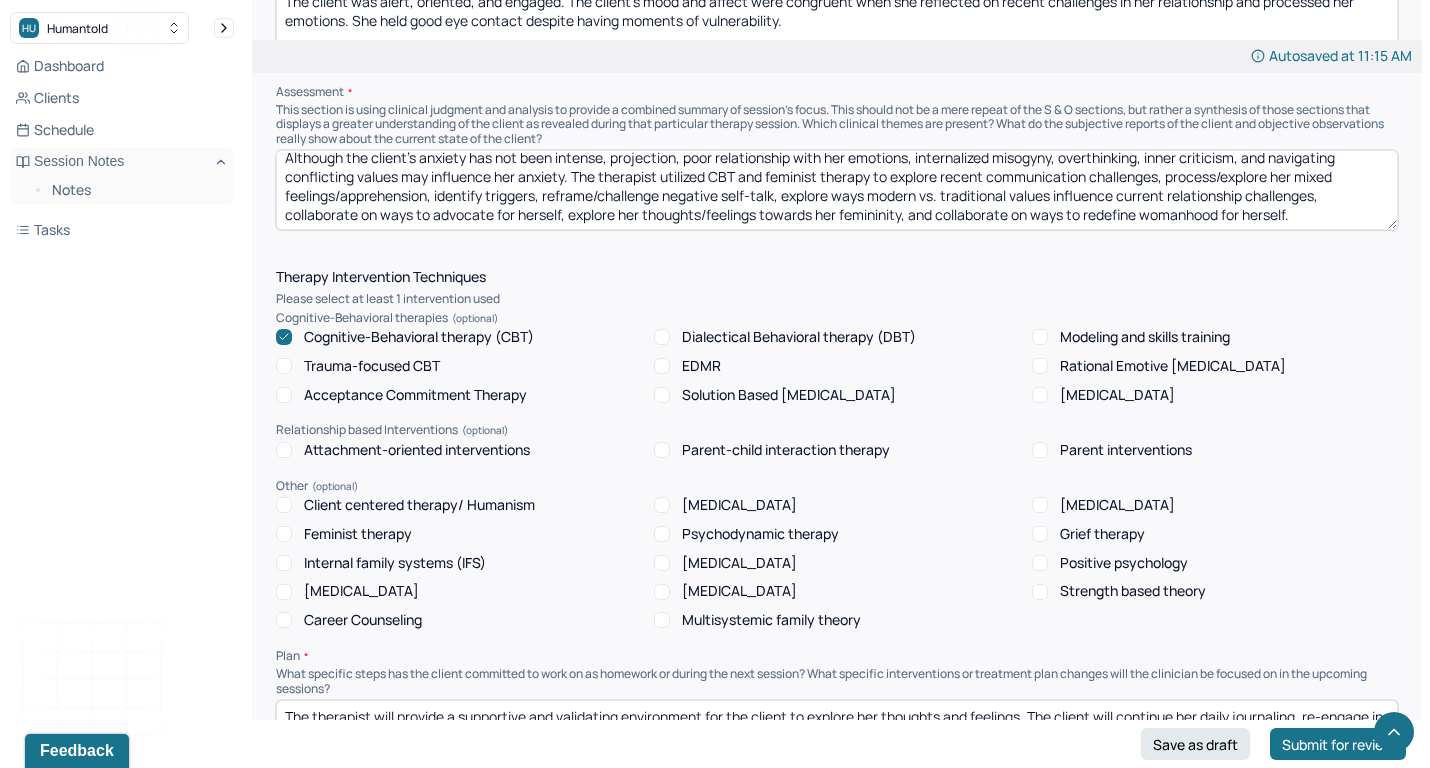 scroll, scrollTop: 1491, scrollLeft: 0, axis: vertical 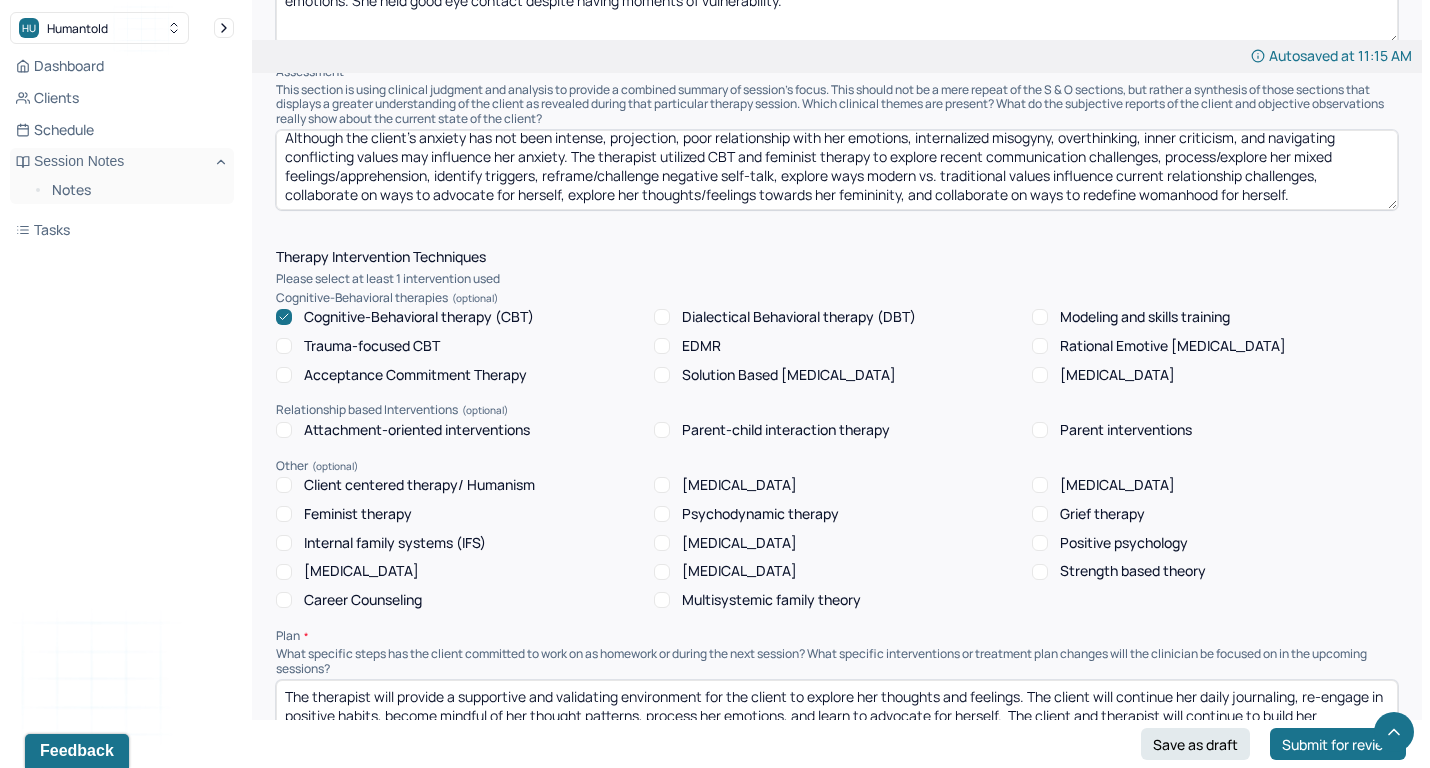 click on "Feminist therapy" at bounding box center (358, 514) 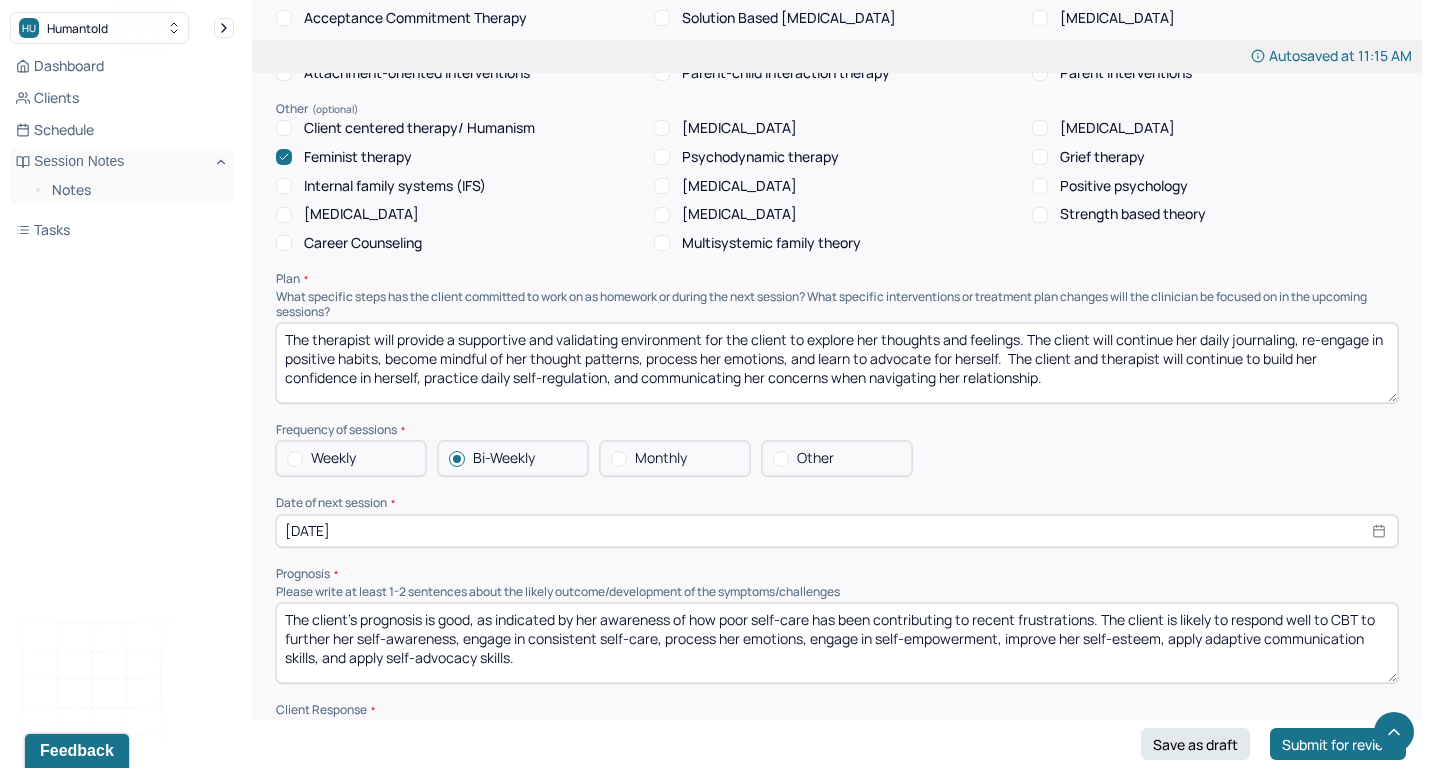 scroll, scrollTop: 1910, scrollLeft: 0, axis: vertical 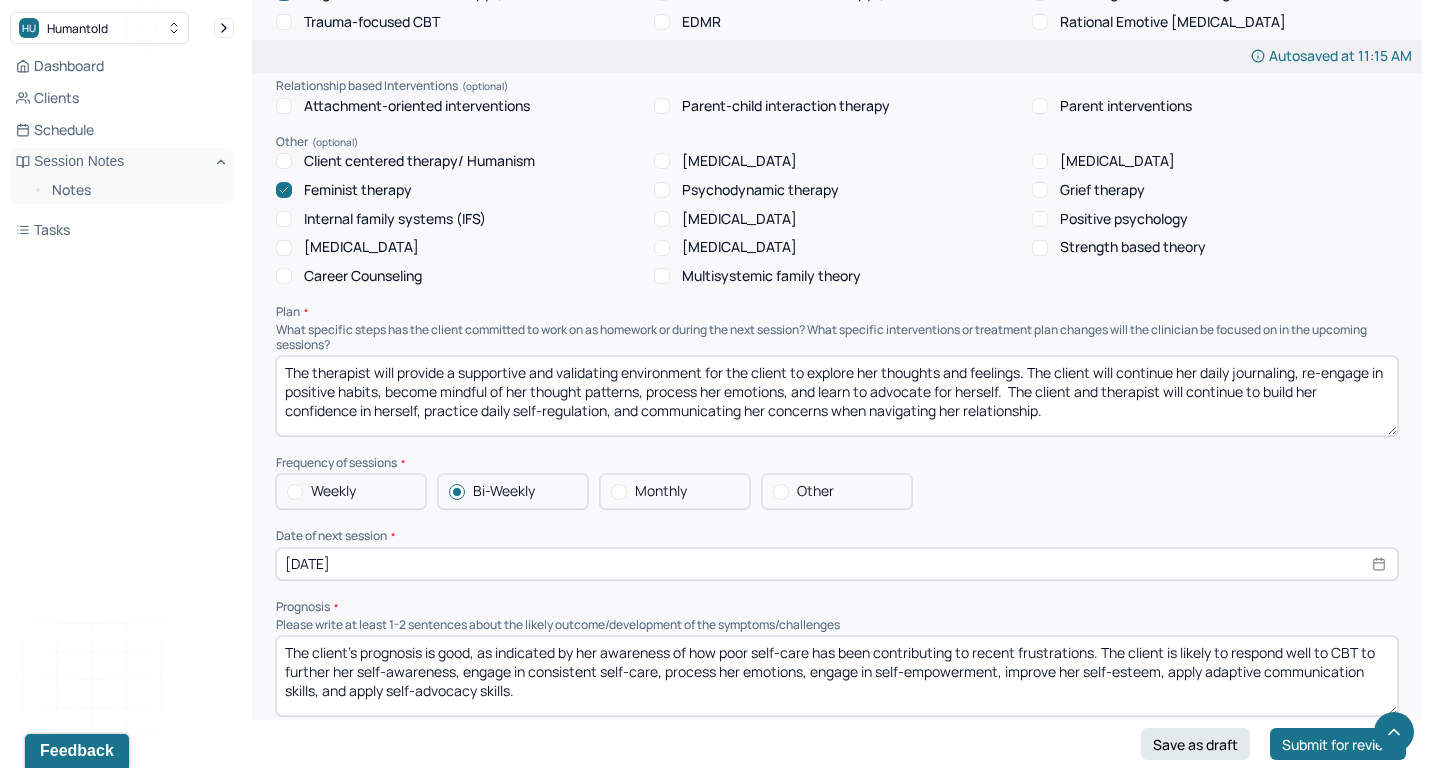 drag, startPoint x: 398, startPoint y: 362, endPoint x: 662, endPoint y: 355, distance: 264.09277 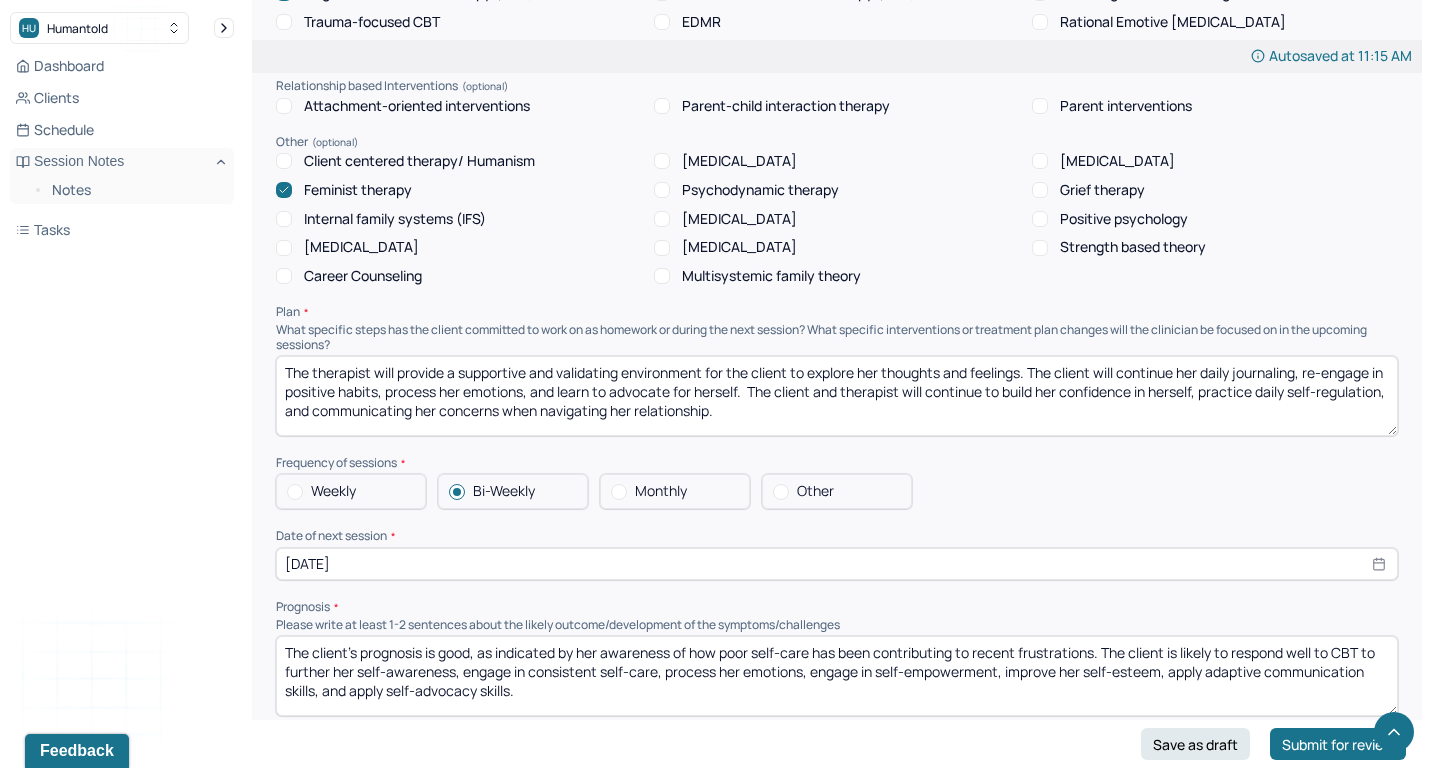 click on "The therapist will provide a supportive and validating environment for the client to explore her thoughts and feelings. The client will continue her daily journaling, re-engage in positive habits, become mindful of her thought patterns, process her emotions, and learn to advocate for herself.  The client and therapist will continue to build her confidence in herself, practice daily self-regulation, and communicating her concerns when navigating her relationship." at bounding box center [837, 396] 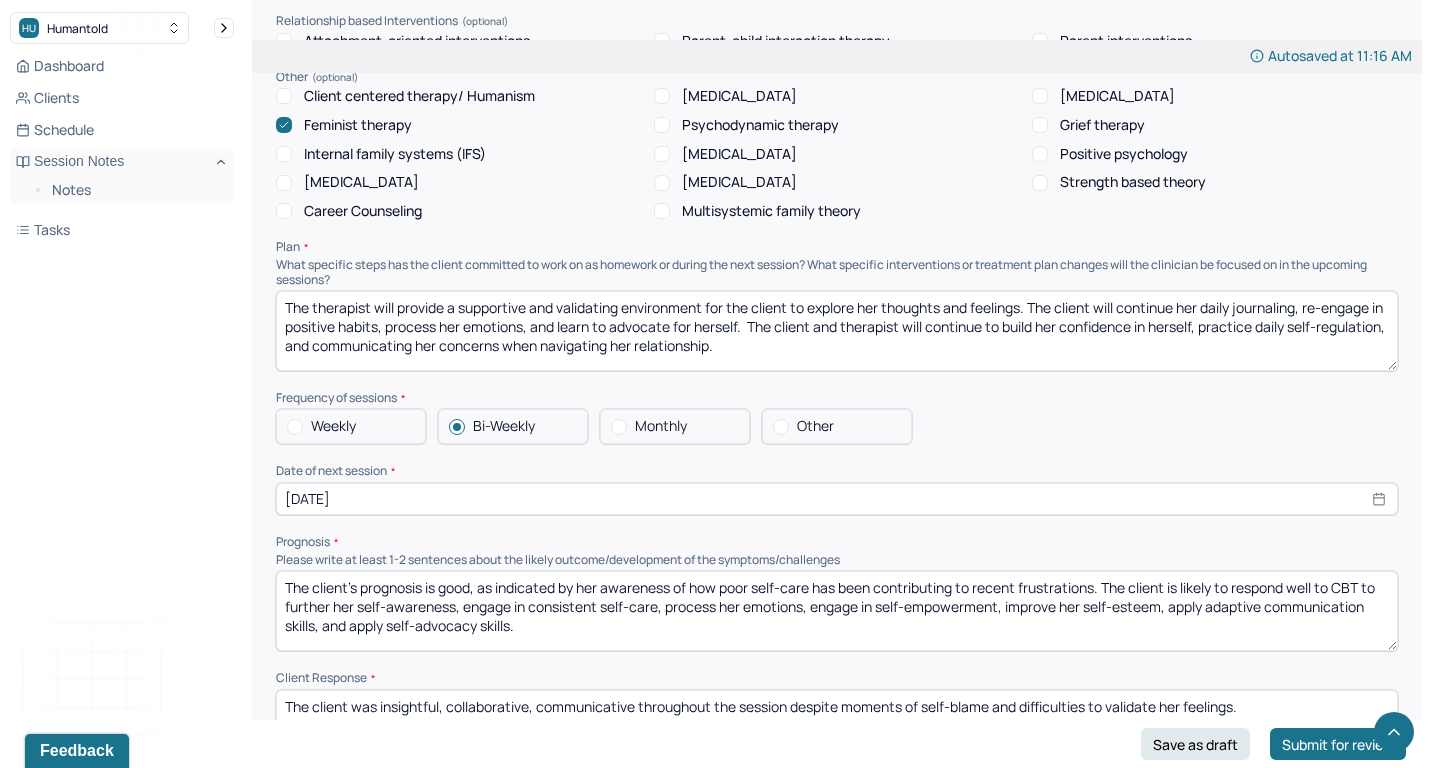 scroll, scrollTop: 1882, scrollLeft: 0, axis: vertical 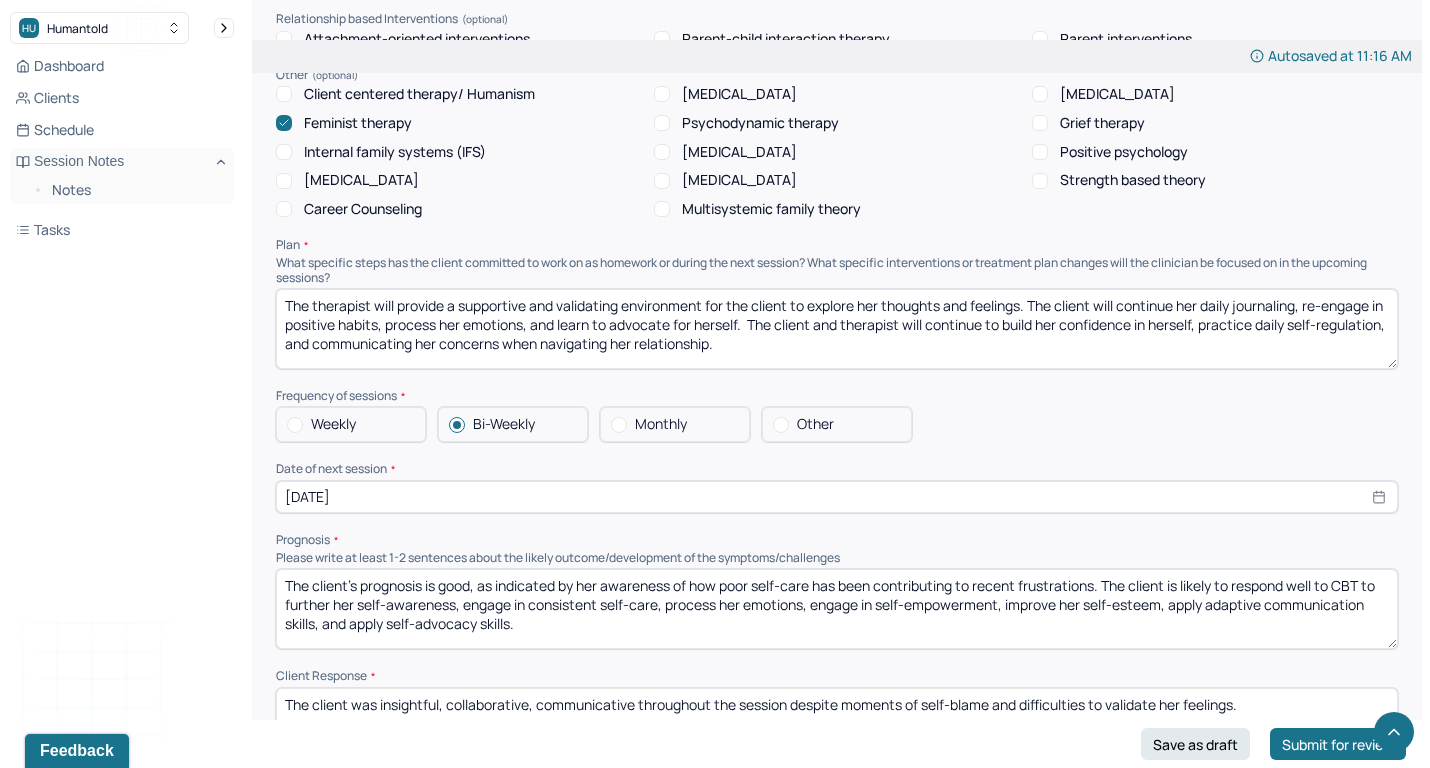 click on "The therapist will provide a supportive and validating environment for the client to explore her thoughts and feelings. The client will continue her daily journaling, re-engage in positive habits, process her emotions, and learn to advocate for herself.  The client and therapist will continue to build her confidence in herself, practice daily self-regulation, and communicating her concerns when navigating her relationship." at bounding box center (837, 329) 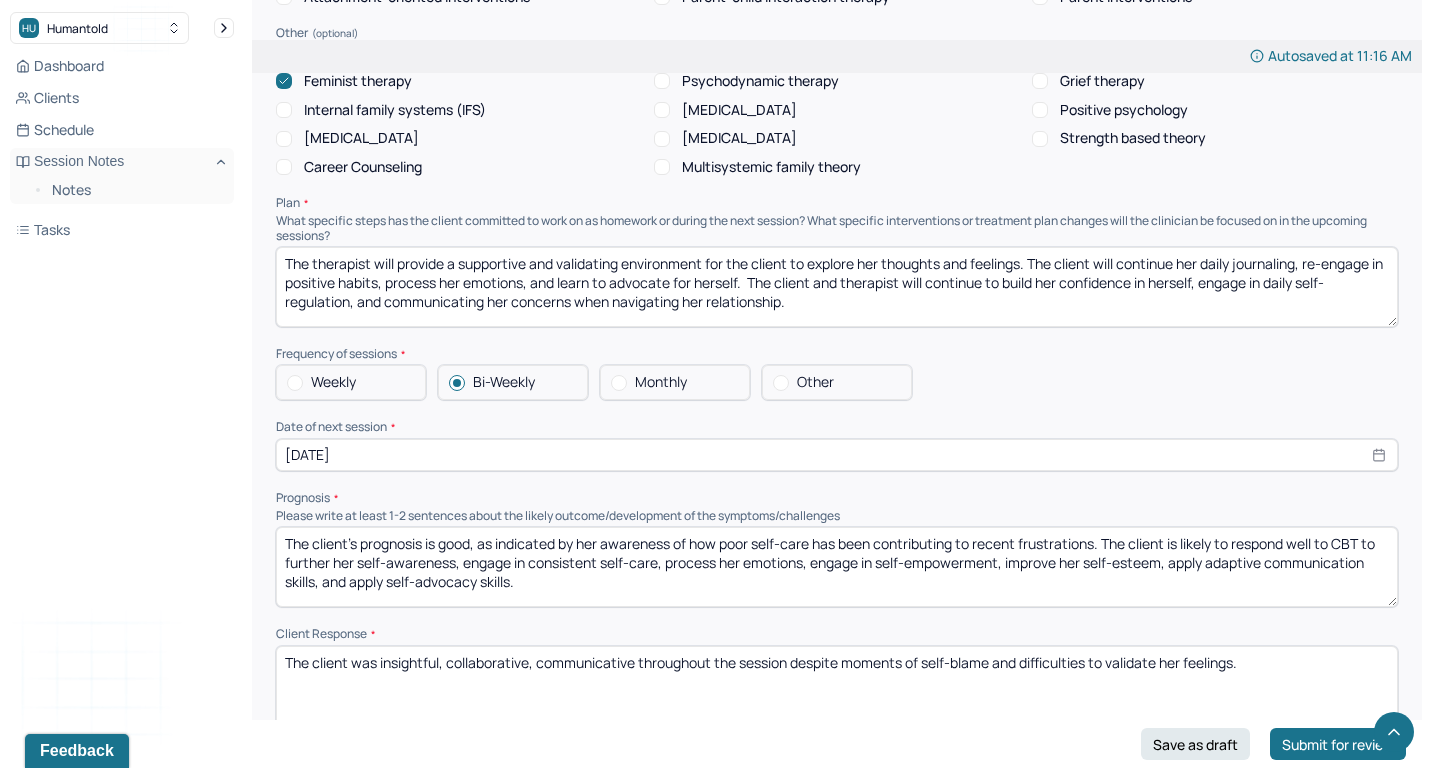 scroll, scrollTop: 1930, scrollLeft: 0, axis: vertical 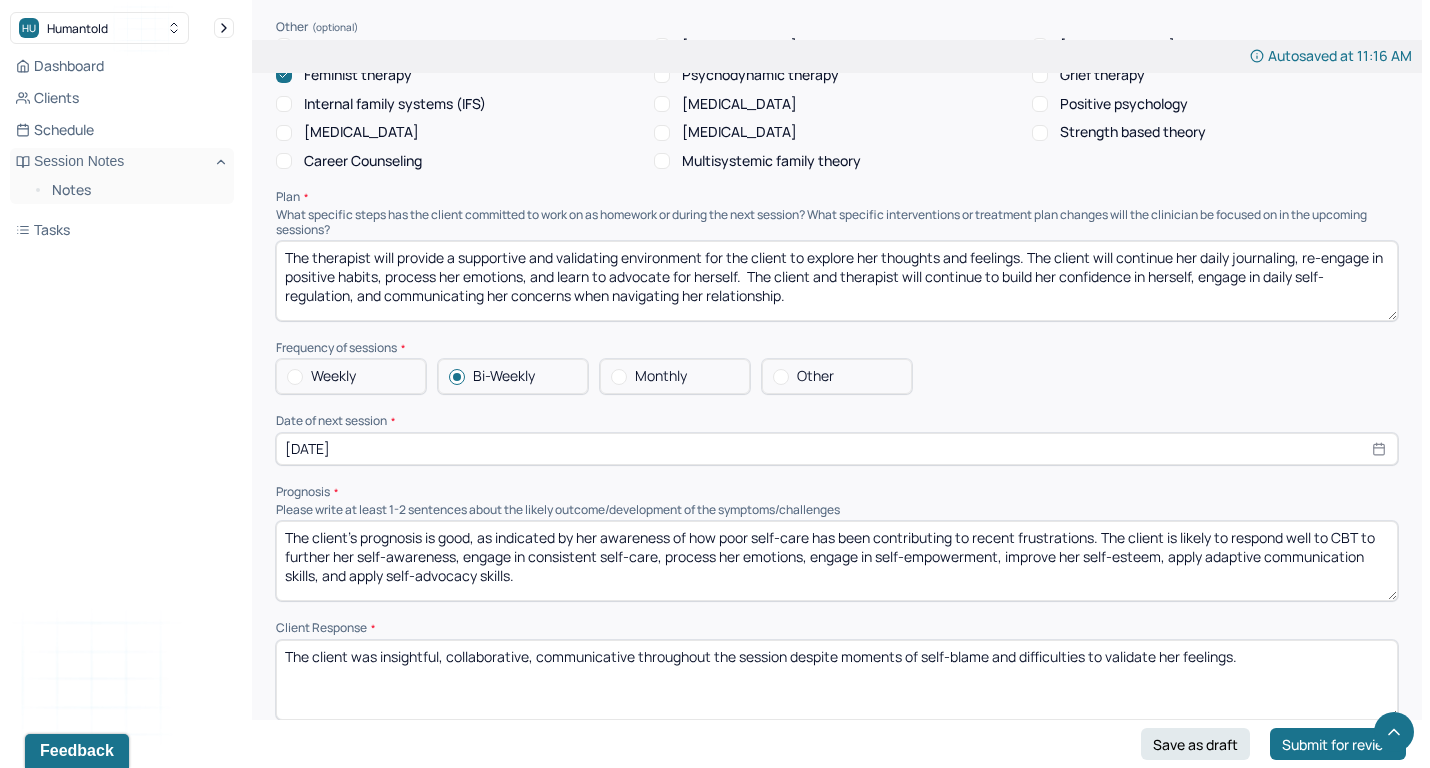 drag, startPoint x: 937, startPoint y: 263, endPoint x: 389, endPoint y: 264, distance: 548.0009 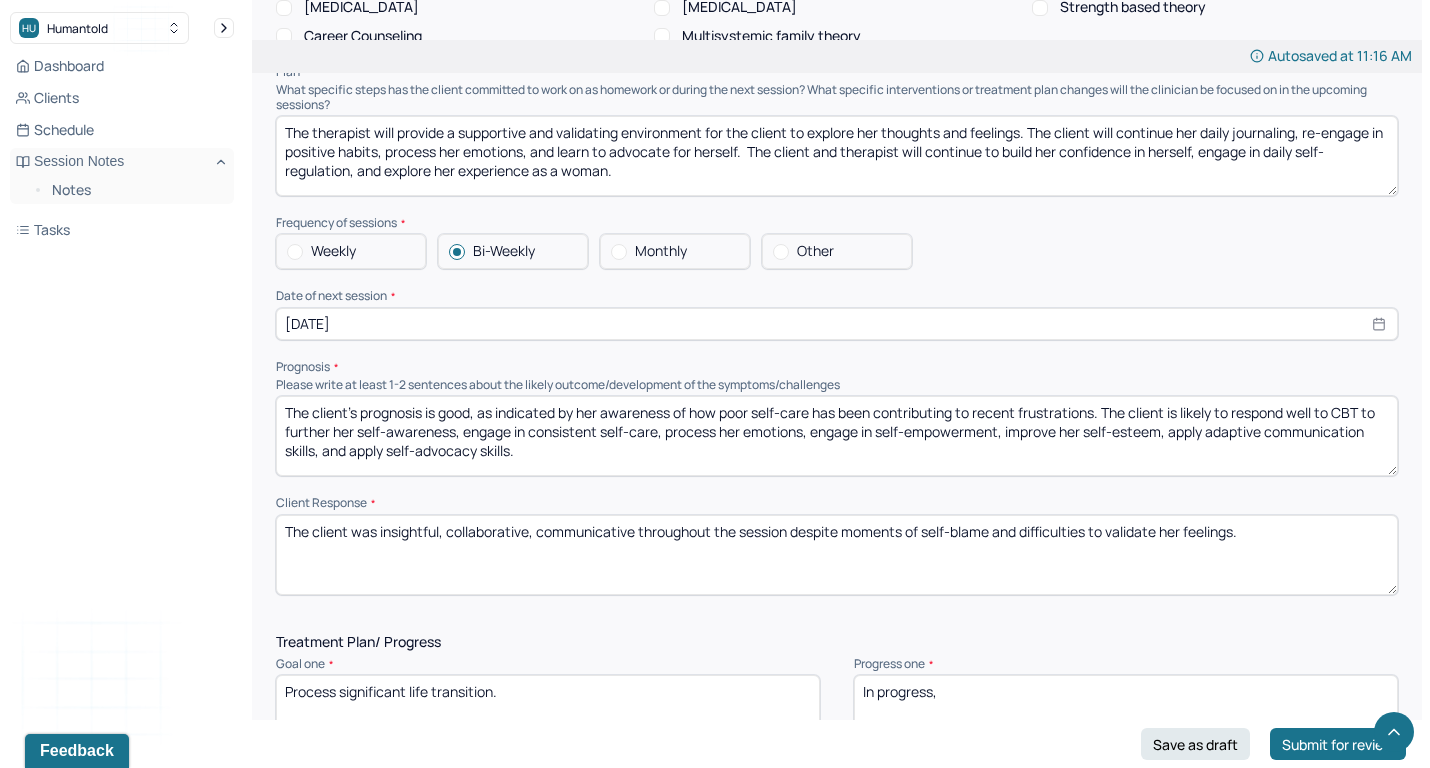 scroll, scrollTop: 2090, scrollLeft: 0, axis: vertical 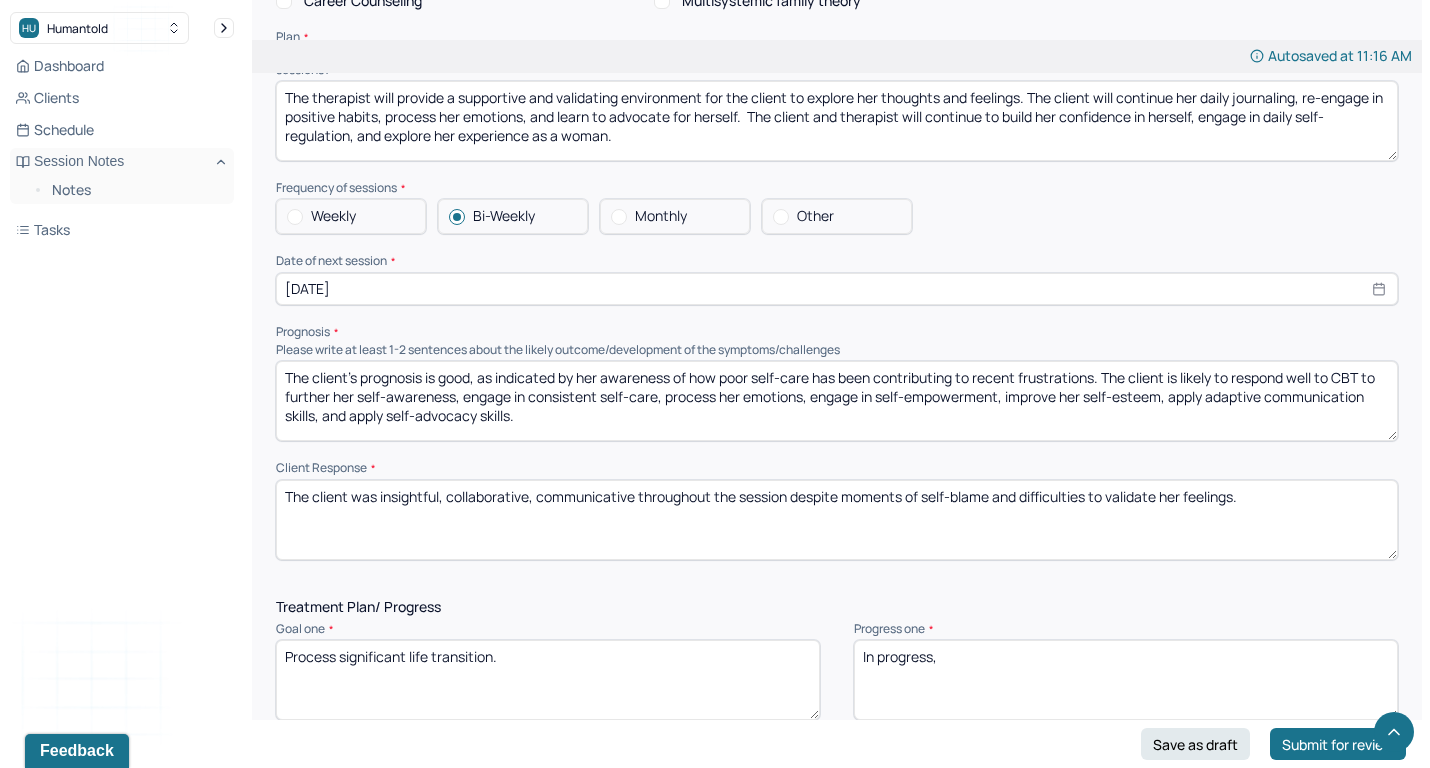 type on "The therapist will provide a supportive and validating environment for the client to explore her thoughts and feelings. The client will continue her daily journaling, re-engage in positive habits, process her emotions, and learn to advocate for herself.  The client and therapist will continue to build her confidence in herself, engage in daily self-regulation, and explore her experience as a woman." 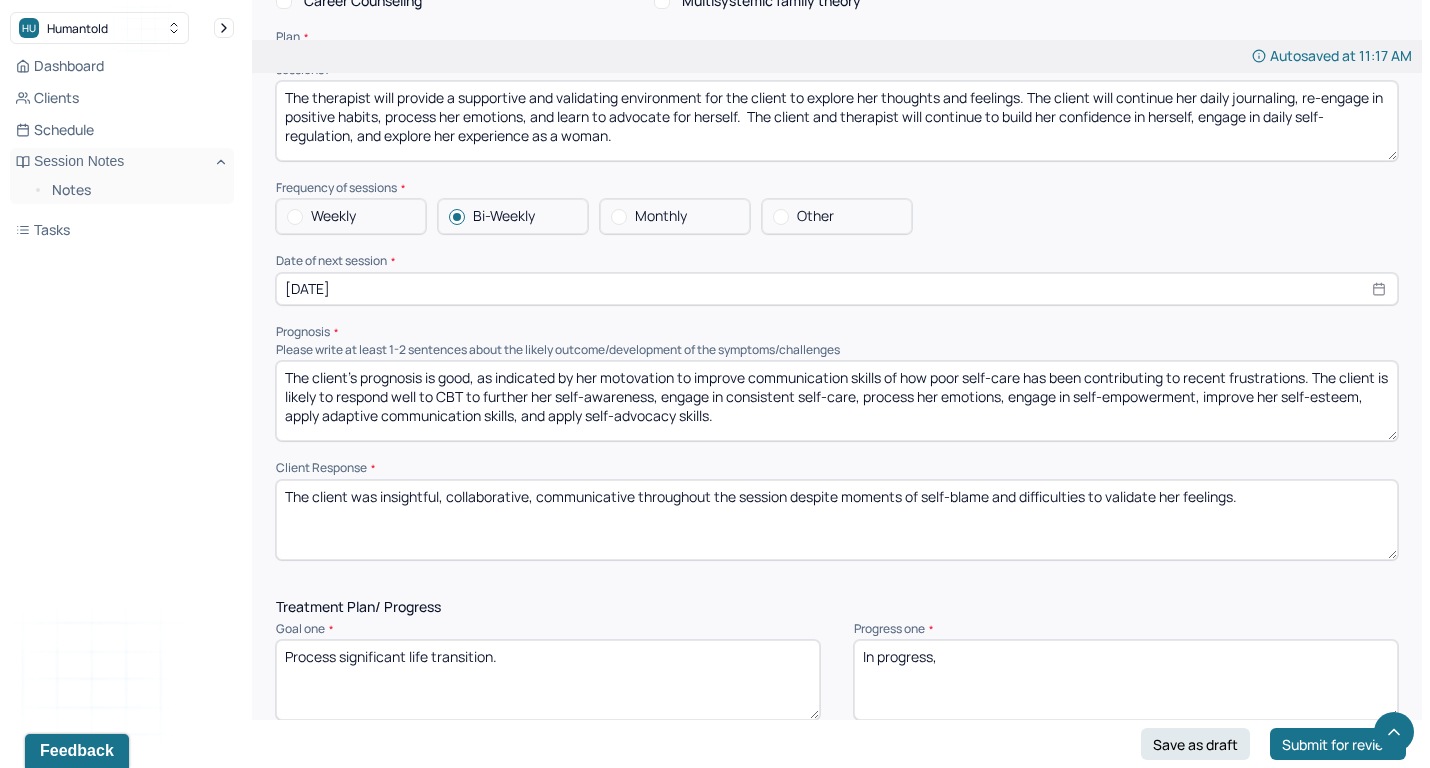 click on "The client's prognosis is good, as indicated by her motovation to improve communi of how poor self-care has been contributing to recent frustrations. The client is likely to respond well to CBT to further her self-awareness, engage in consistent self-care, process her emotions, engage in self-empowerment, improve her self-esteem, apply adaptive communication skills, and apply self-advocacy skills." at bounding box center [837, 401] 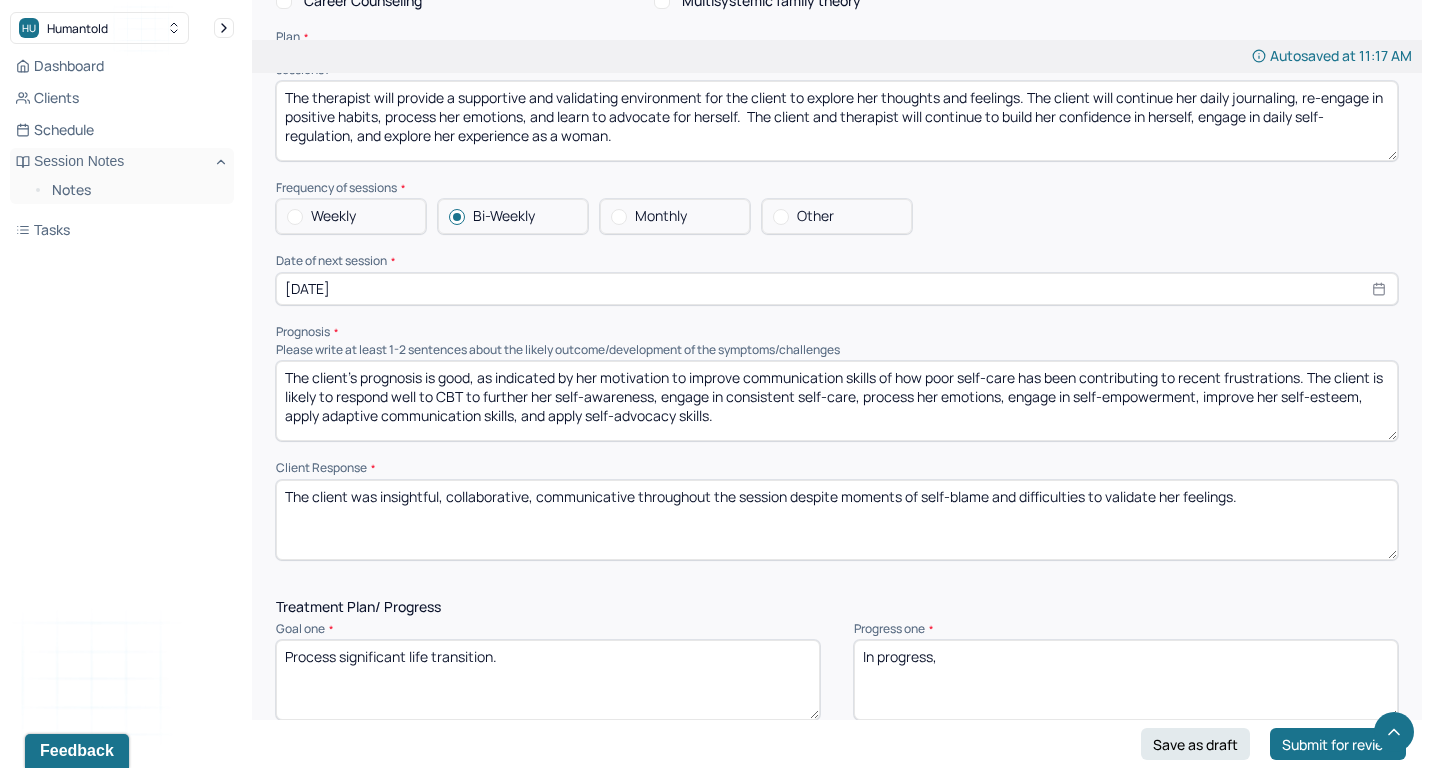 drag, startPoint x: 882, startPoint y: 343, endPoint x: 1063, endPoint y: 334, distance: 181.22362 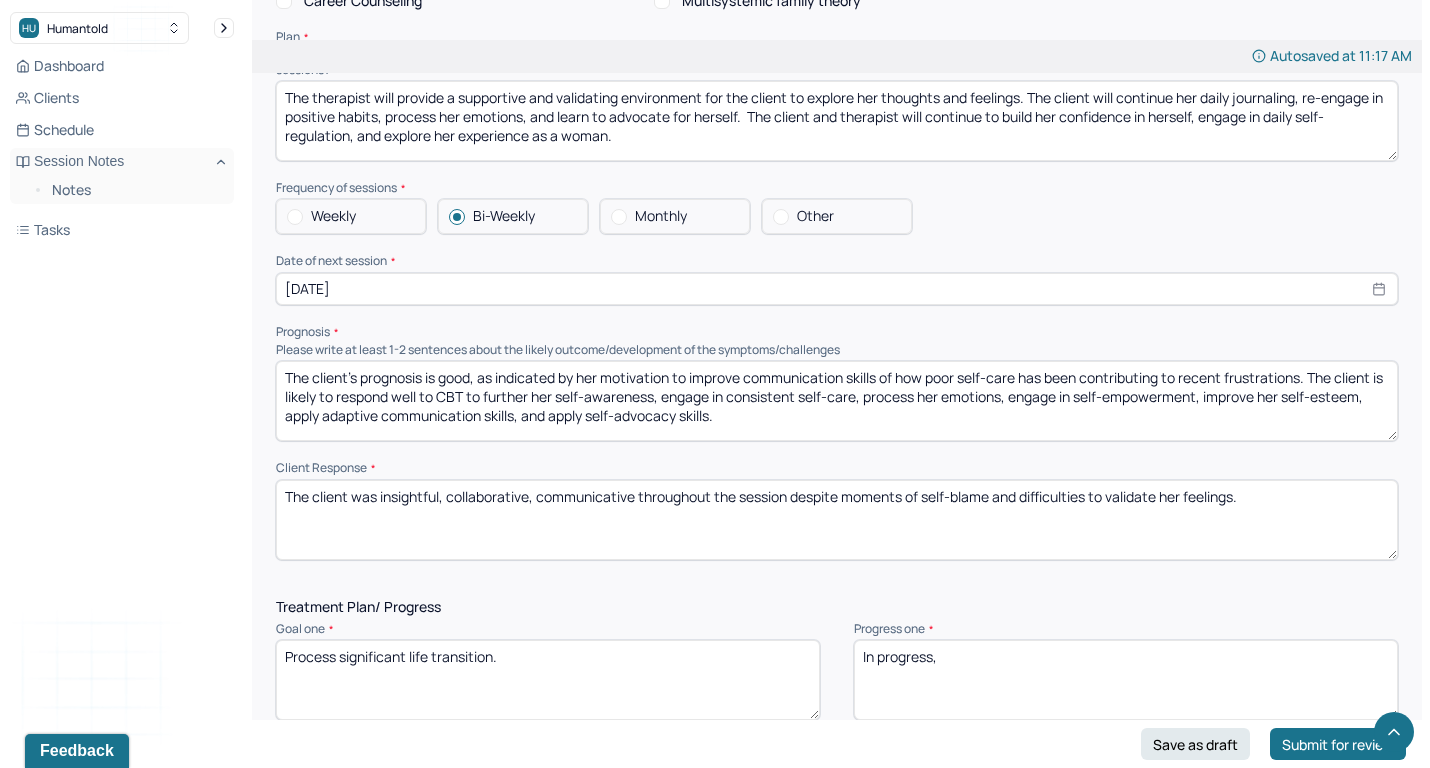 click on "The client's prognosis is good, as indicated by her motivation to improve communication skills of how poor self-care has been contributing to recent frustrations. The client is likely to respond well to CBT to further her self-awareness, engage in consistent self-care, process her emotions, engage in self-empowerment, improve her self-esteem, apply adaptive communication skills, and apply self-advocacy skills." at bounding box center [837, 401] 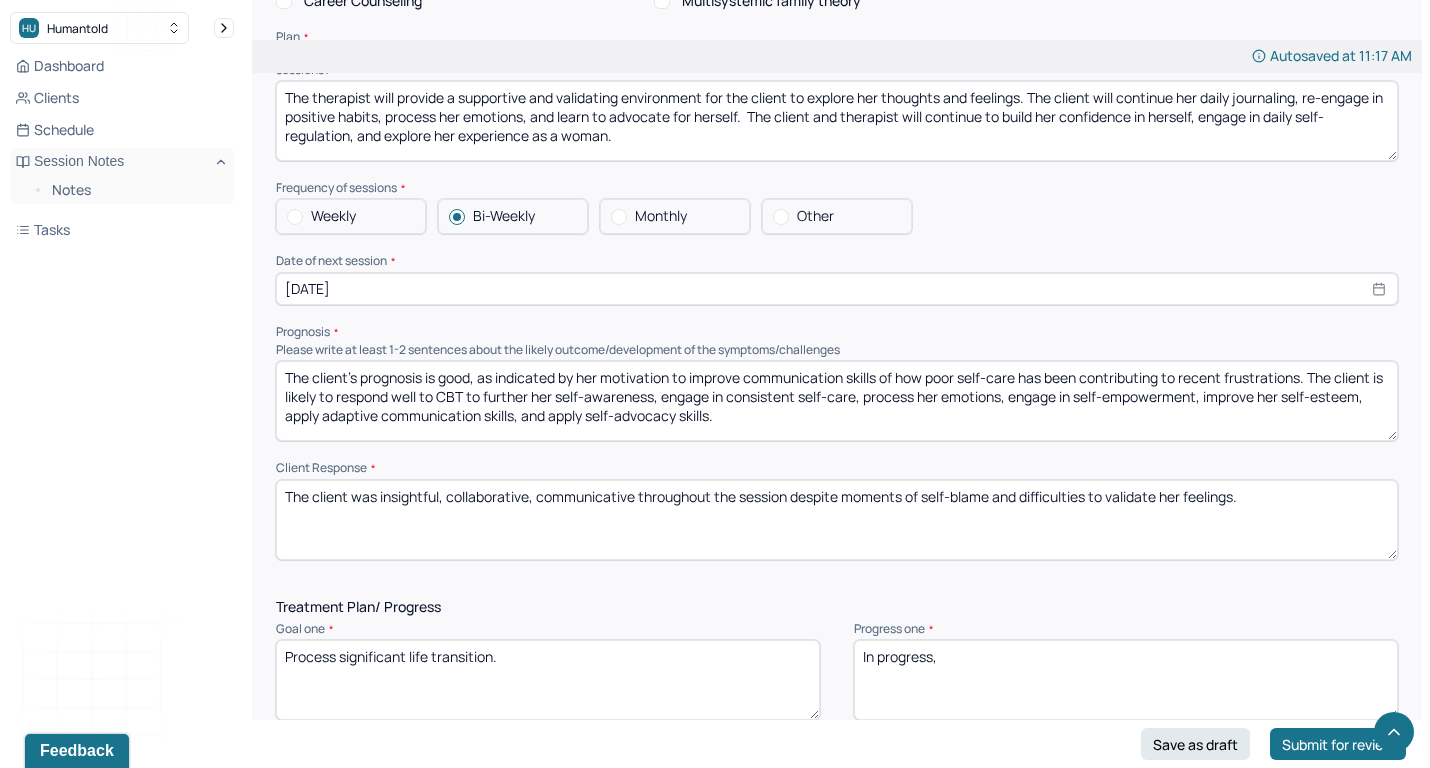 drag, startPoint x: 883, startPoint y: 341, endPoint x: 1305, endPoint y: 333, distance: 422.07584 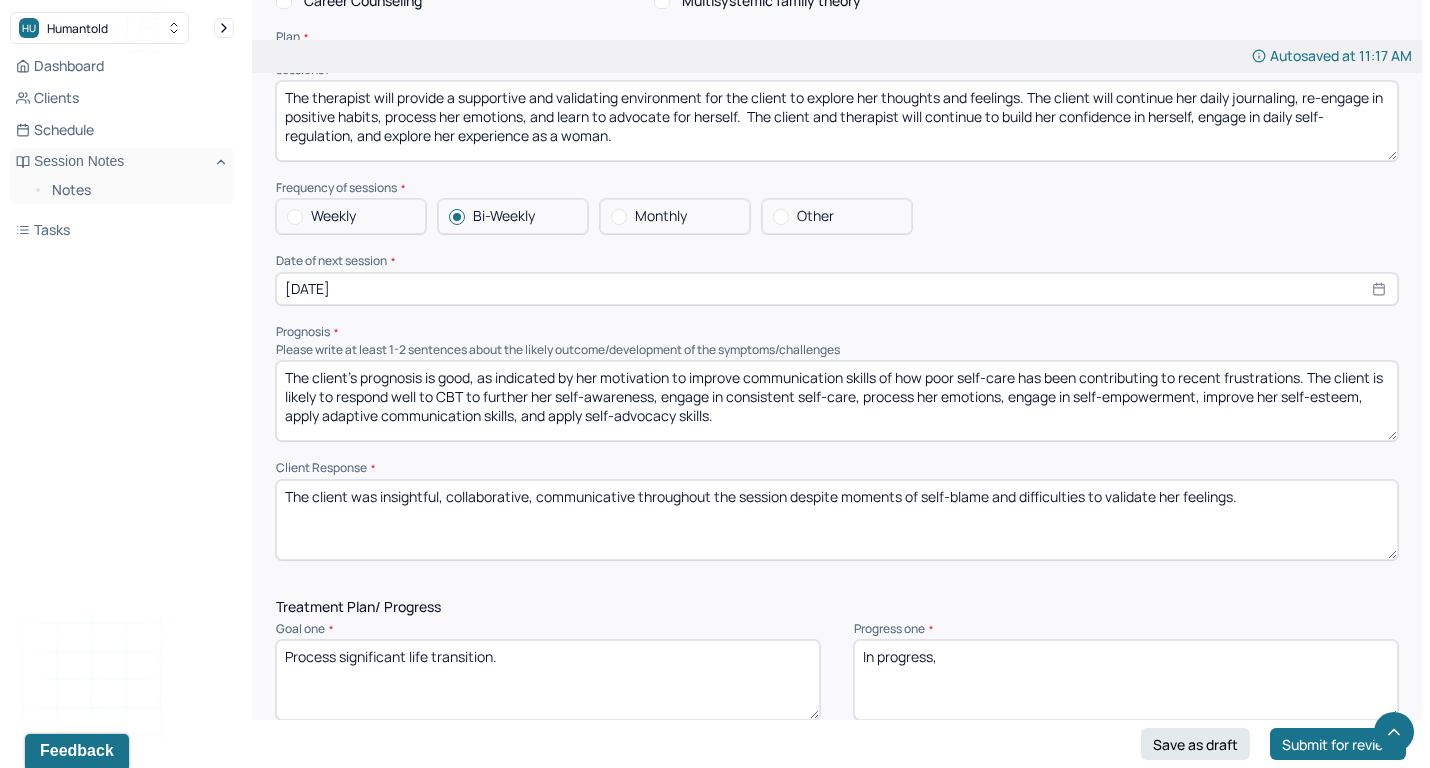 click on "The client's prognosis is good, as indicated by her motivation to improve communication skills of how poor self-care has been contributing to recent frustrations. The client is likely to respond well to CBT to further her self-awareness, engage in consistent self-care, process her emotions, engage in self-empowerment, improve her self-esteem, apply adaptive communication skills, and apply self-advocacy skills." at bounding box center (837, 401) 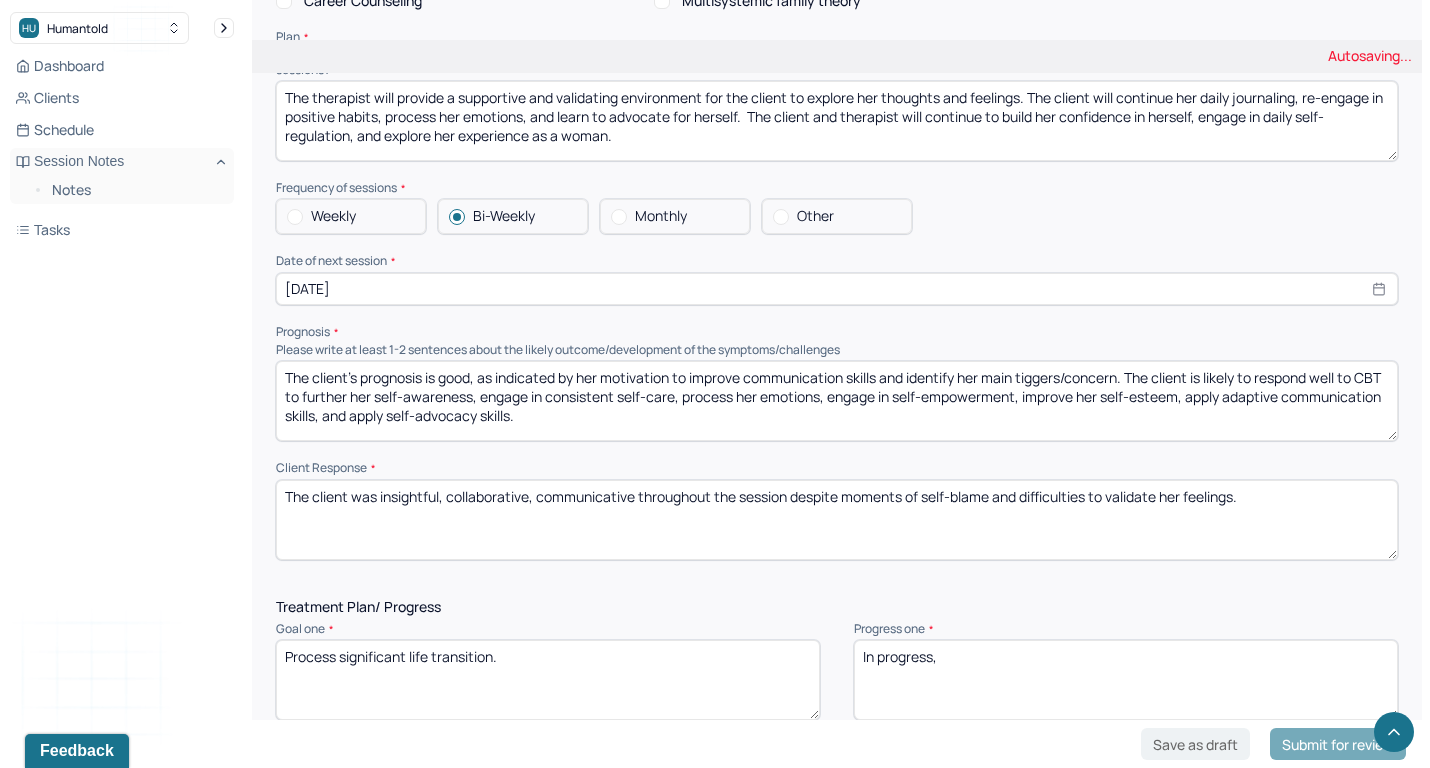 click on "The client's prognosis is good, as indicated by her motivation to improve communication skills and identify . The client is likely to respond well to CBT to further her self-awareness, engage in consistent self-care, process her emotions, engage in self-empowerment, improve her self-esteem, apply adaptive communication skills, and apply self-advocacy skills." at bounding box center (837, 401) 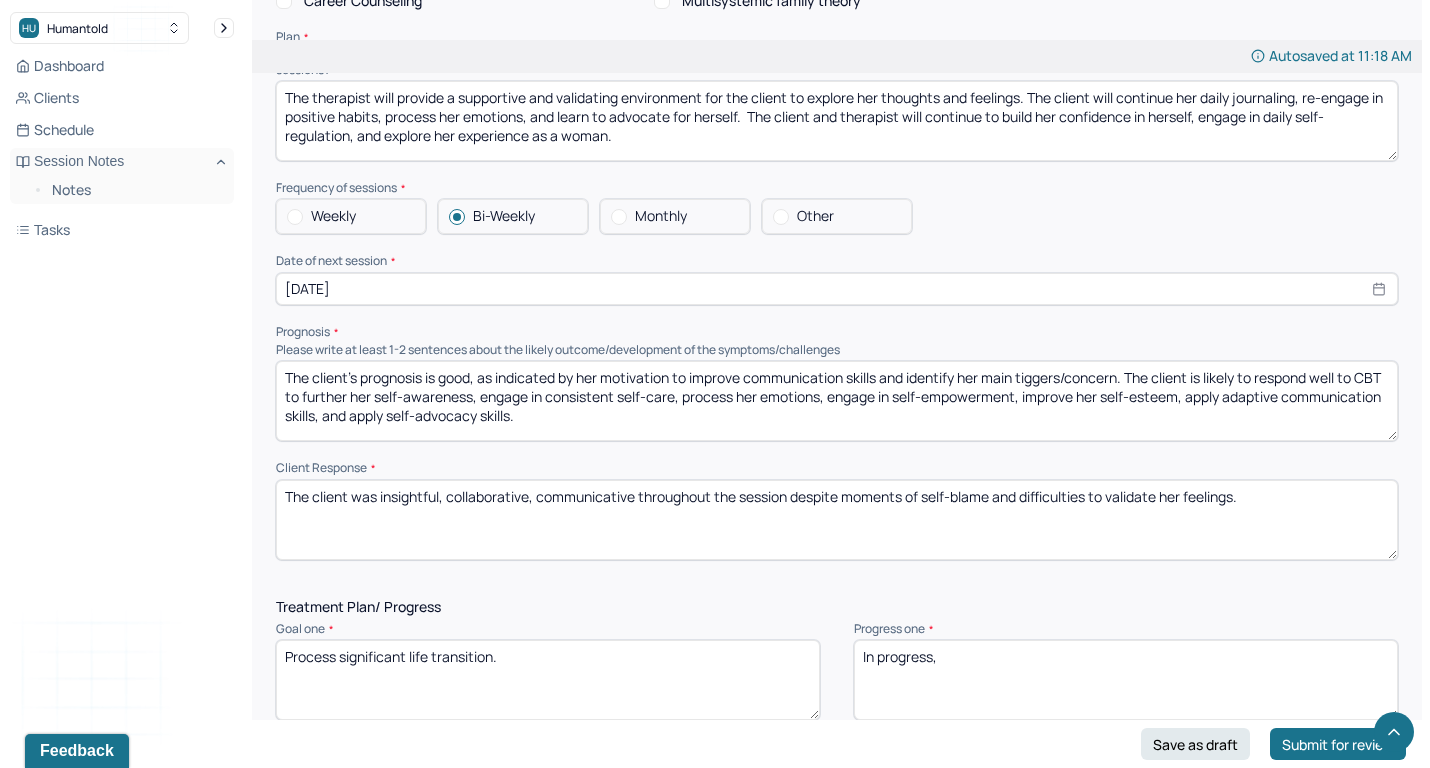 click on "The client's prognosis is good, as indicated by her motivation to improve communication skills and identify her main tiggers/concern. The client is likely to respond well to CBT to further her self-awareness, engage in consistent self-care, process her emotions, engage in self-empowerment, improve her self-esteem, apply adaptive communication skills, and apply self-advocacy skills." at bounding box center [837, 401] 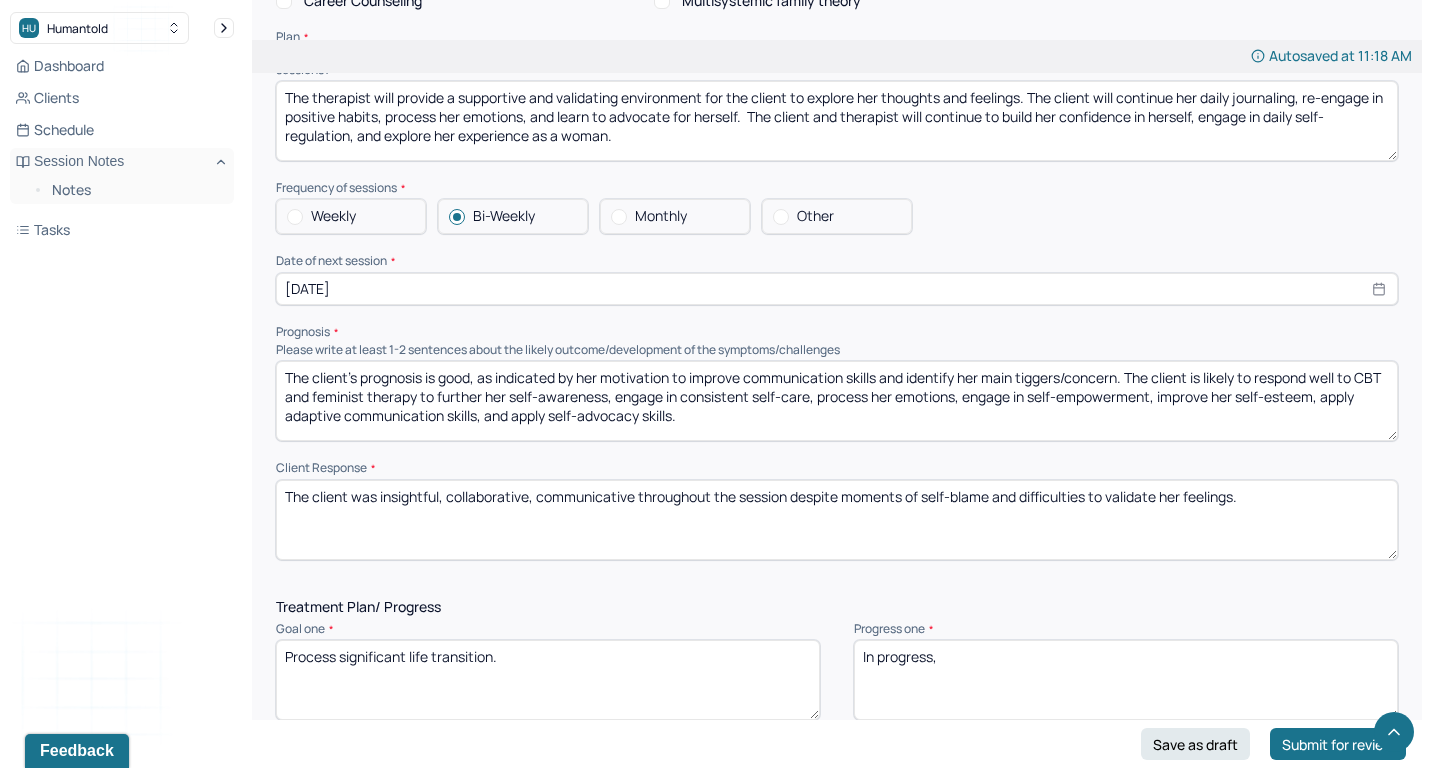 drag, startPoint x: 623, startPoint y: 362, endPoint x: 813, endPoint y: 369, distance: 190.1289 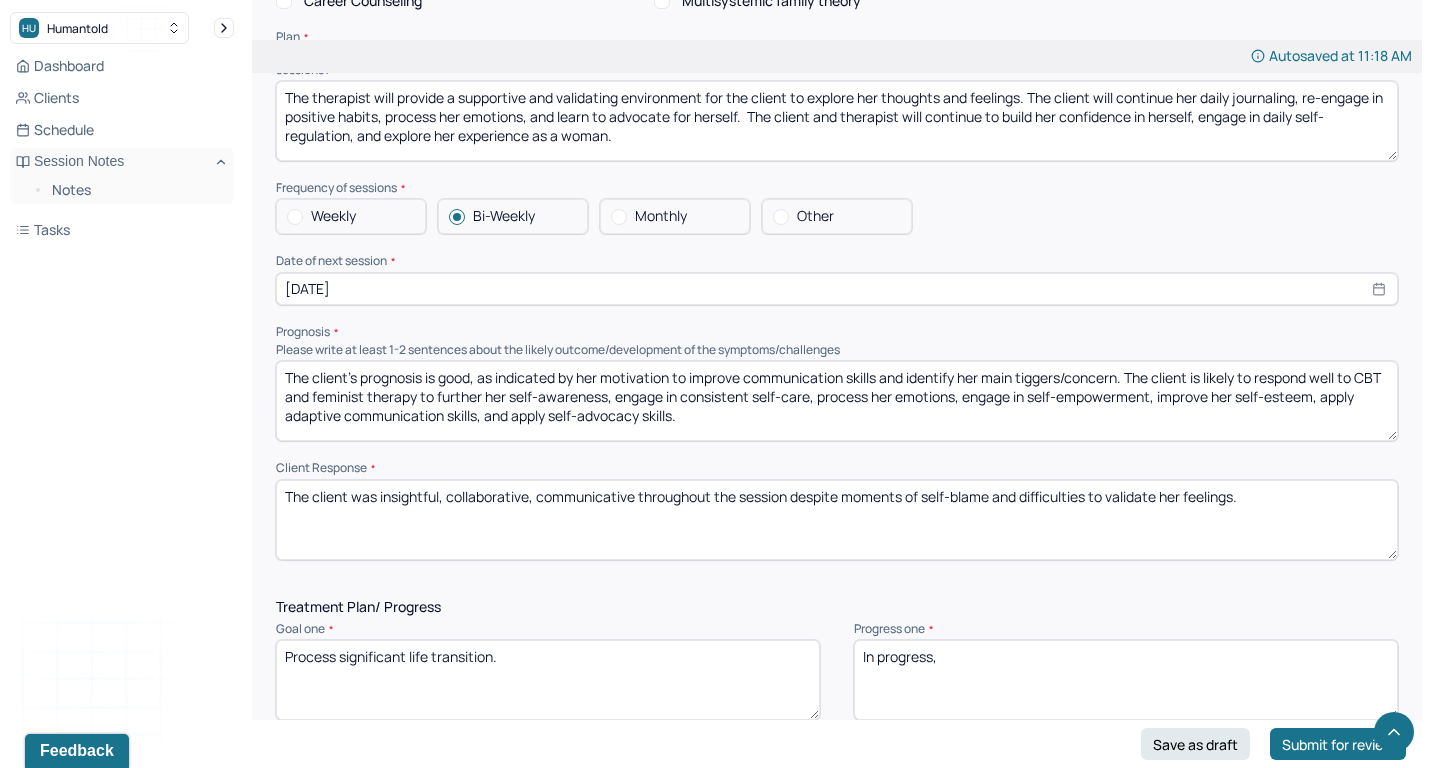 click on "The client's prognosis is good, as indicated by her motivation to improve communication skills and identify her main tiggers/concern. The client is likely to respond well to CBT and feminist therapy to further her self-awareness, engage in consistent self-care, process her emotions, engage in self-empowerment, improve her self-esteem, apply adaptive communication skills, and apply self-advocacy skills." at bounding box center [837, 401] 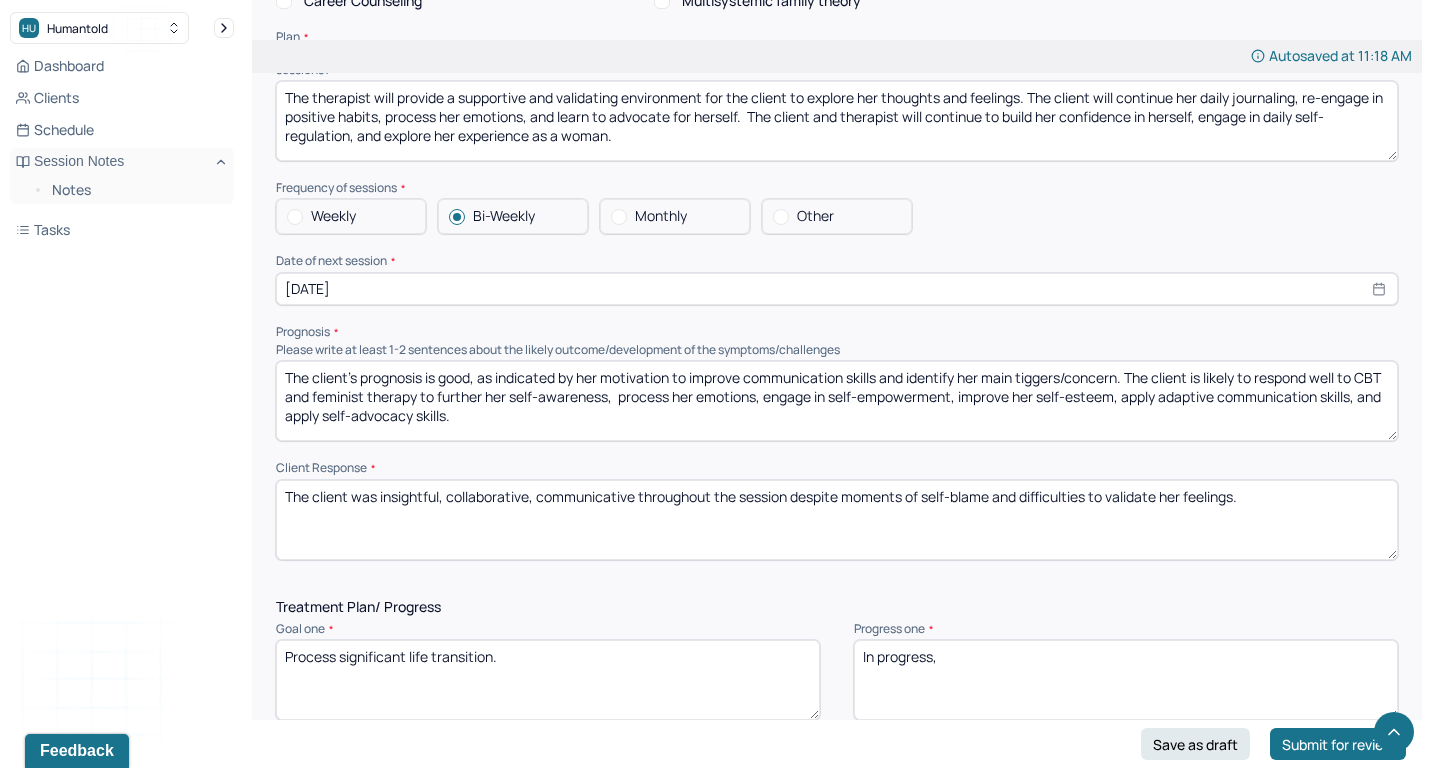 click on "The client's prognosis is good, as indicated by her motivation to improve communication skills and identify her main tiggers/concern. The client is likely to respond well to CBT and feminist therapy to further her self-awareness, engage in consistent self-care, process her emotions, engage in self-empowerment, improve her self-esteem, apply adaptive communication skills, and apply self-advocacy skills." at bounding box center (837, 401) 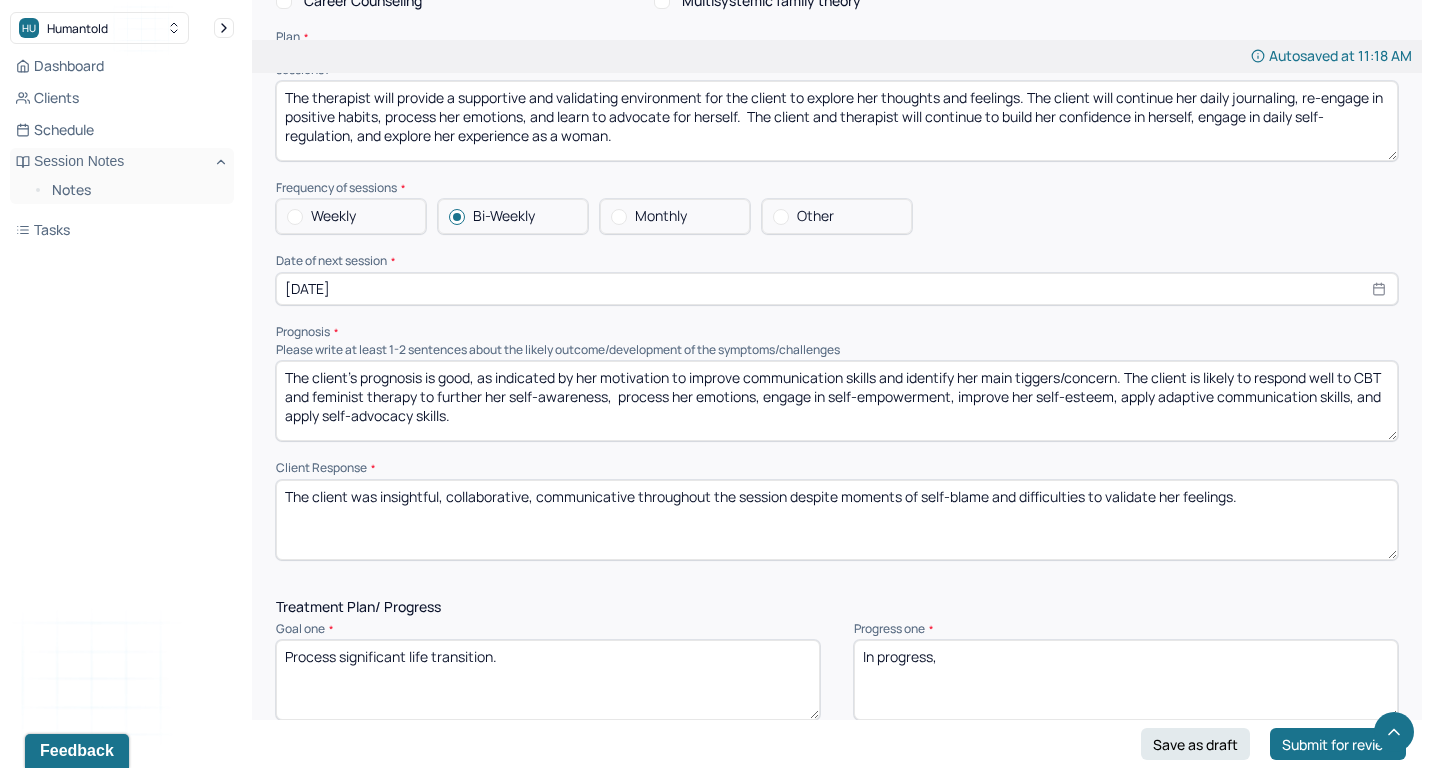 drag, startPoint x: 1124, startPoint y: 357, endPoint x: 1386, endPoint y: 360, distance: 262.01718 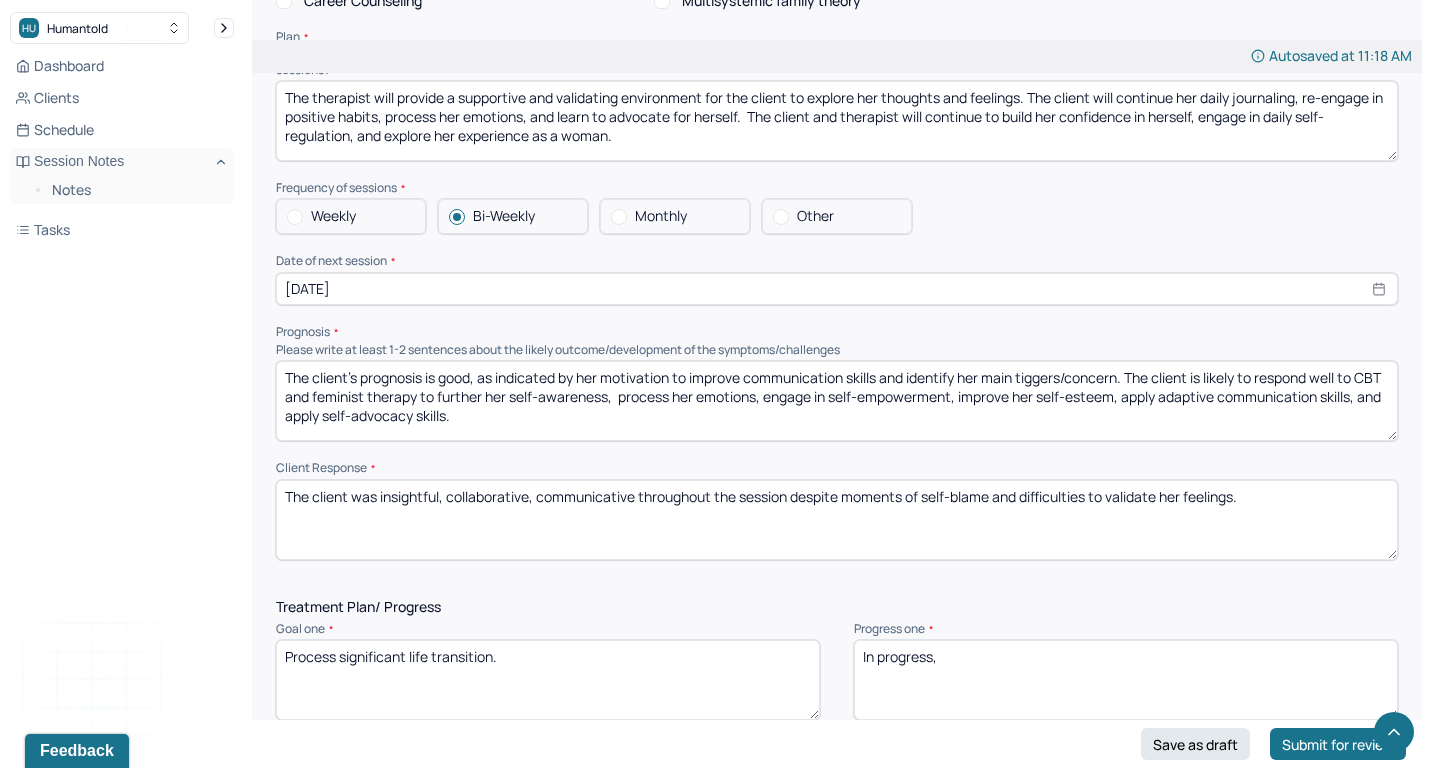 click on "The client's prognosis is good, as indicated by her motivation to improve communication skills and identify her main tiggers/concern. The client is likely to respond well to CBT and feminist therapy to further her self-awareness,  process her emotions, engage in self-empowerment, improve her self-esteem, apply adaptive communication skills, and apply self-advocacy skills." at bounding box center [837, 401] 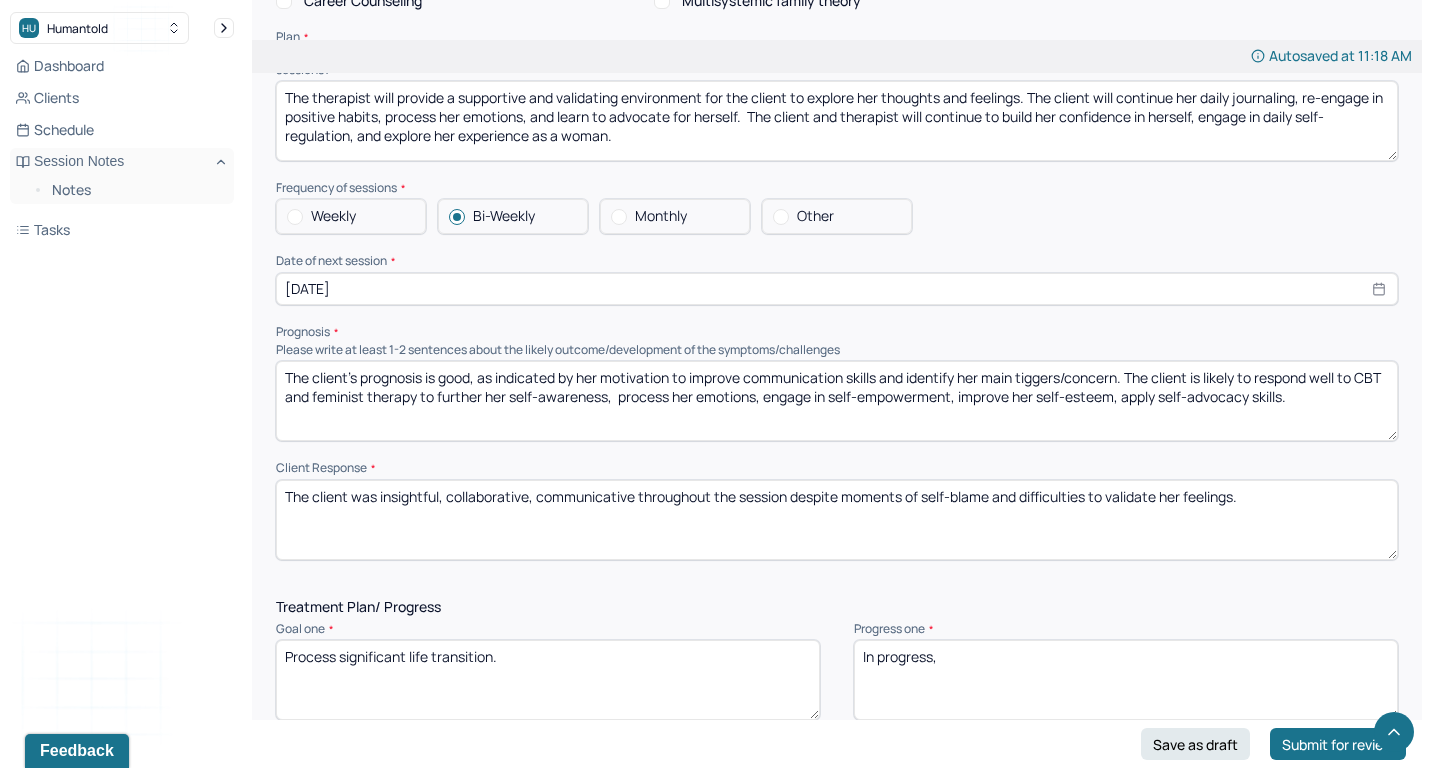 click on "The client's prognosis is good, as indicated by her motivation to improve communication skills and identify her main tiggers/concern. The client is likely to respond well to CBT and feminist therapy to further her self-awareness,  process her emotions, engage in self-empowerment, improve her self-esteem, apply adaptive communication skills, and apply self-advocacy skills." at bounding box center (837, 401) 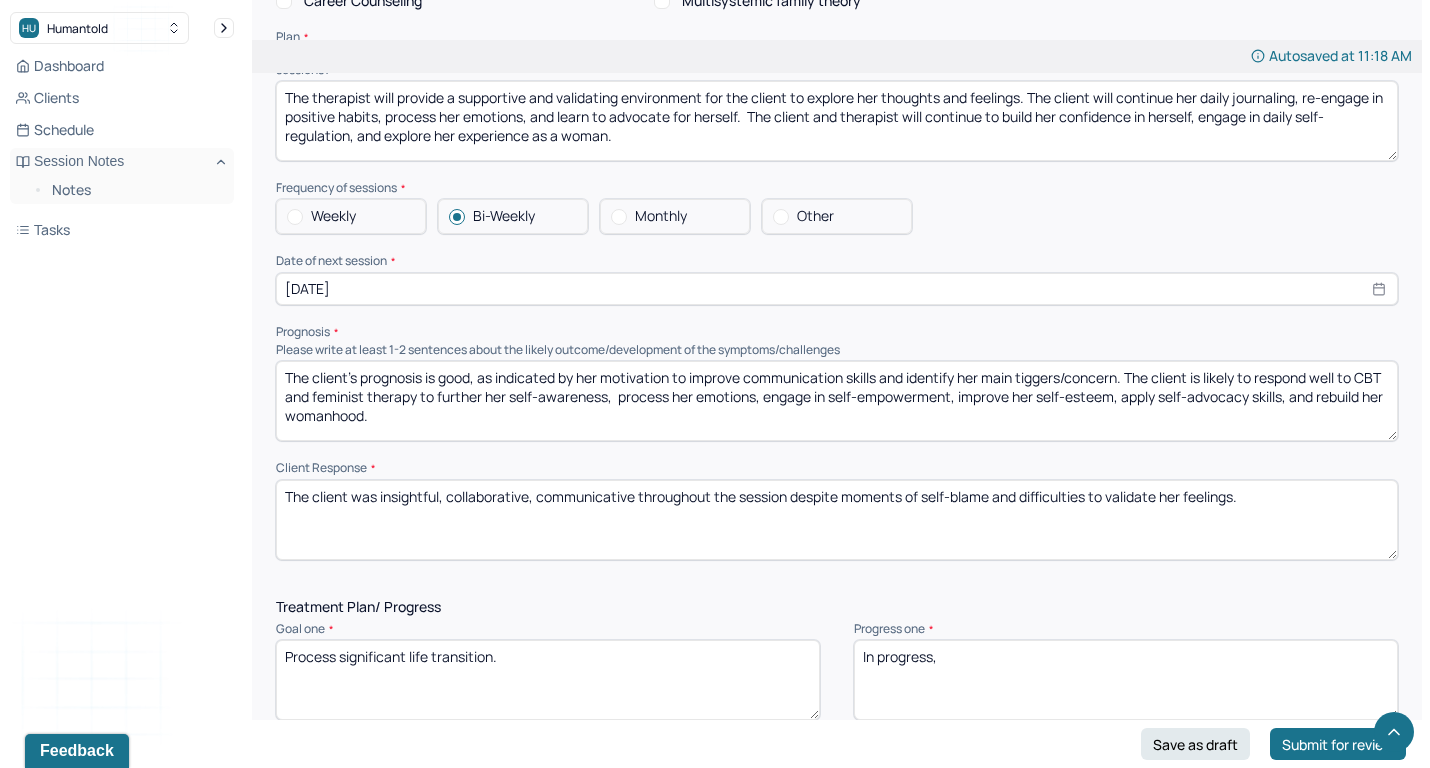 type on "The client's prognosis is good, as indicated by her motivation to improve communication skills and identify her main tiggers/concern. The client is likely to respond well to CBT and feminist therapy to further her self-awareness,  process her emotions, engage in self-empowerment, improve her self-esteem, apply self-advocacy skills, and rebuild her womanhood." 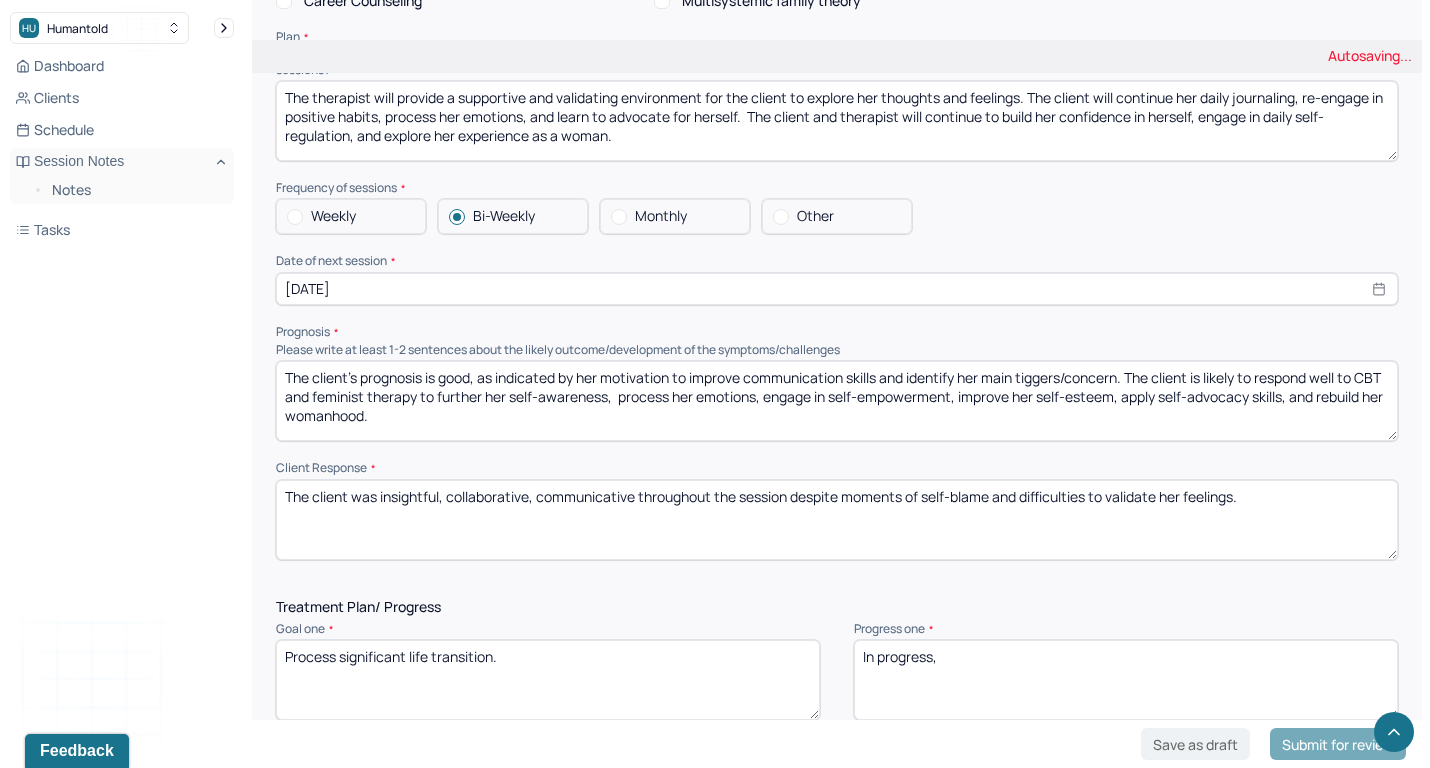 click on "The client was insightful, collaborative, communicative throughout the session despite moments of self-blame and difficulties to validate her feelings." at bounding box center (837, 520) 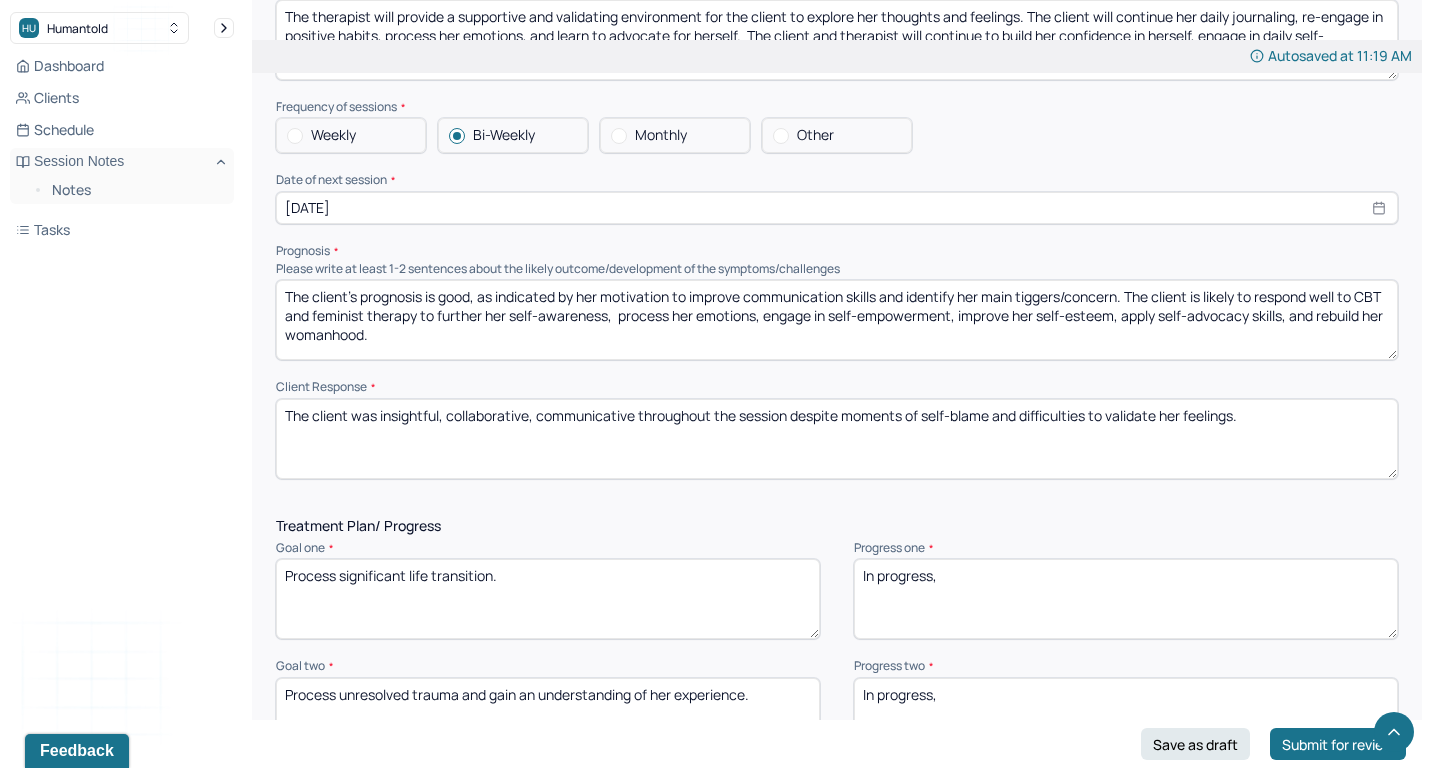scroll, scrollTop: 2172, scrollLeft: 0, axis: vertical 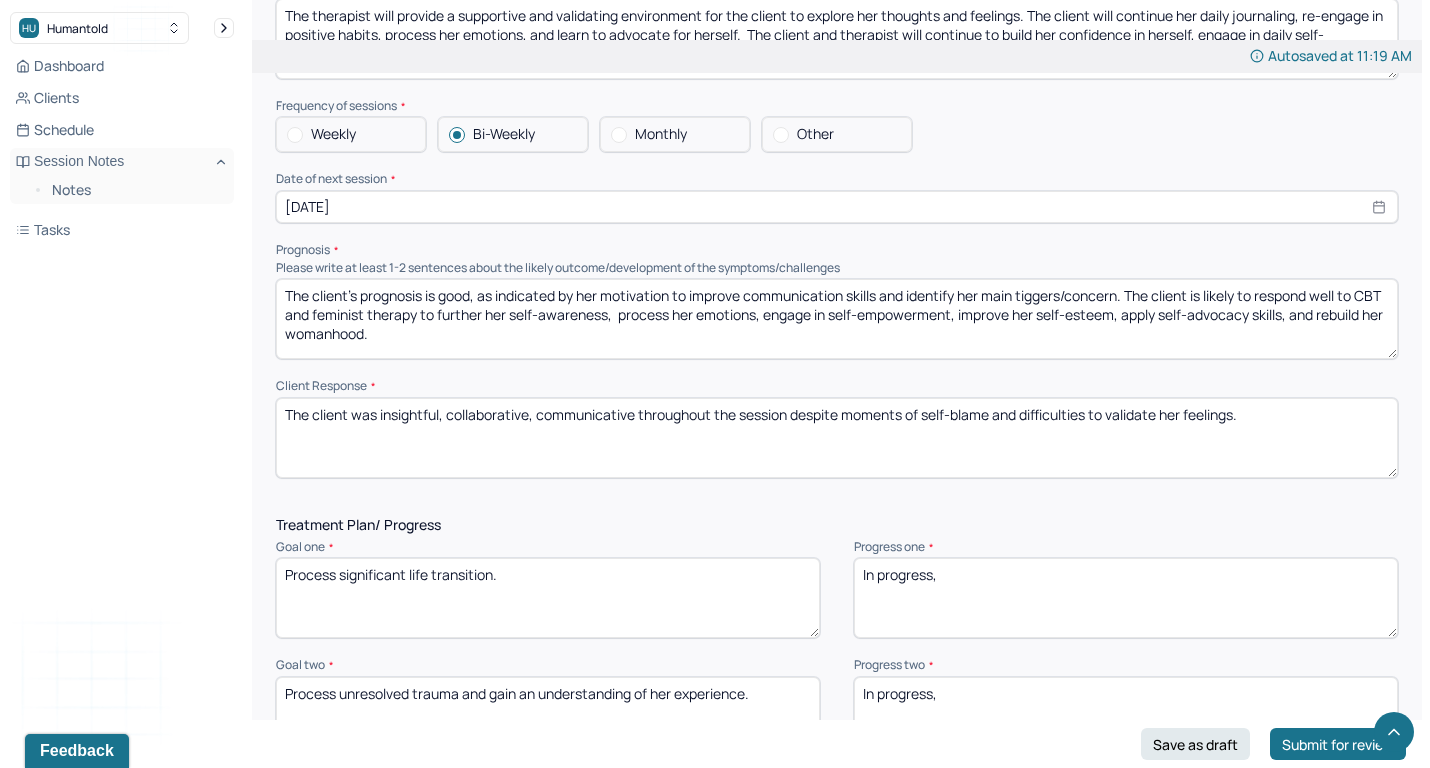click on "The client was insightful, collaborative, communicative throughout the session despite moments of self-blame and difficulties to validate her feelings." at bounding box center [837, 438] 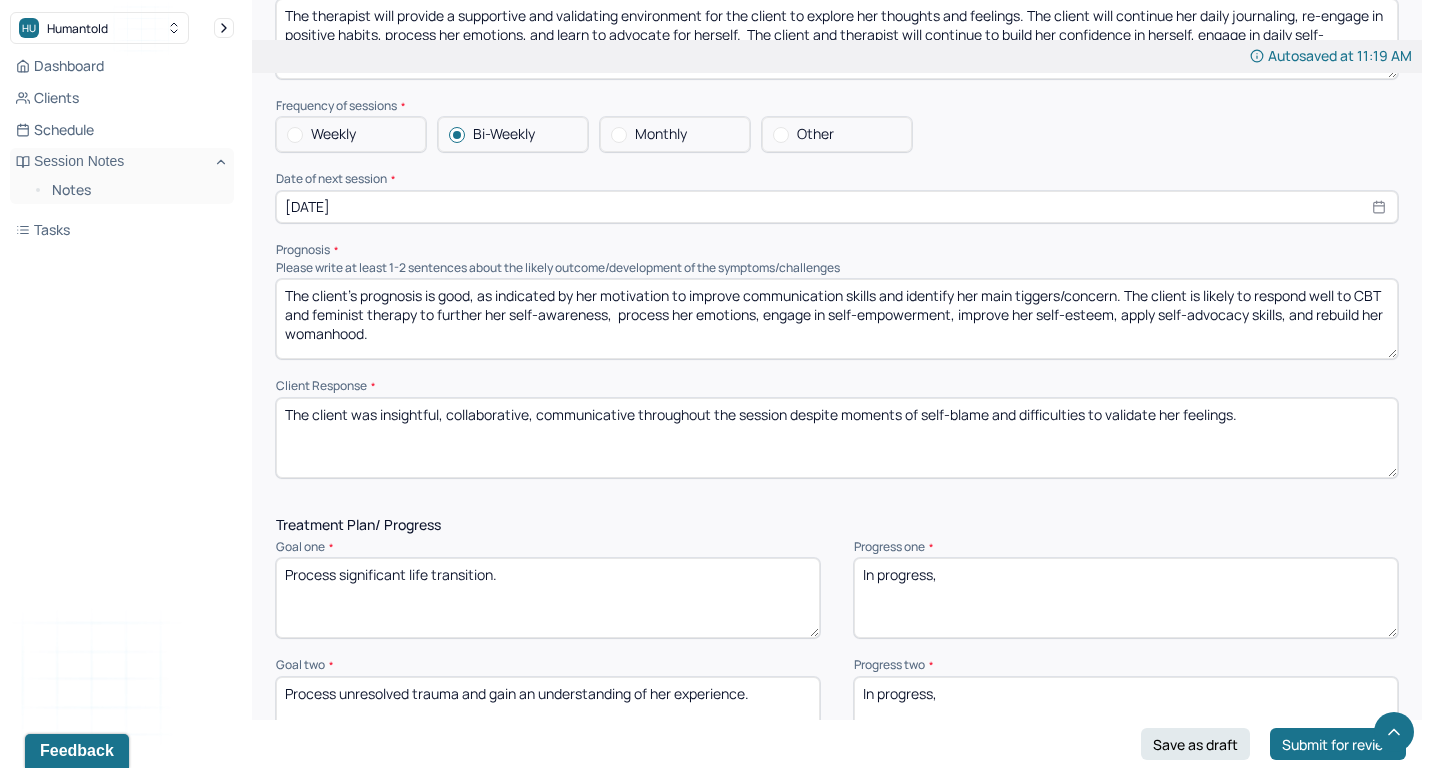 drag, startPoint x: 380, startPoint y: 376, endPoint x: 536, endPoint y: 379, distance: 156.02884 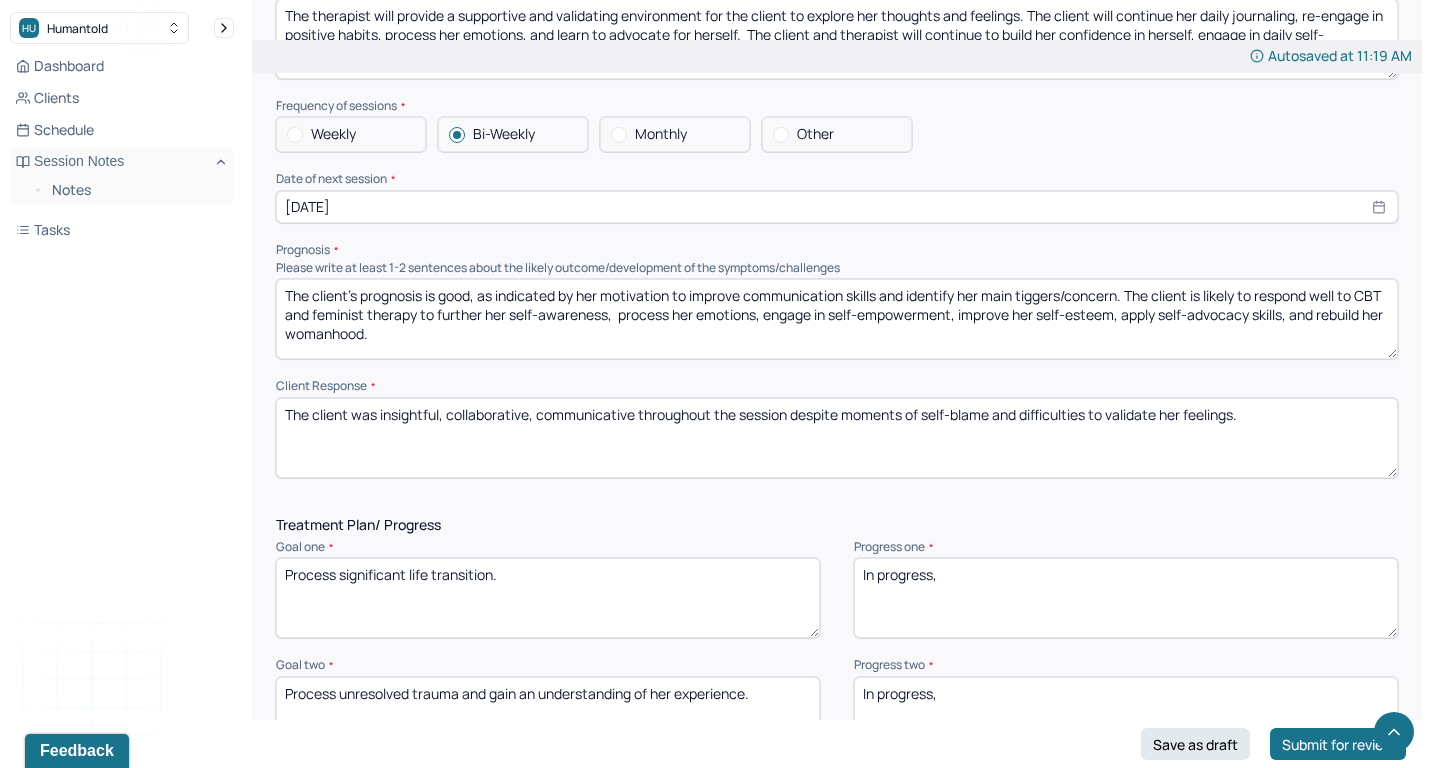 click on "The client was insightful, collaborative, communicative throughout the session despite moments of self-blame and difficulties to validate her feelings." at bounding box center (837, 438) 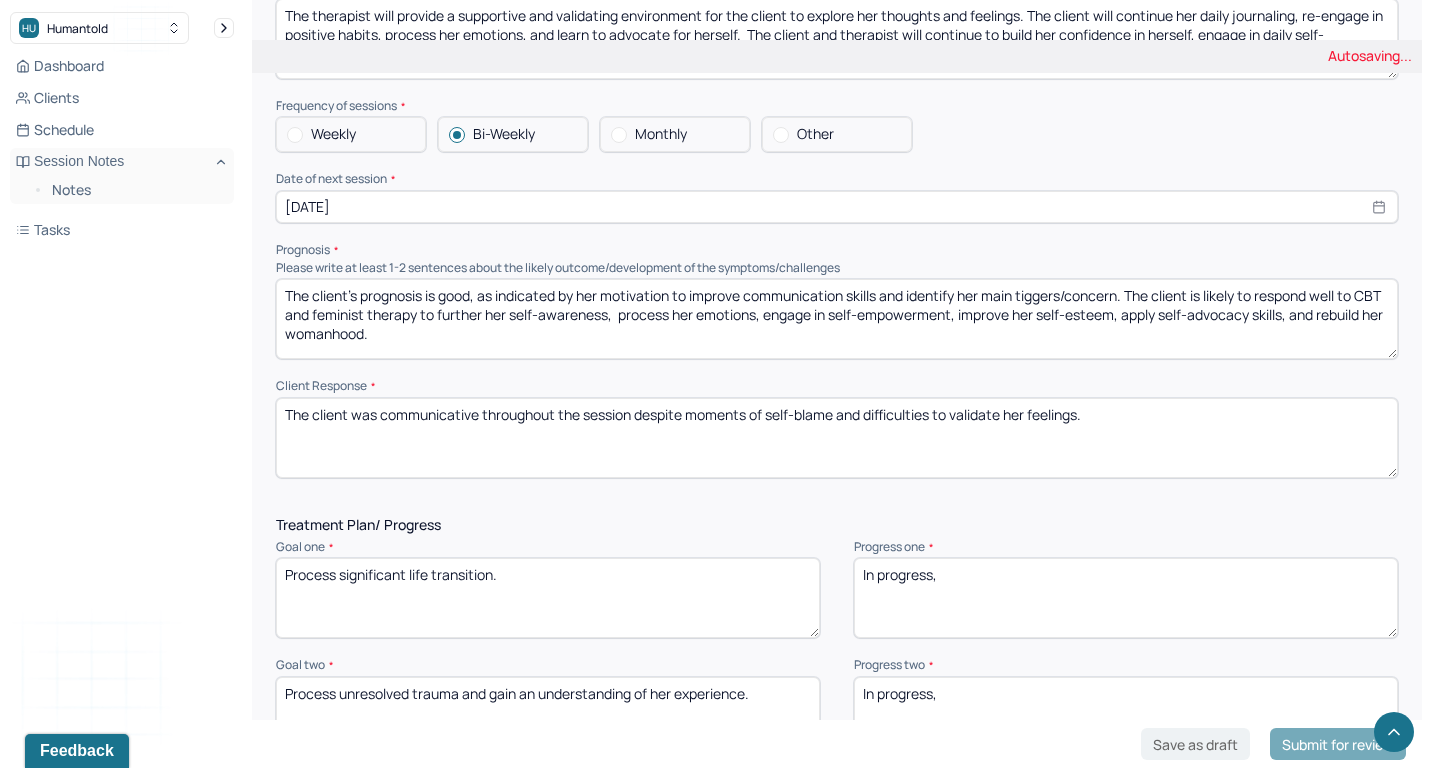 click on "The client was insightful, collaborative, communicative throughout the session despite moments of self-blame and difficulties to validate her feelings." at bounding box center [837, 438] 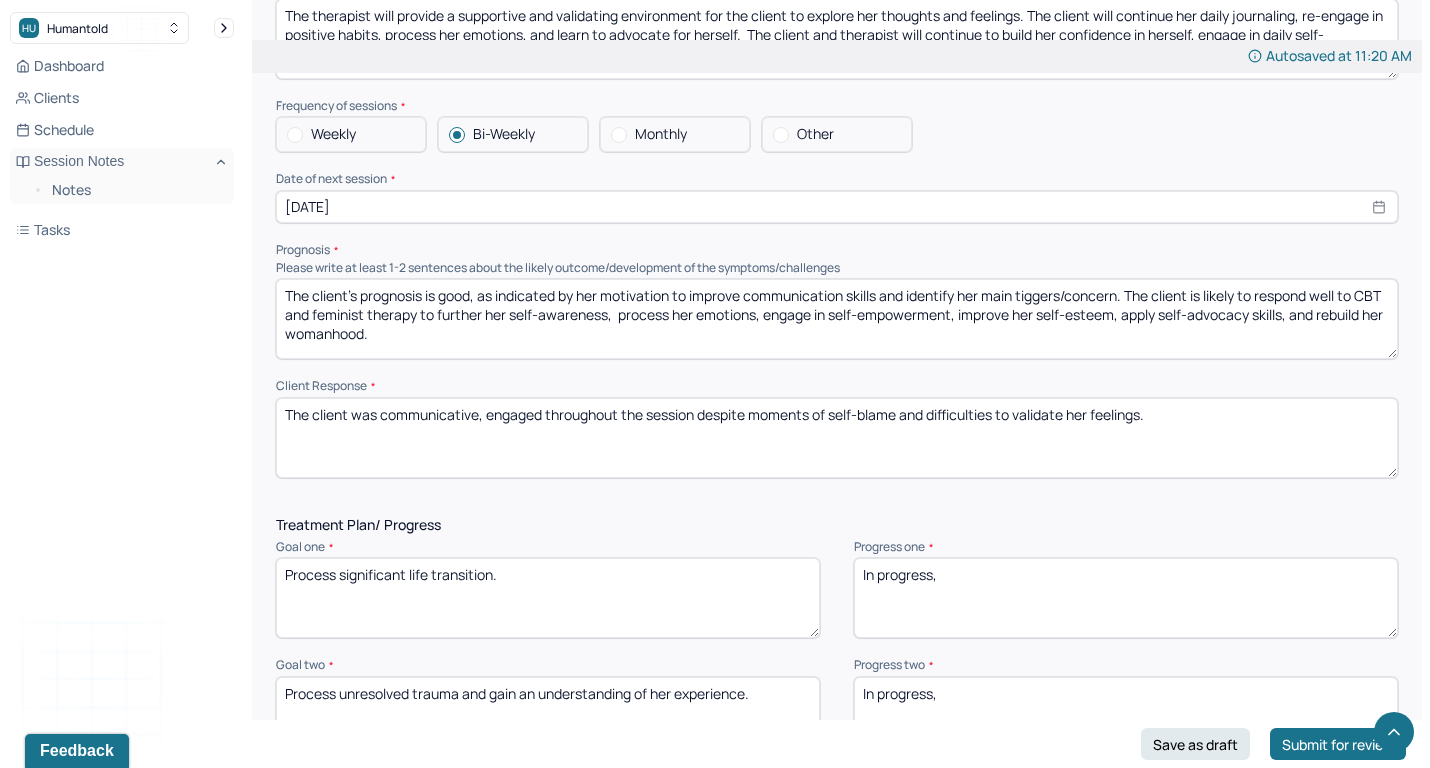 click on "The client was communicative, engaged throughout the session despite moments of self-blame and difficulties to validate her feelings." at bounding box center (837, 438) 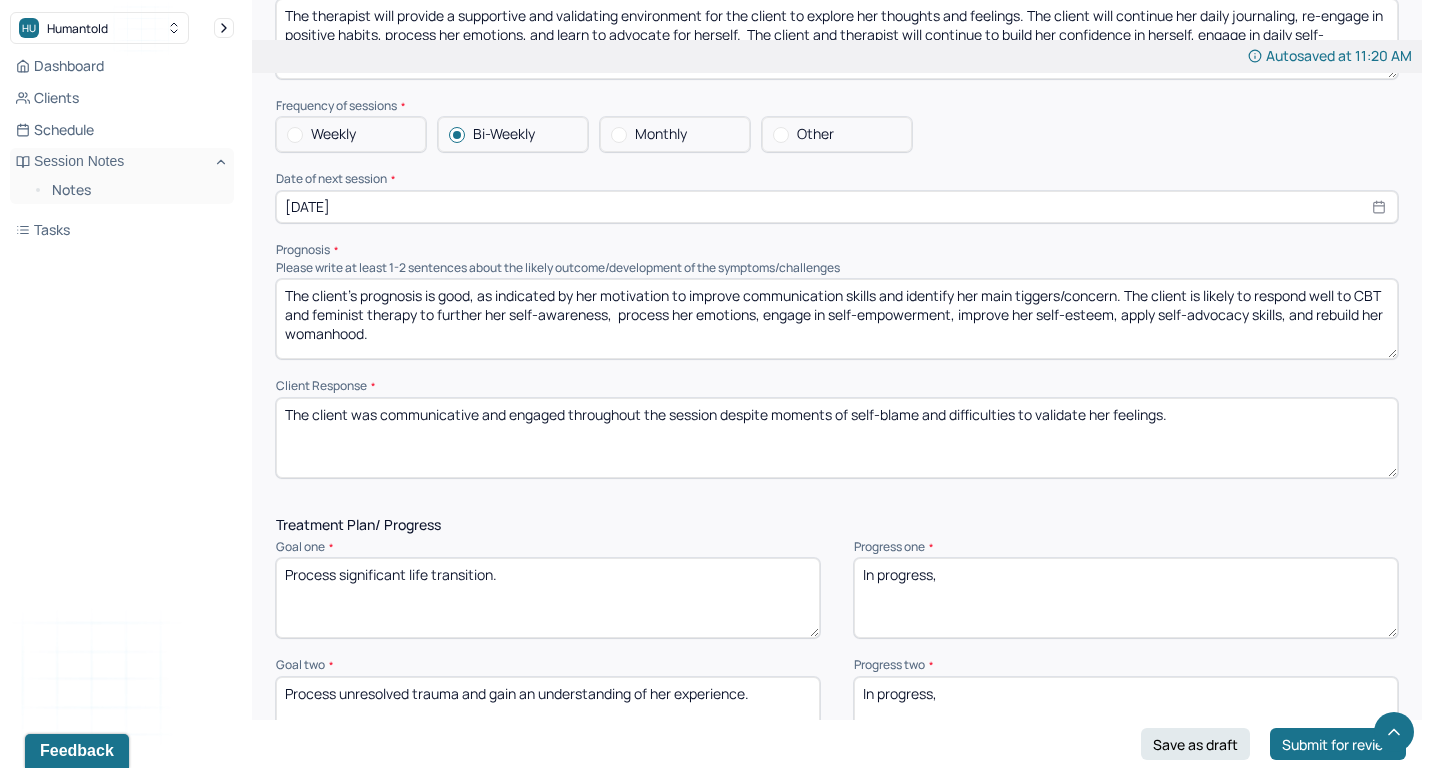 drag, startPoint x: 720, startPoint y: 384, endPoint x: 1266, endPoint y: 386, distance: 546.00366 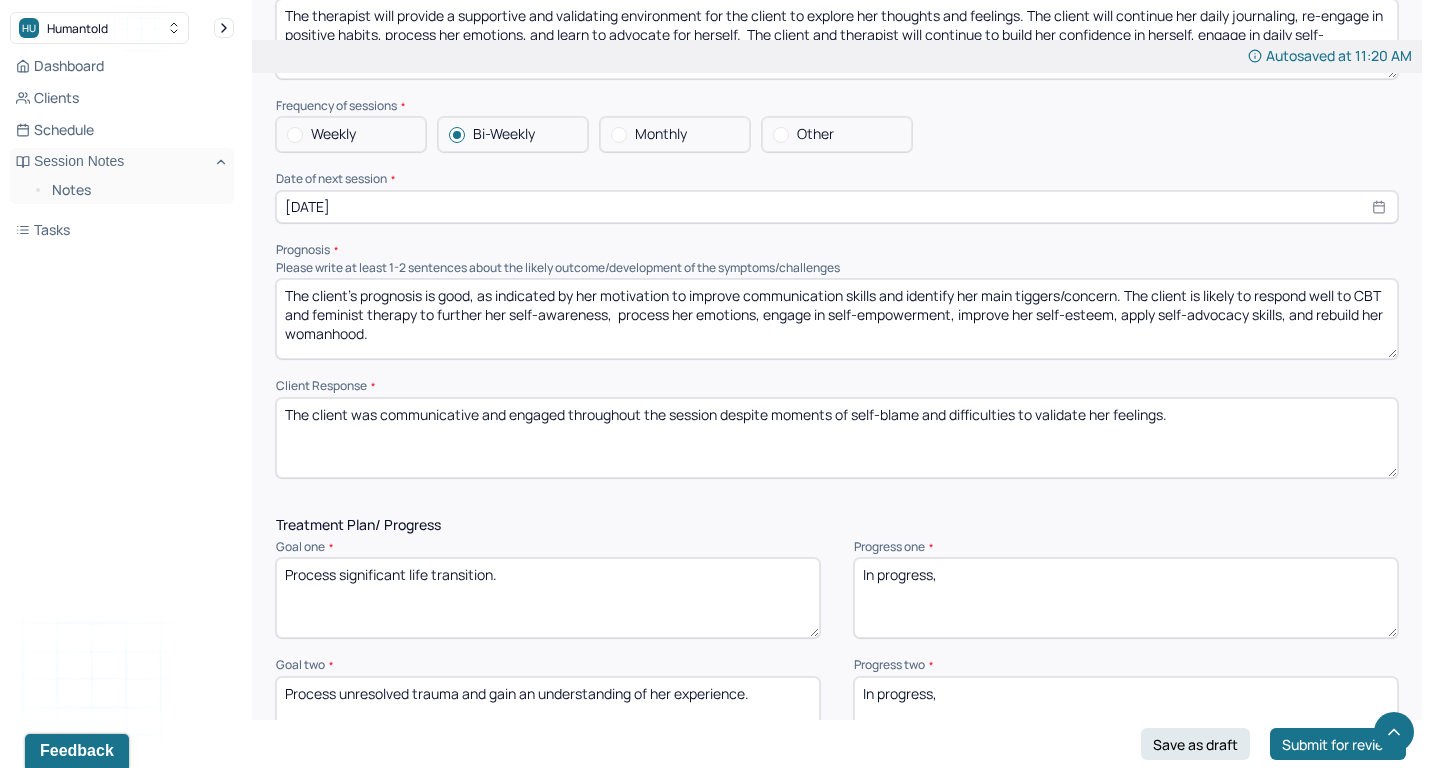 click on "The client was communicative and engaged throughout the session despite moments of self-blame and difficulties to validate her feelings." at bounding box center [837, 438] 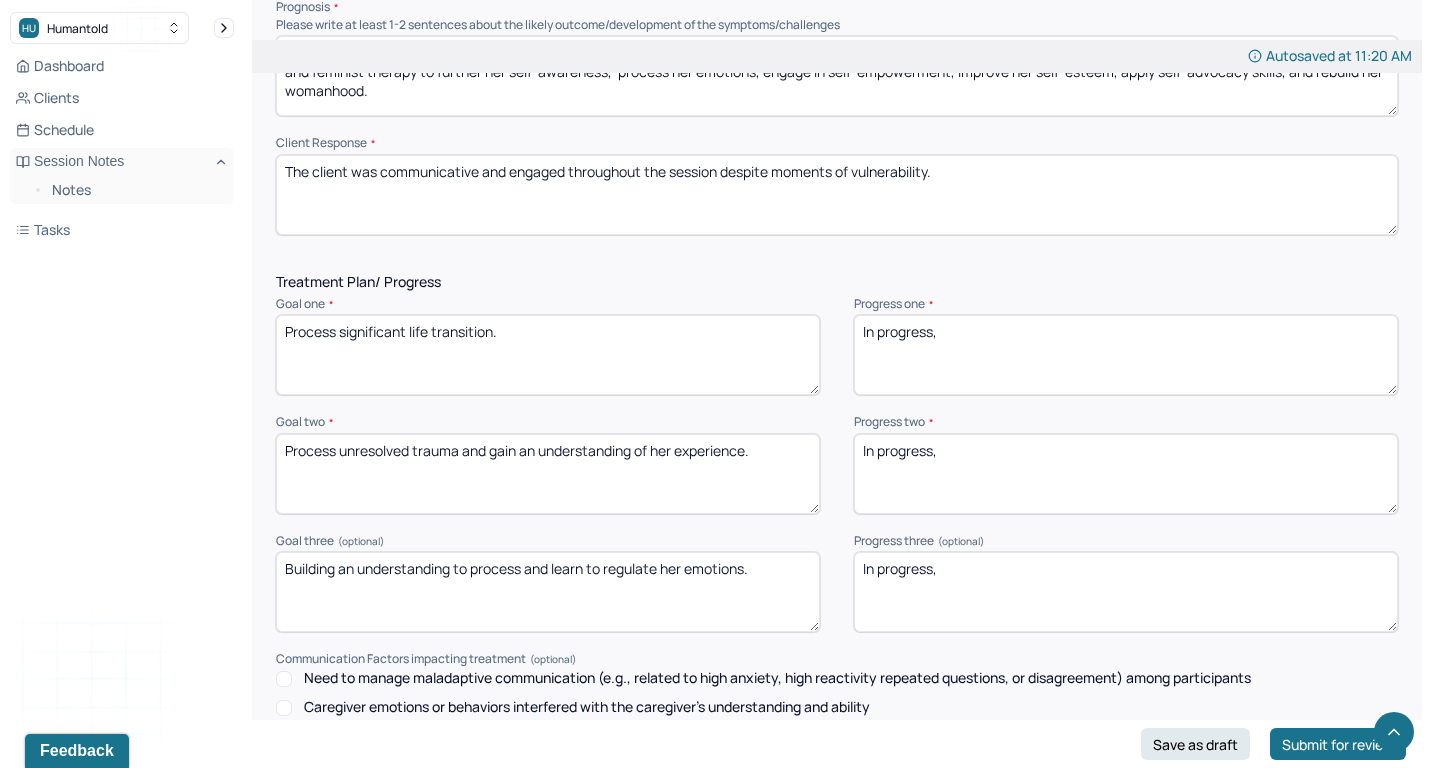 scroll, scrollTop: 2450, scrollLeft: 0, axis: vertical 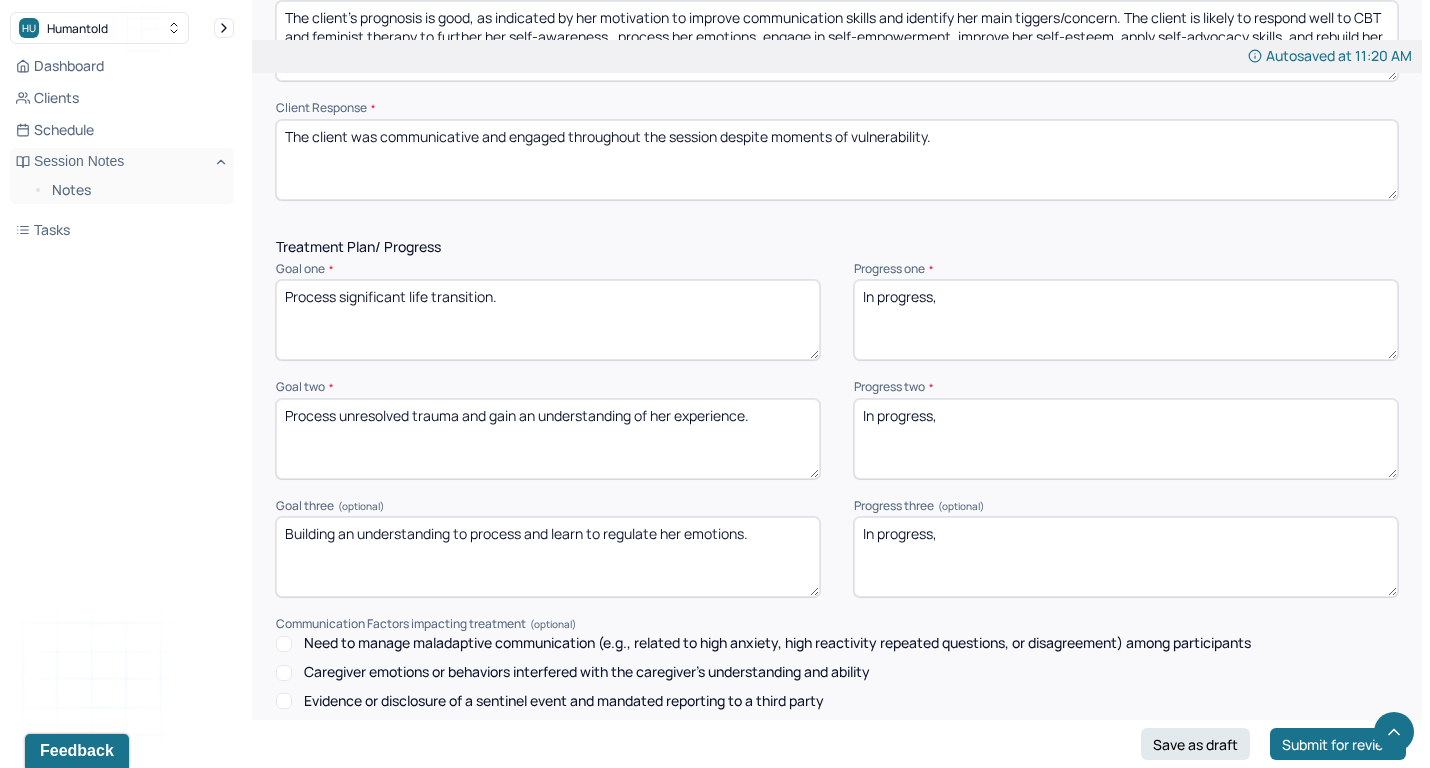 type on "The client was communicative and engaged throughout the session despite moments of vulnerability." 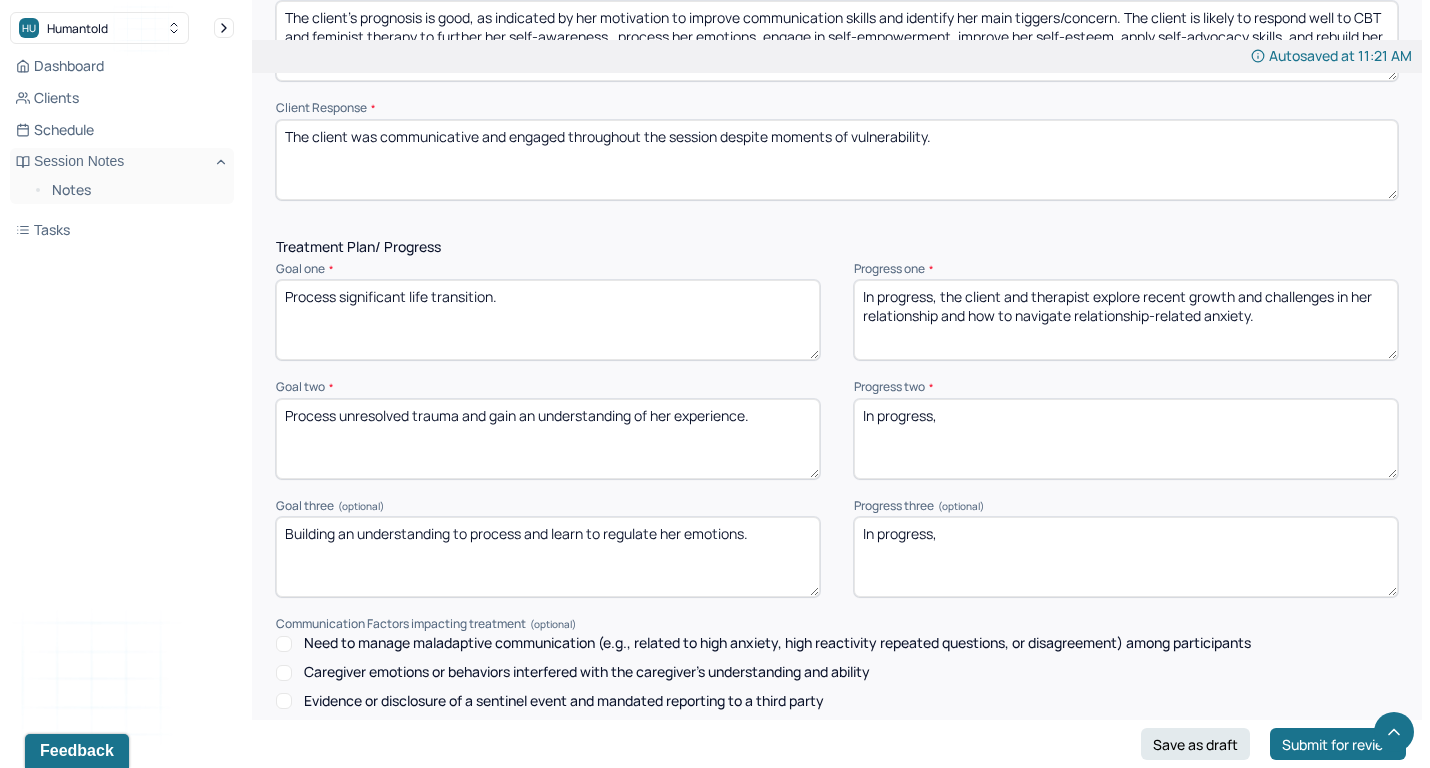 type on "In progress, the client and therapist explore recent growth and challenges in her relationship and how to navigate relationship-related anxiety." 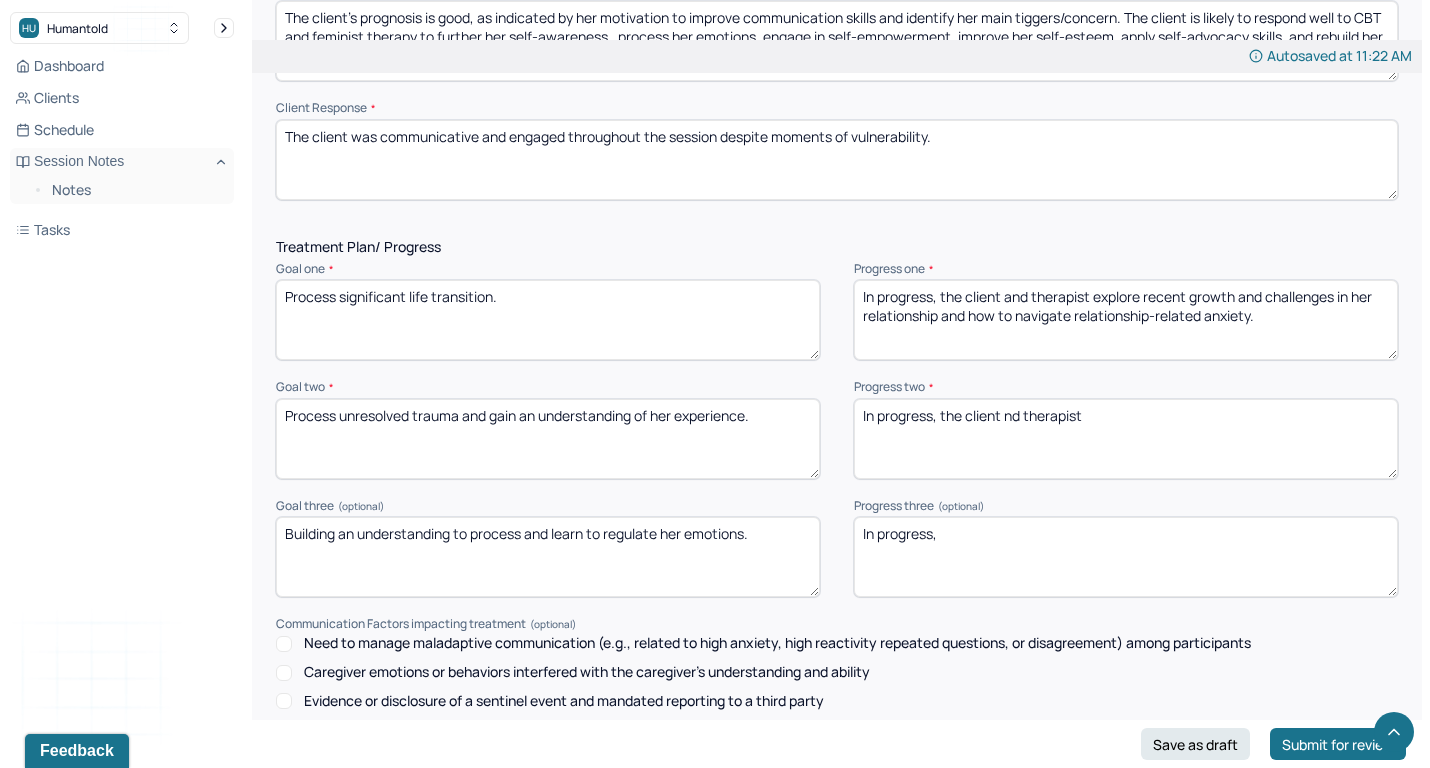 click on "In progress, the client nd therapist" at bounding box center (1126, 439) 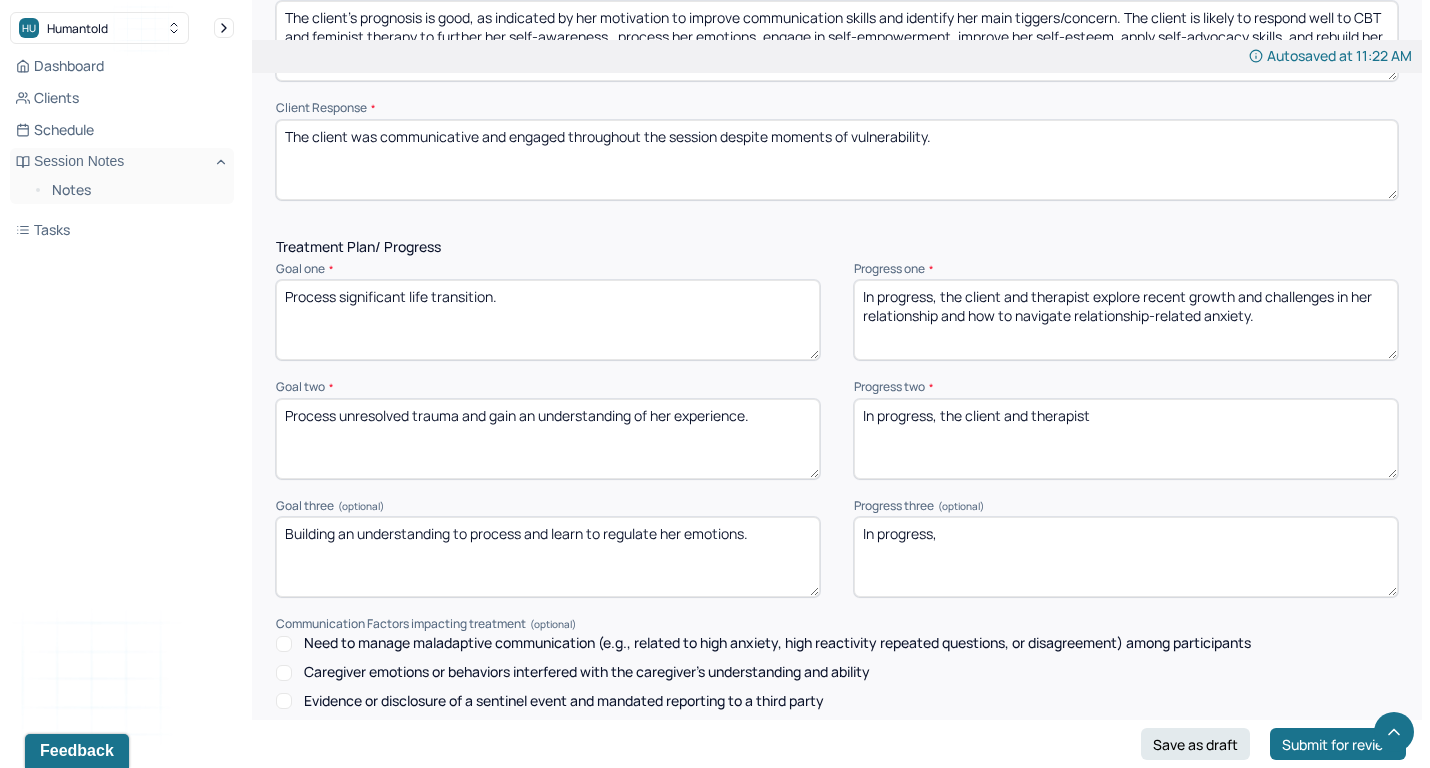 click on "In progress, the client nd therapist" at bounding box center (1126, 439) 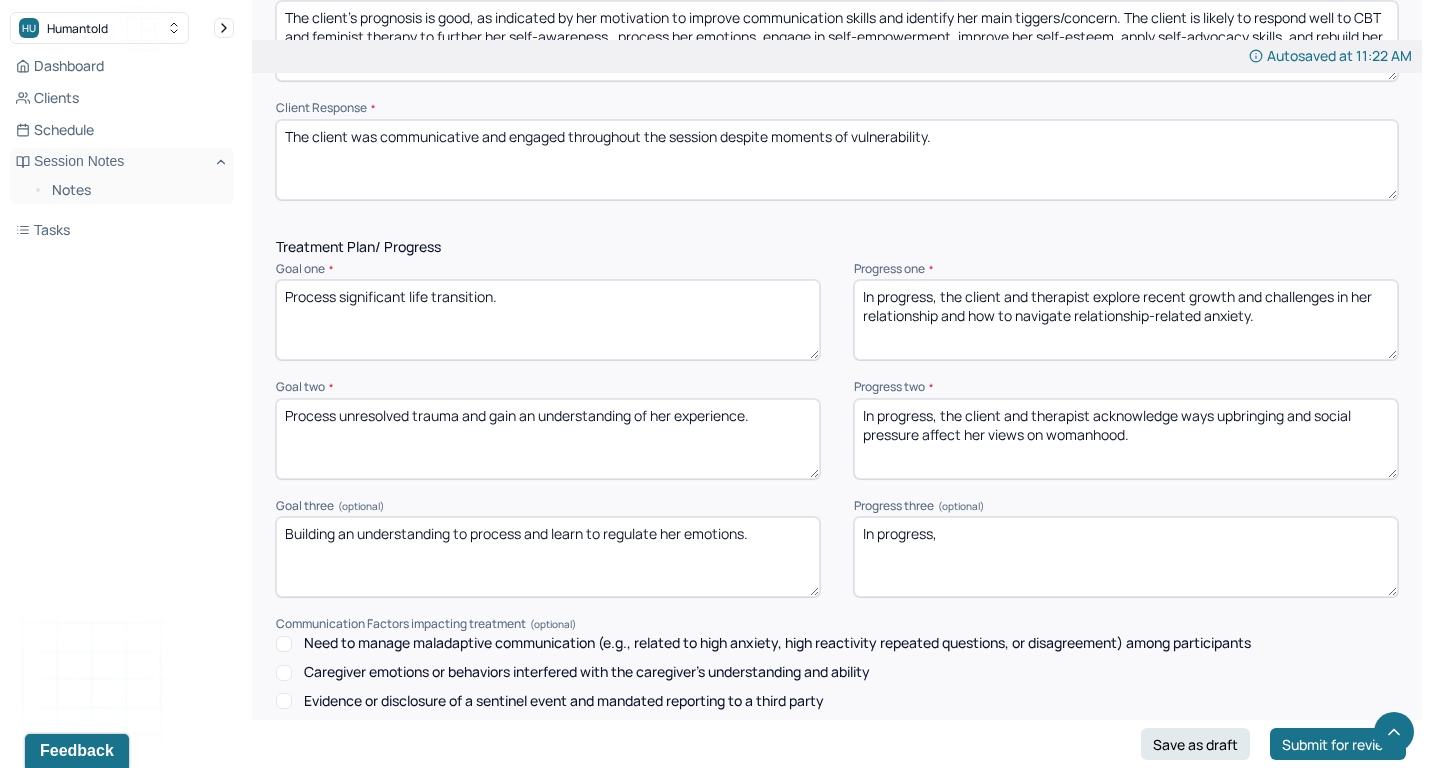 type on "In progress, the client and therapist acknowledge ways upbringing and social pressure affect her views on womanhood." 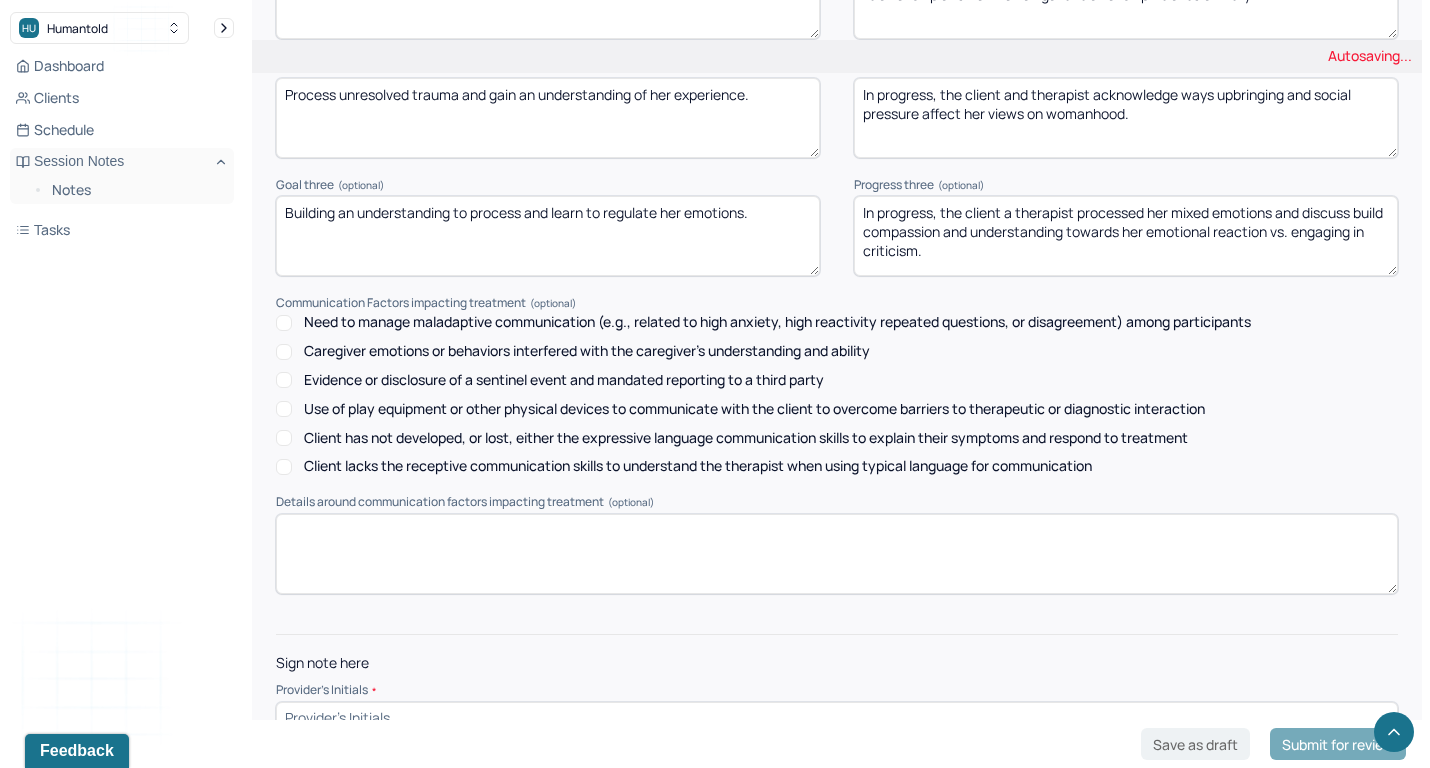 type on "In progress, the client a therapist processed her mixed emotions and discuss build compassion and understanding towards her emotional reaction vs. engaging in criticism." 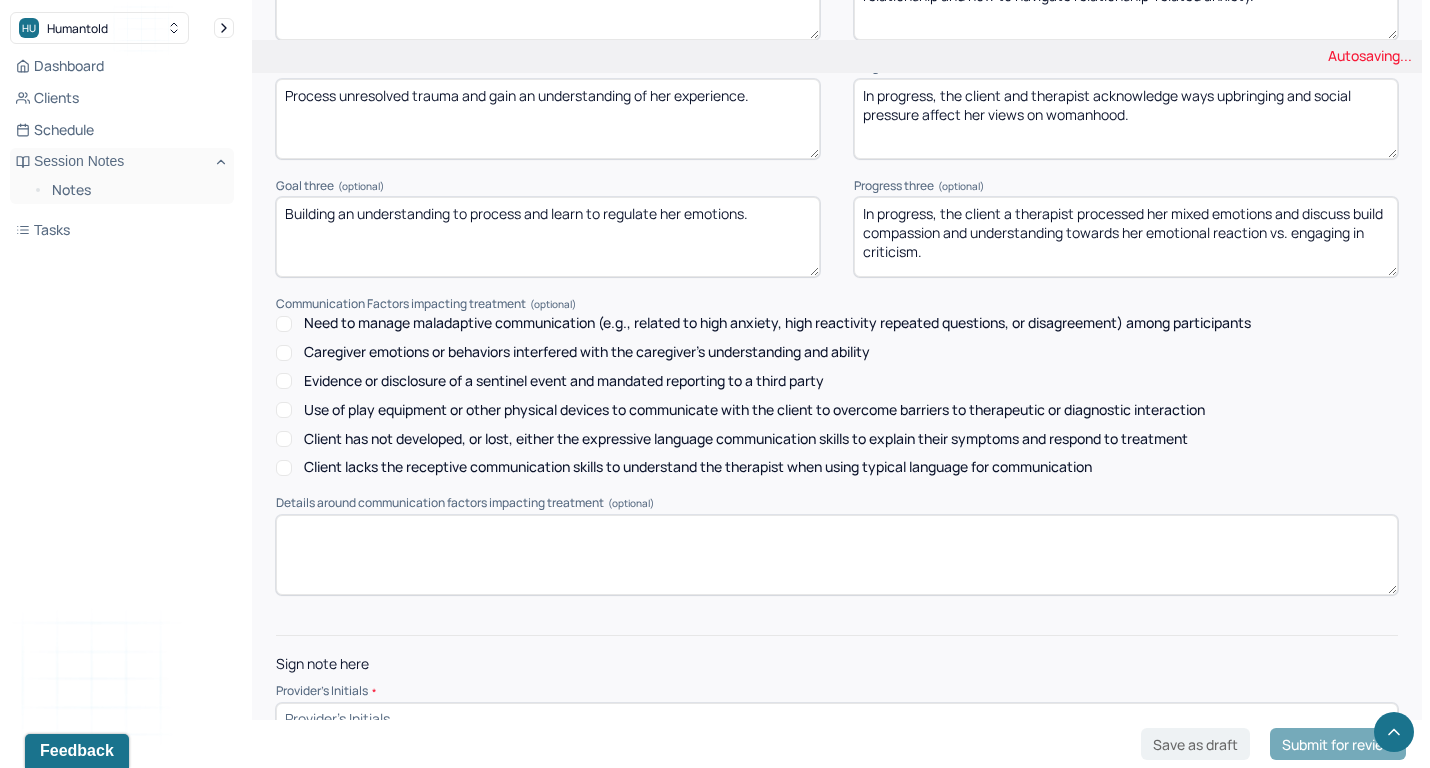 click on "Provider's Initials *" at bounding box center (837, 709) 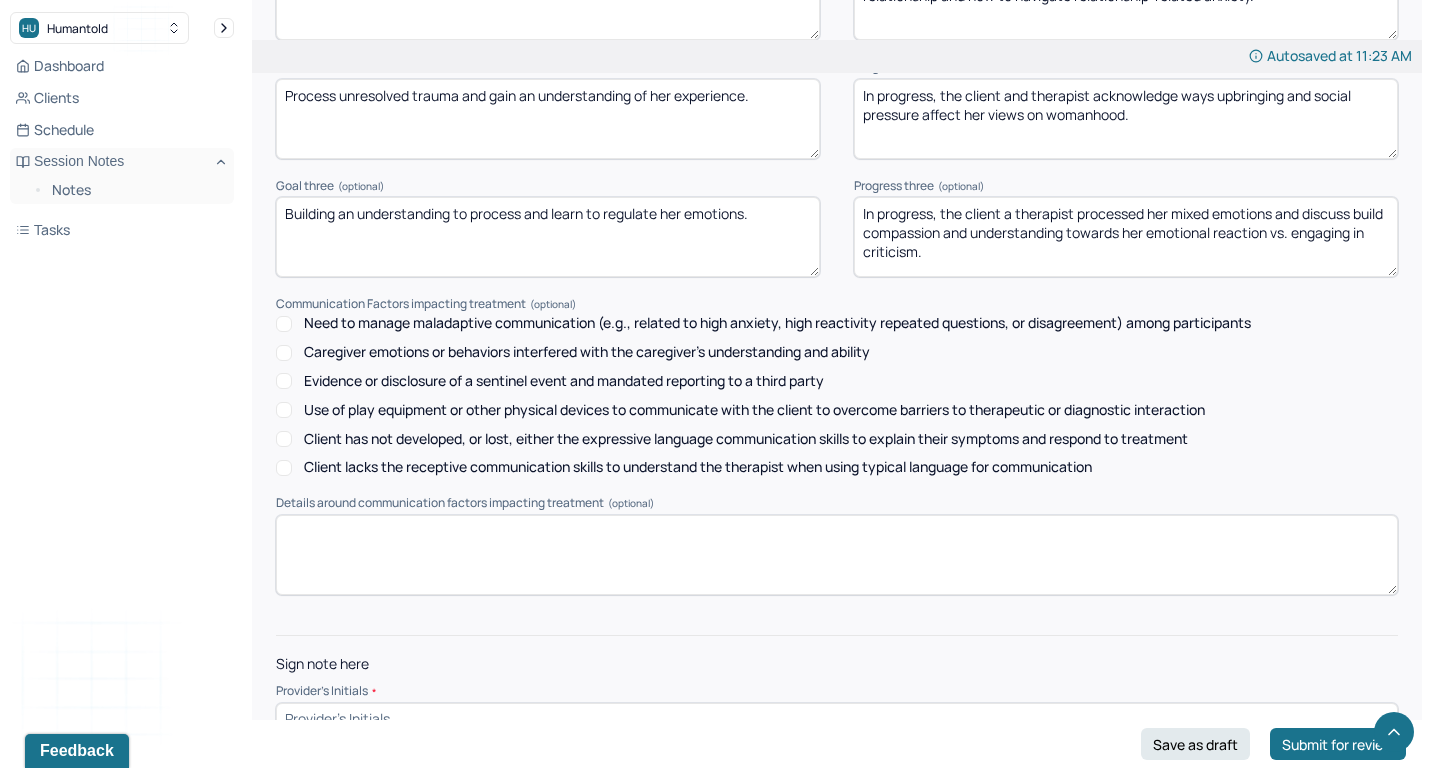 click at bounding box center (837, 719) 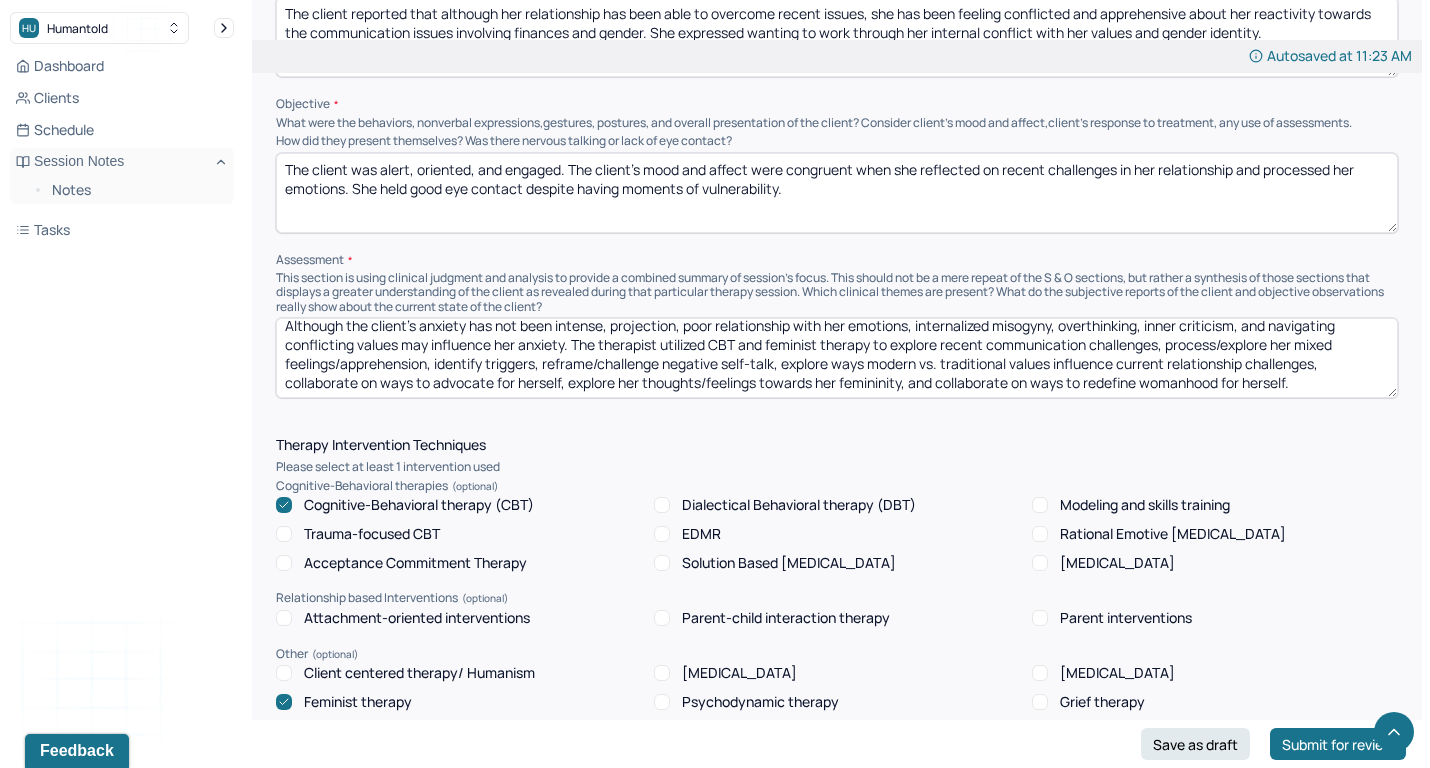 scroll, scrollTop: 1301, scrollLeft: 0, axis: vertical 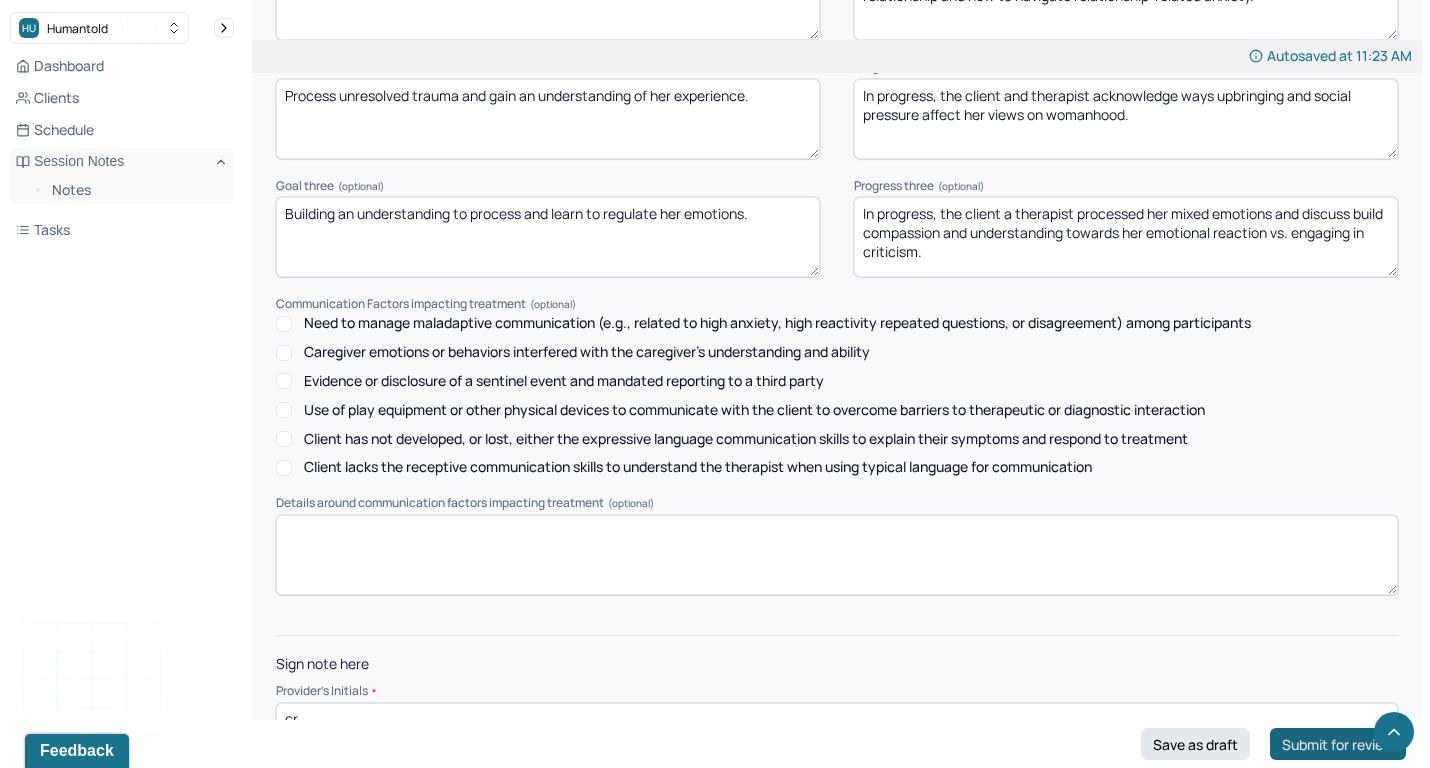 type on "cr" 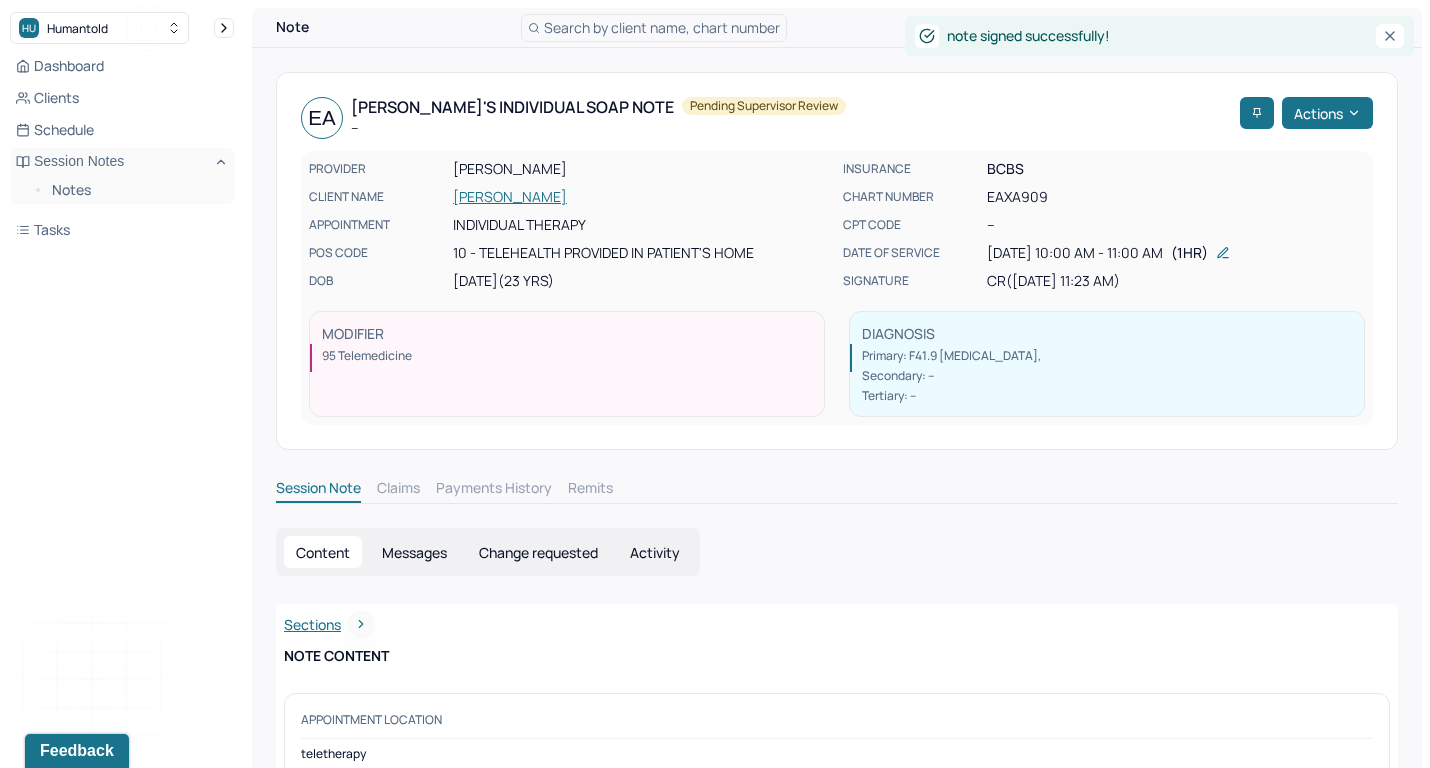 scroll, scrollTop: 0, scrollLeft: 0, axis: both 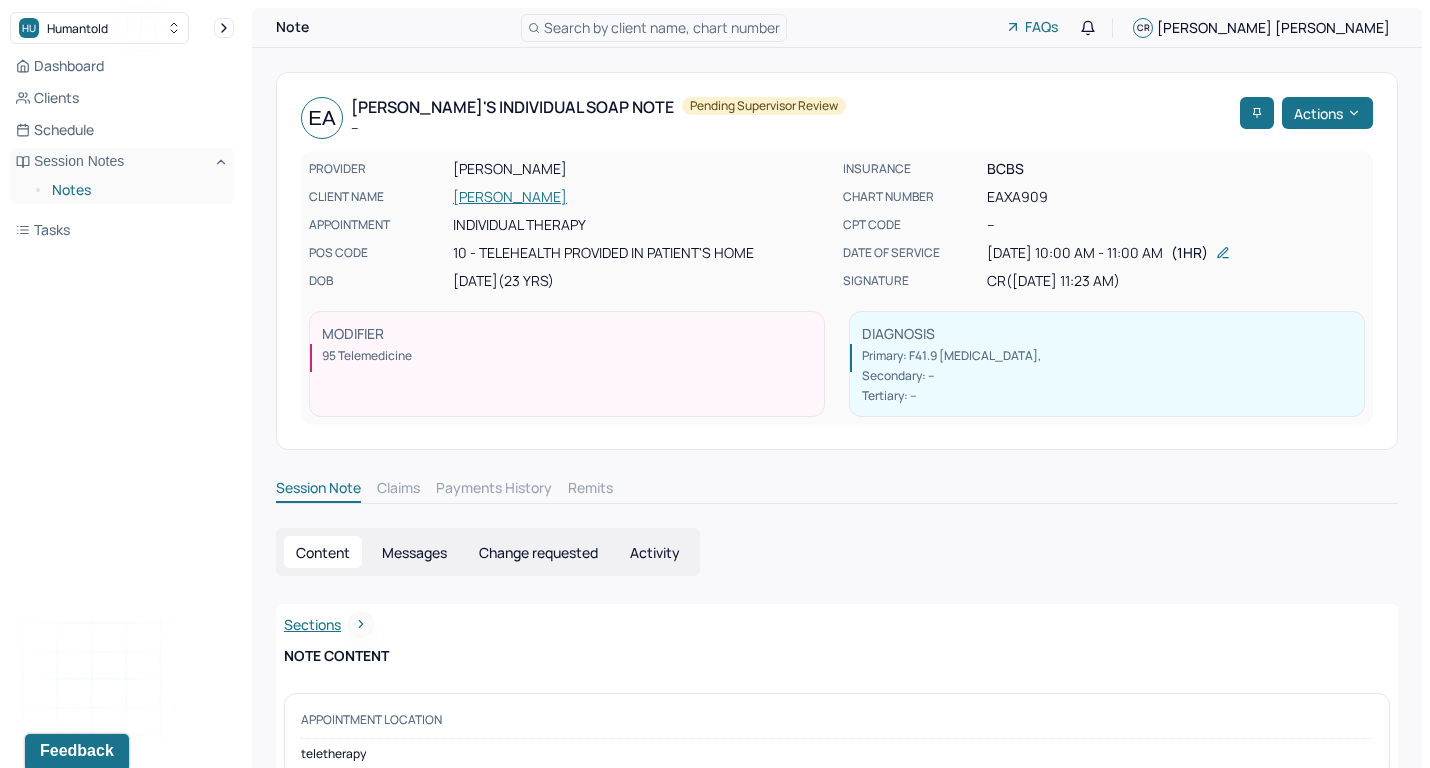 click on "Notes" at bounding box center [135, 190] 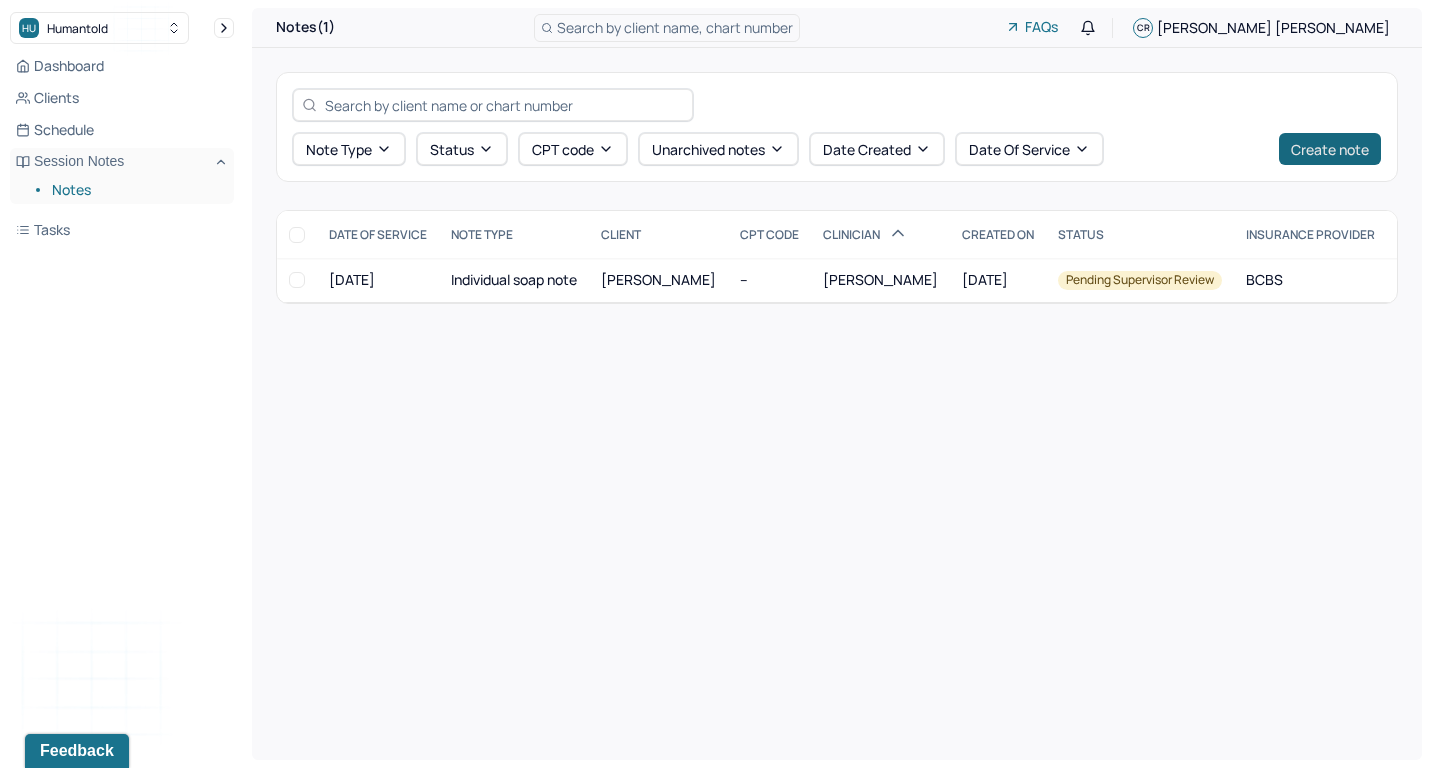click on "Create note" at bounding box center [1330, 149] 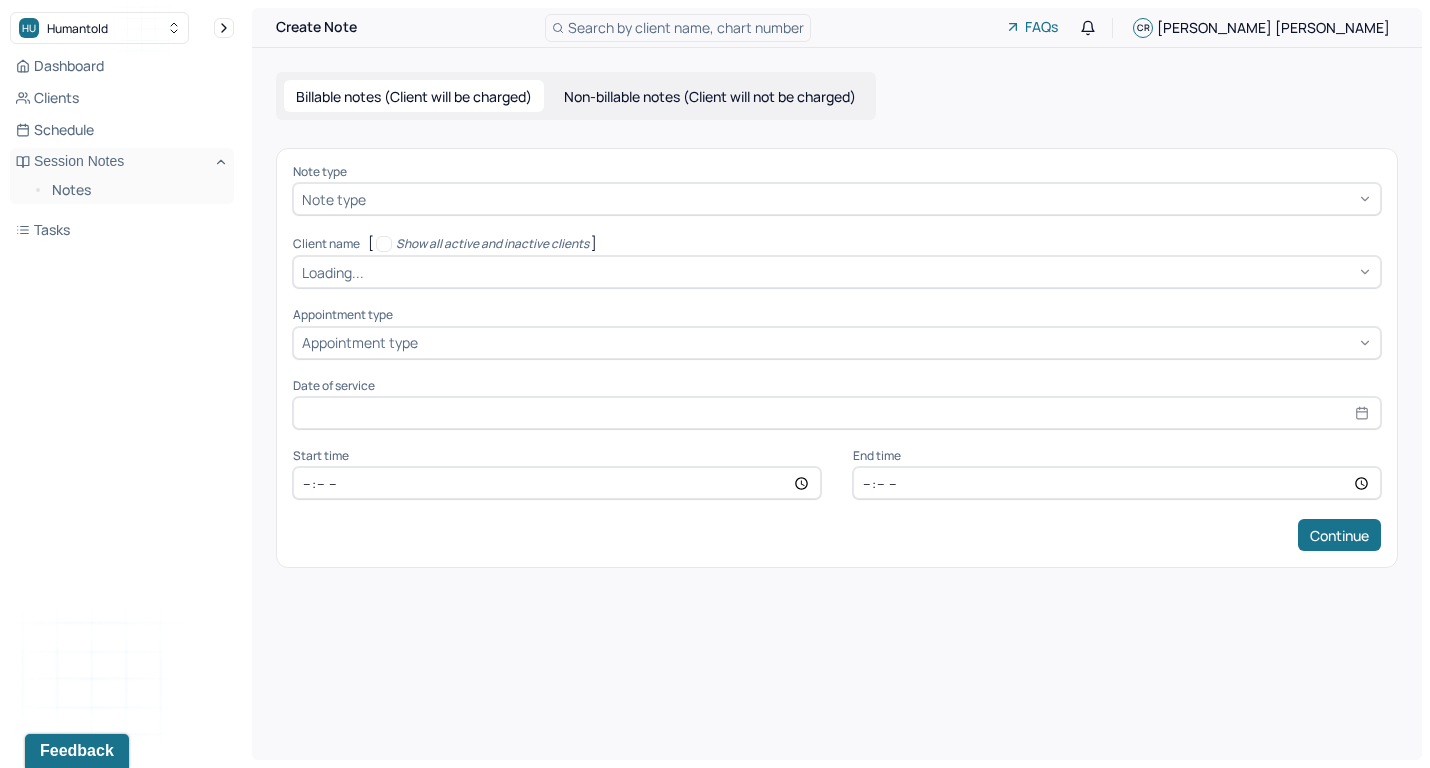 click at bounding box center [871, 199] 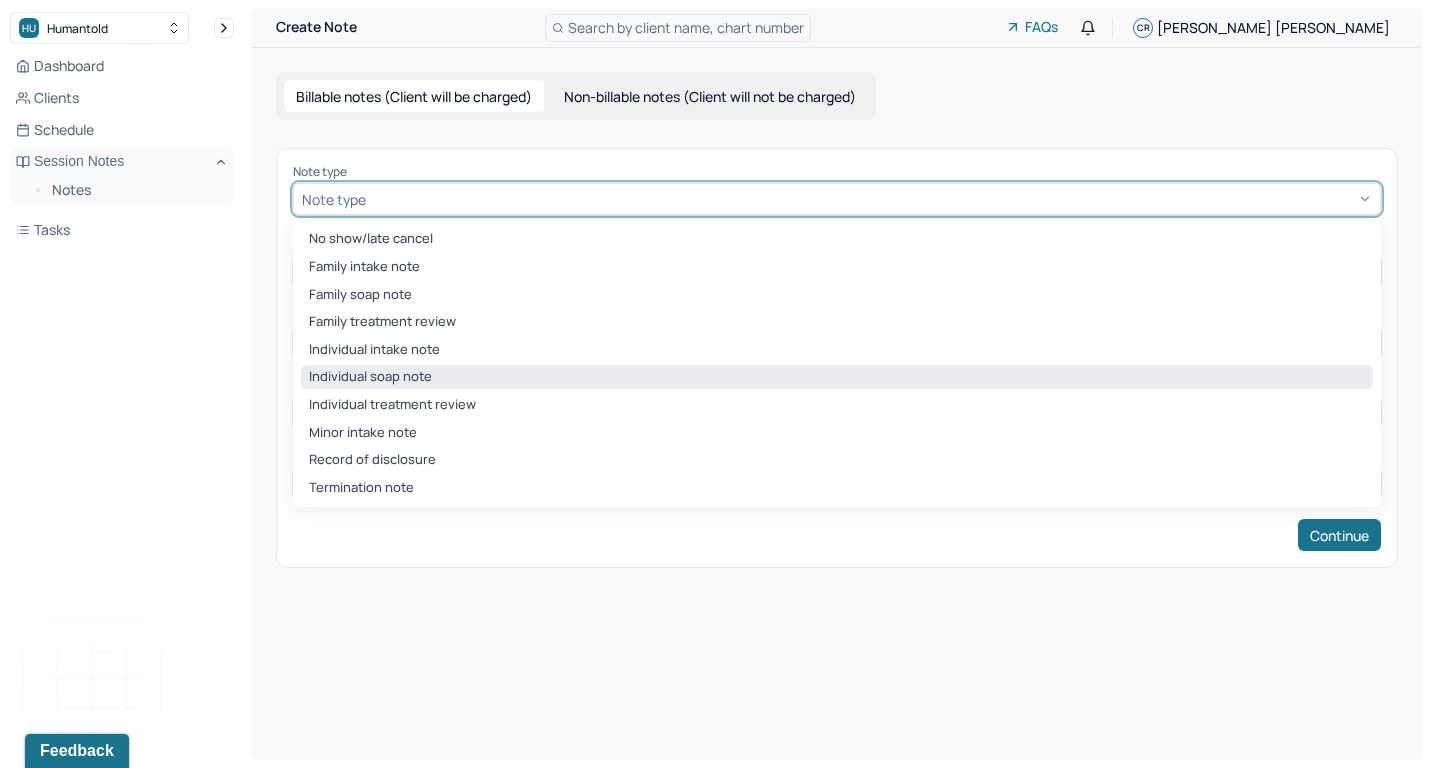 click on "Individual soap note" at bounding box center [837, 377] 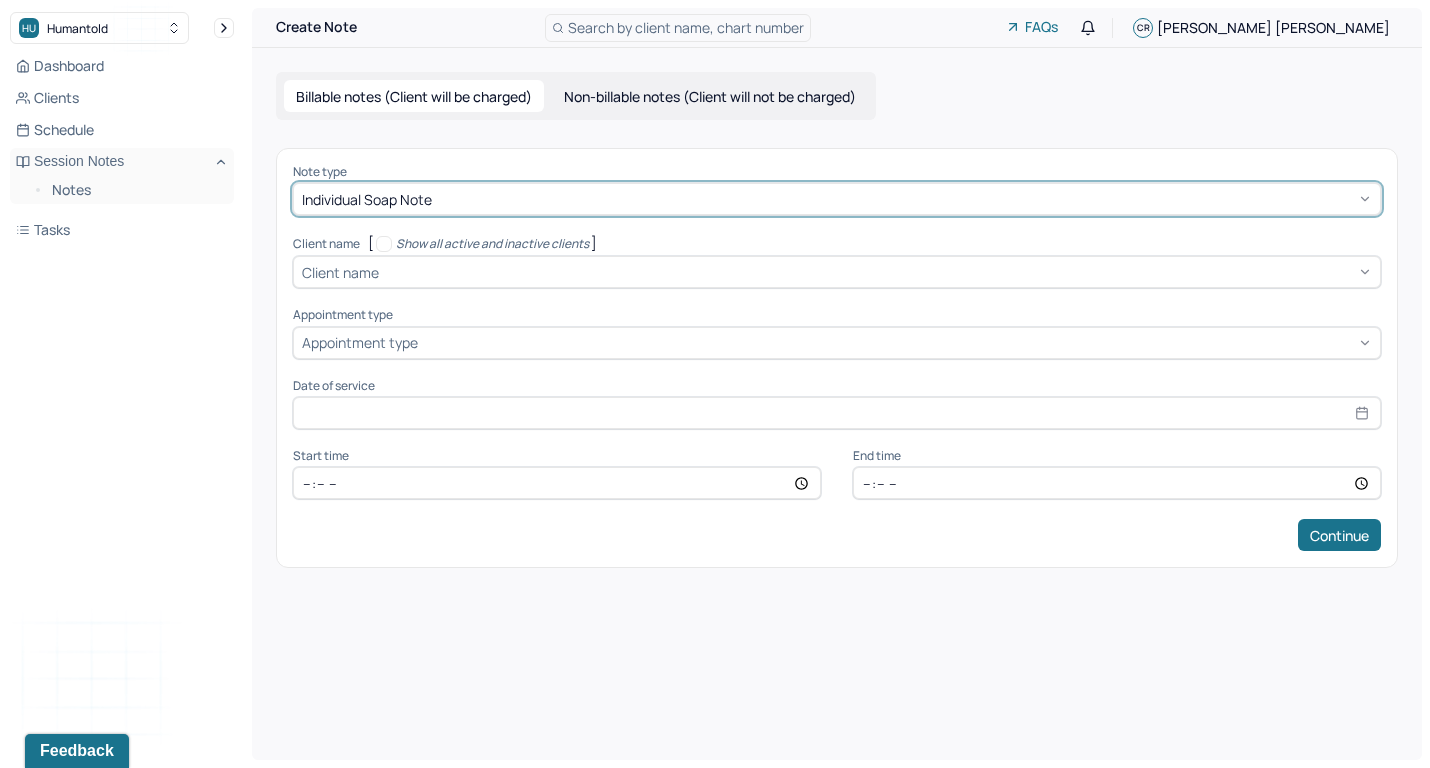 click at bounding box center [877, 272] 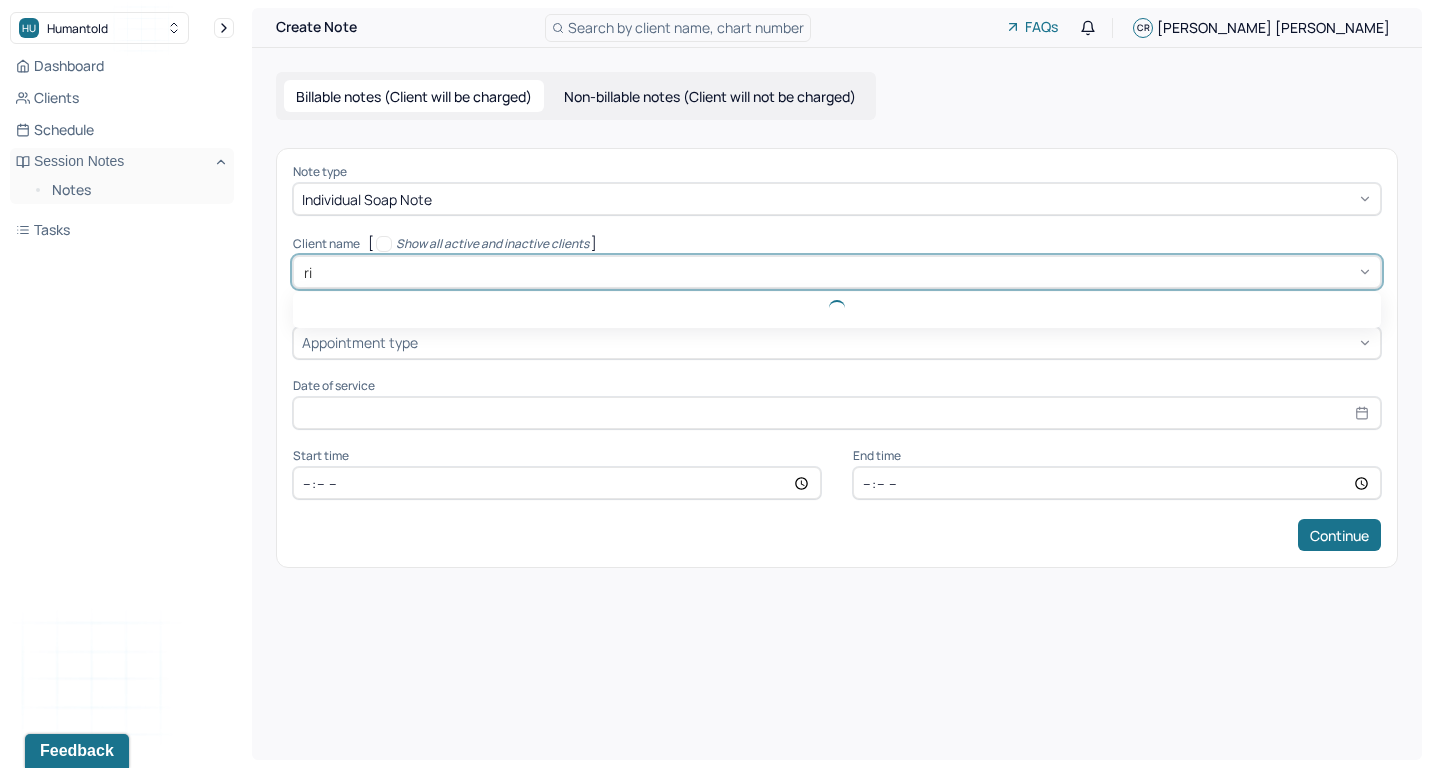type on "riv" 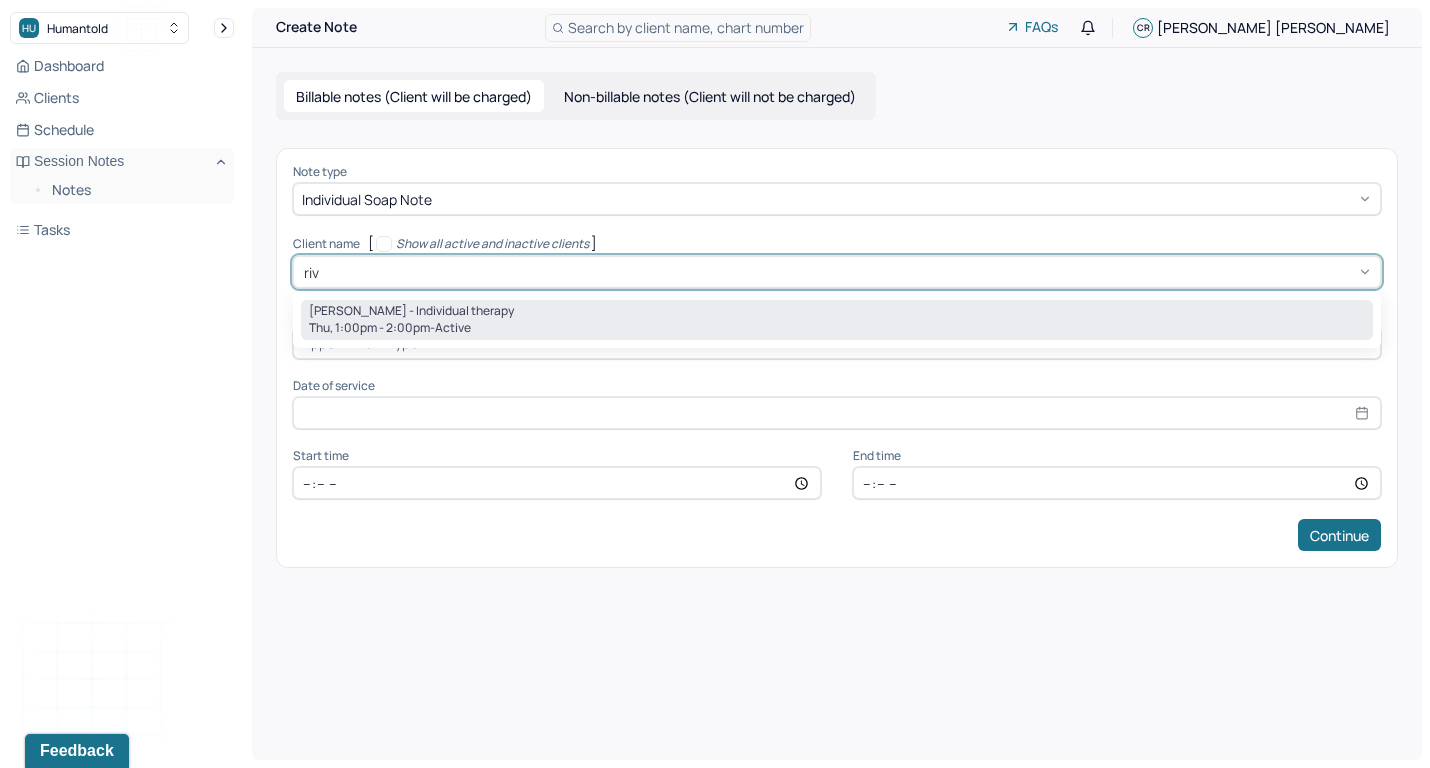 click on "Thu, 1:00pm - 2:00pm  -  active" at bounding box center (837, 328) 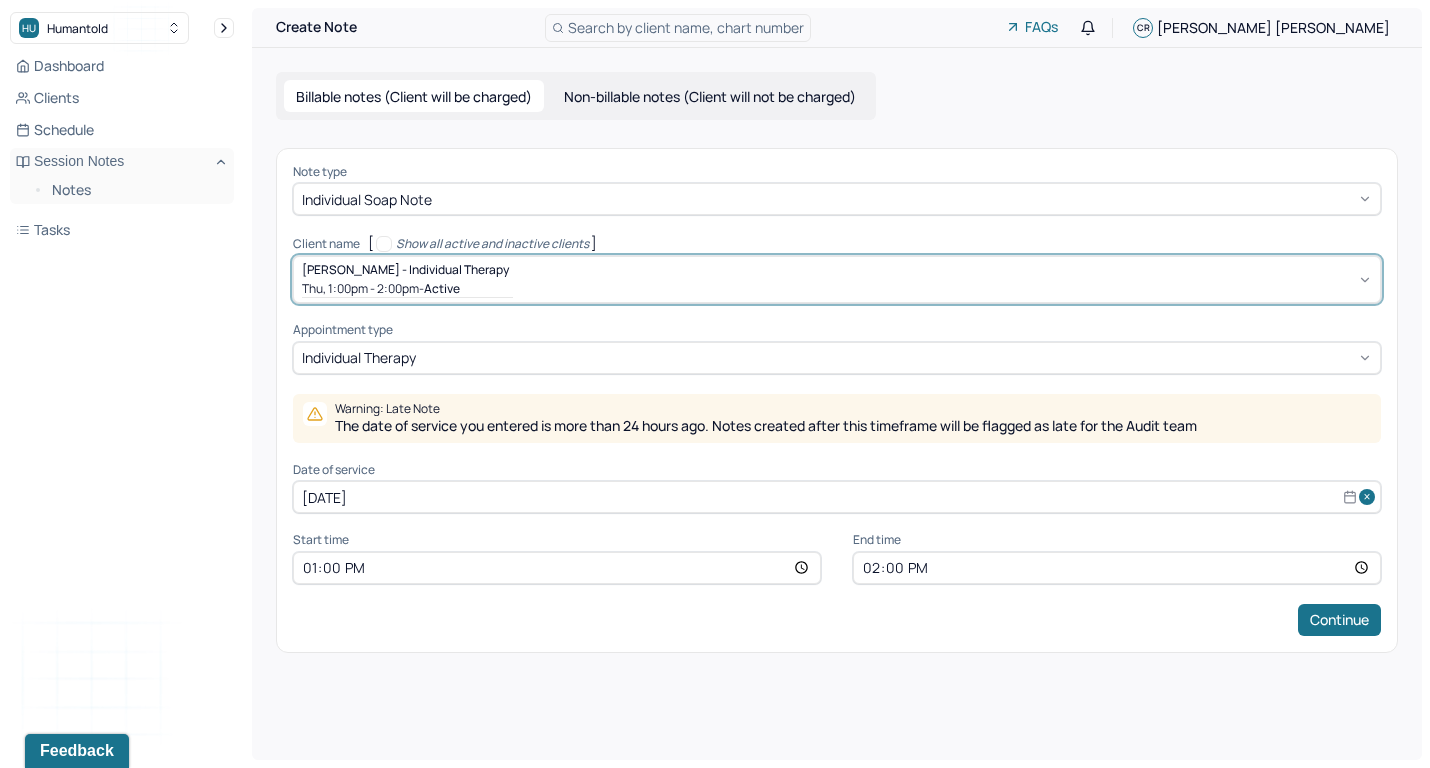 scroll, scrollTop: 0, scrollLeft: 0, axis: both 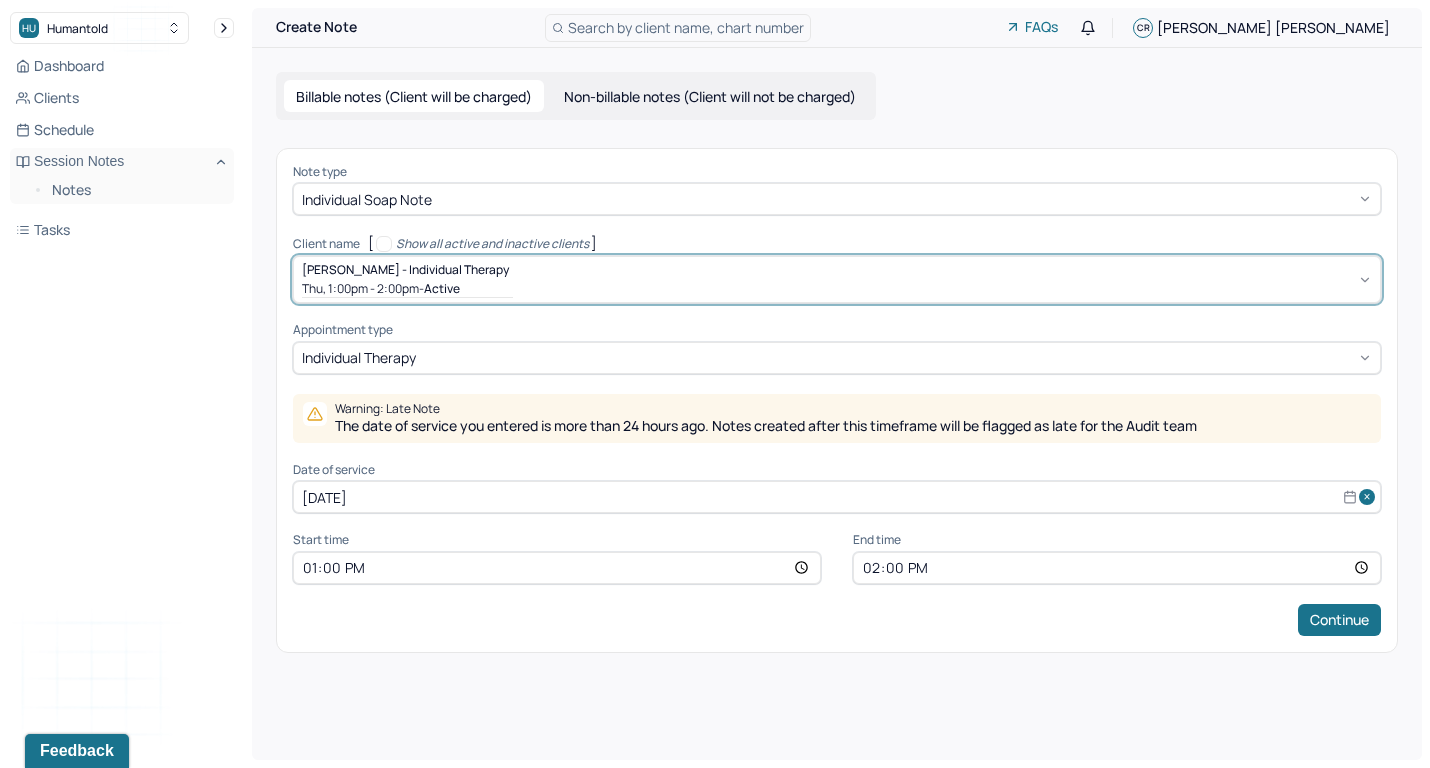 click on "[DATE]" at bounding box center (837, 497) 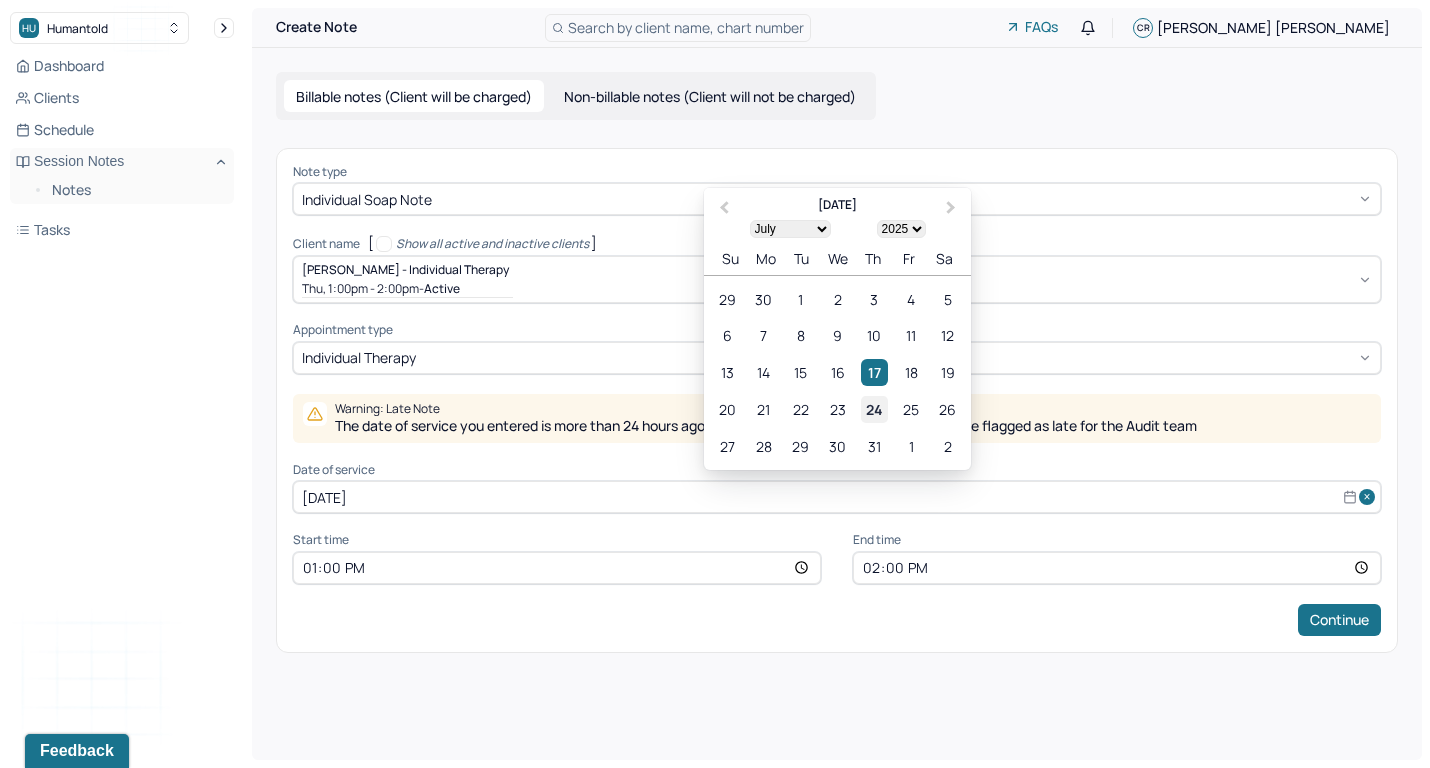 click on "24" at bounding box center [874, 409] 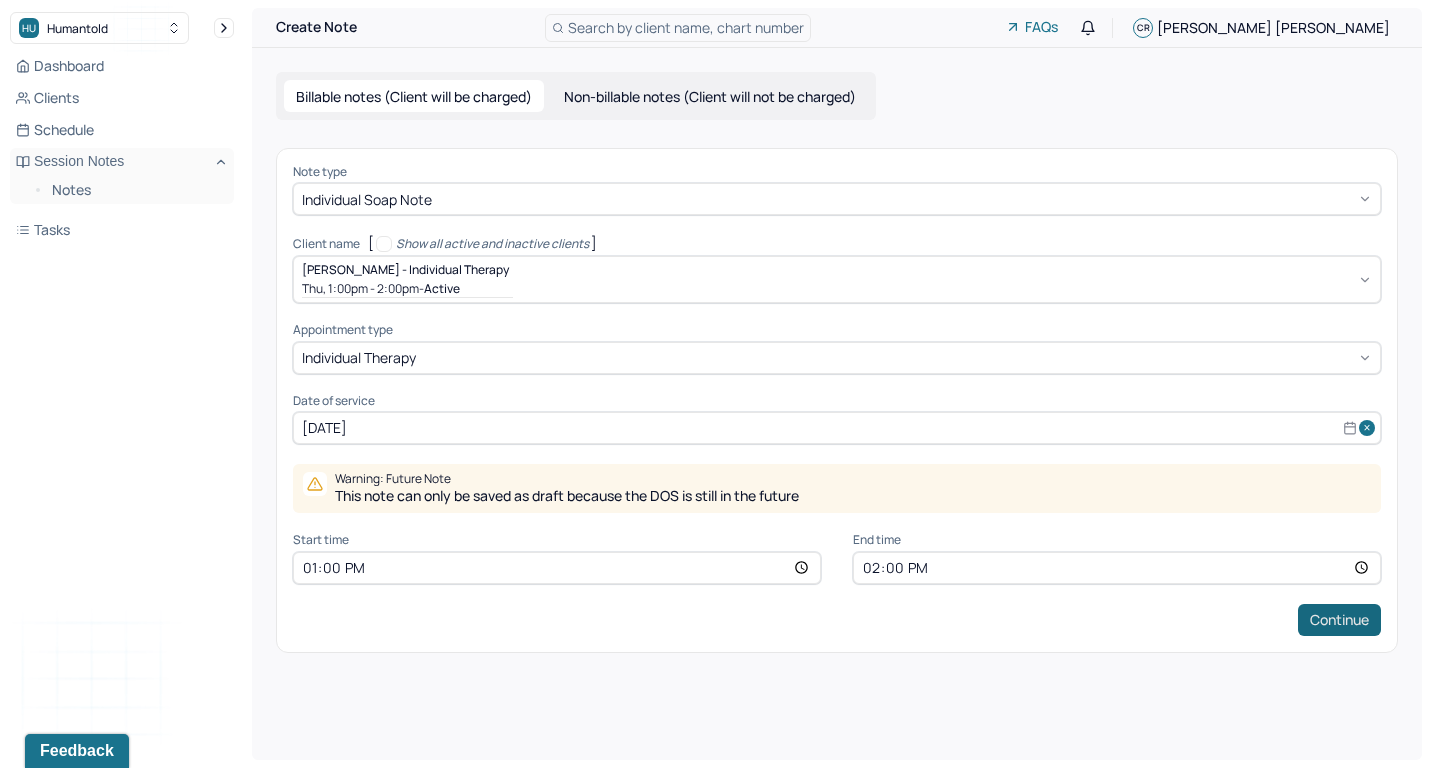 click on "Continue" at bounding box center (1339, 620) 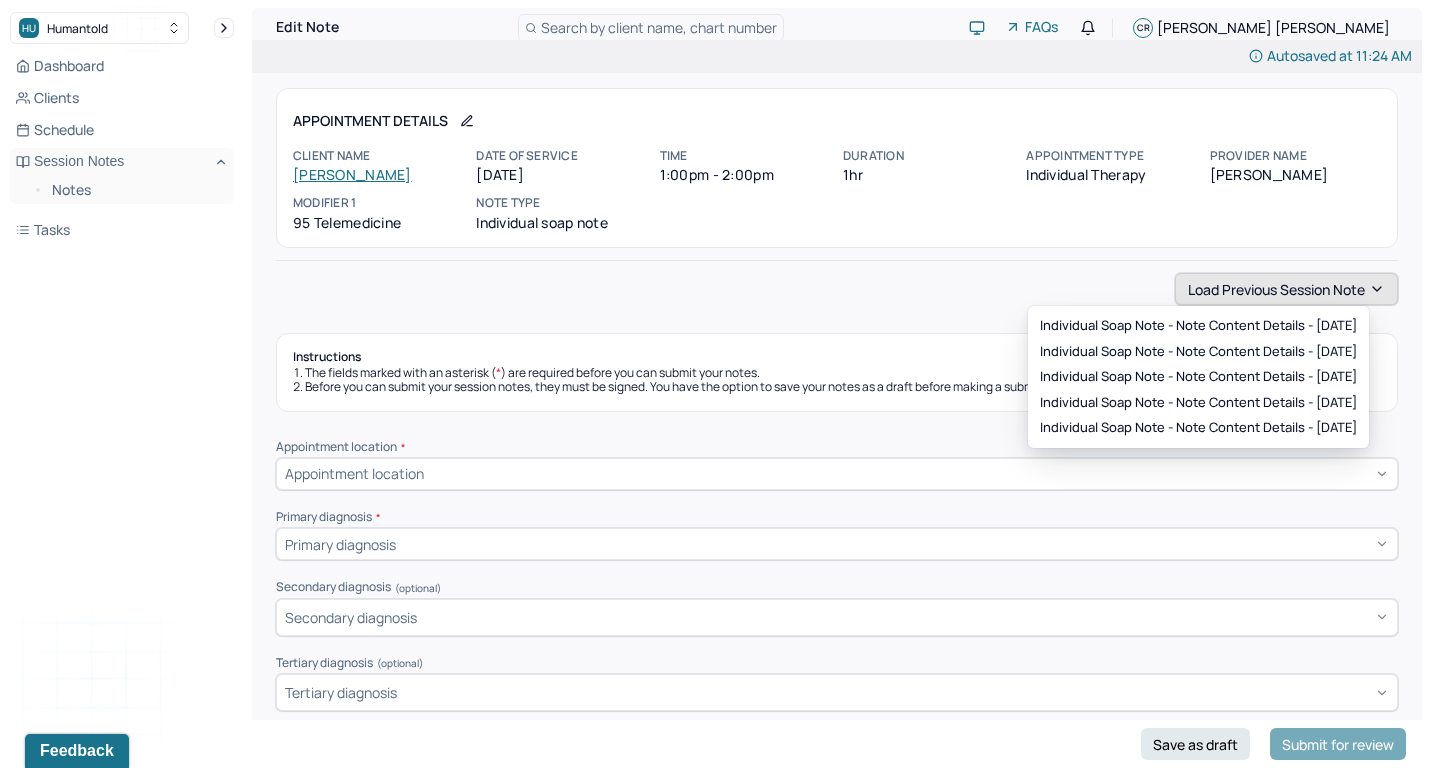 click on "Load previous session note" at bounding box center (1286, 289) 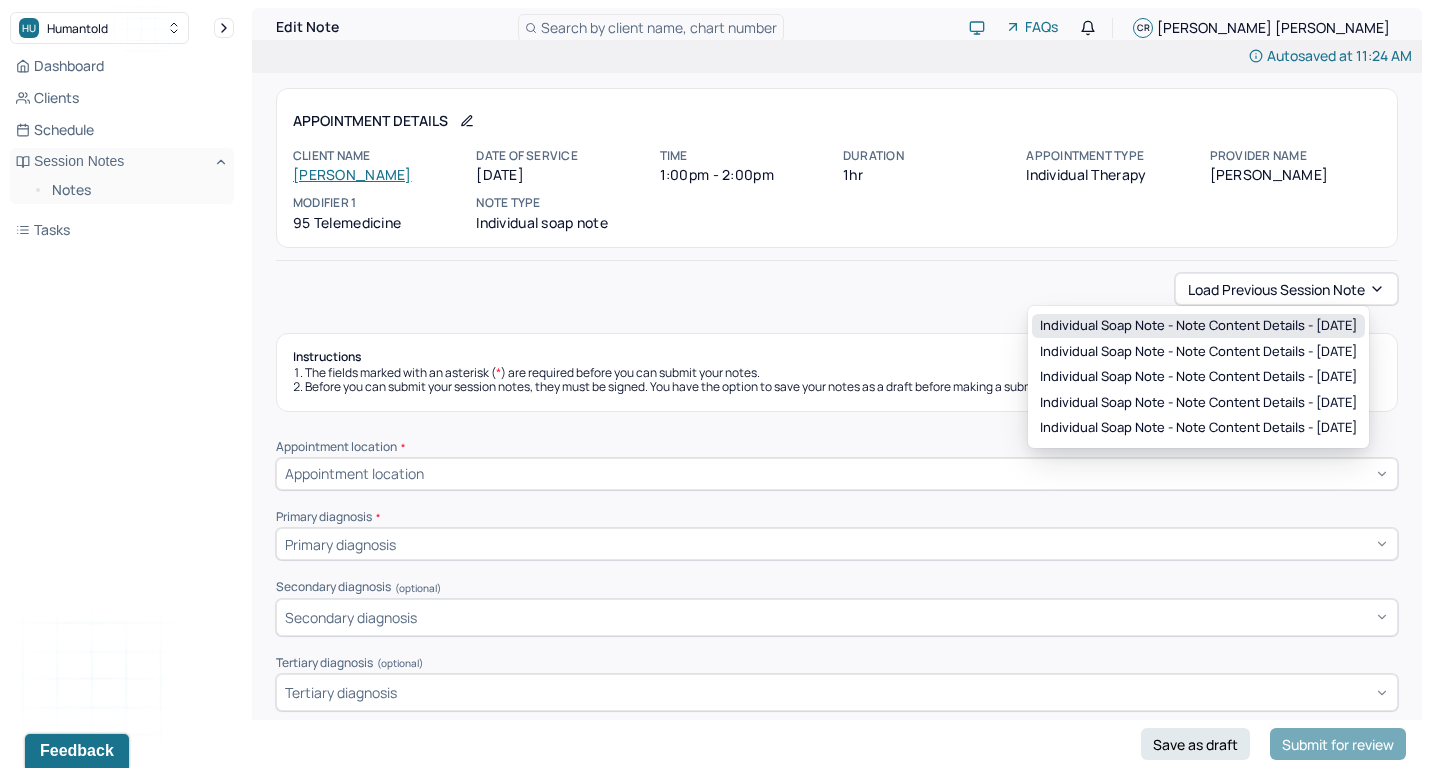 click on "Individual soap note   - Note content Details -   [DATE]" at bounding box center [1198, 326] 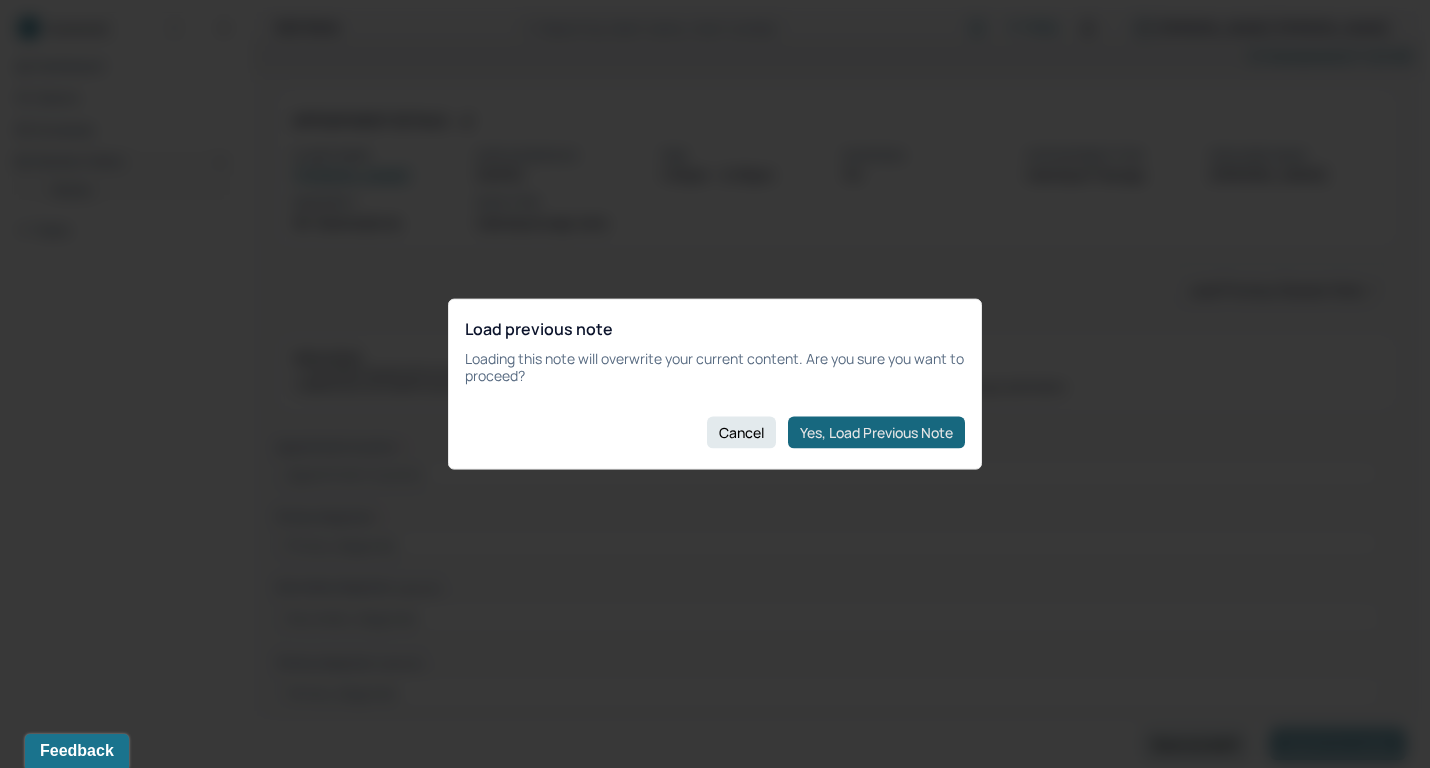 click on "Yes, Load Previous Note" at bounding box center (876, 432) 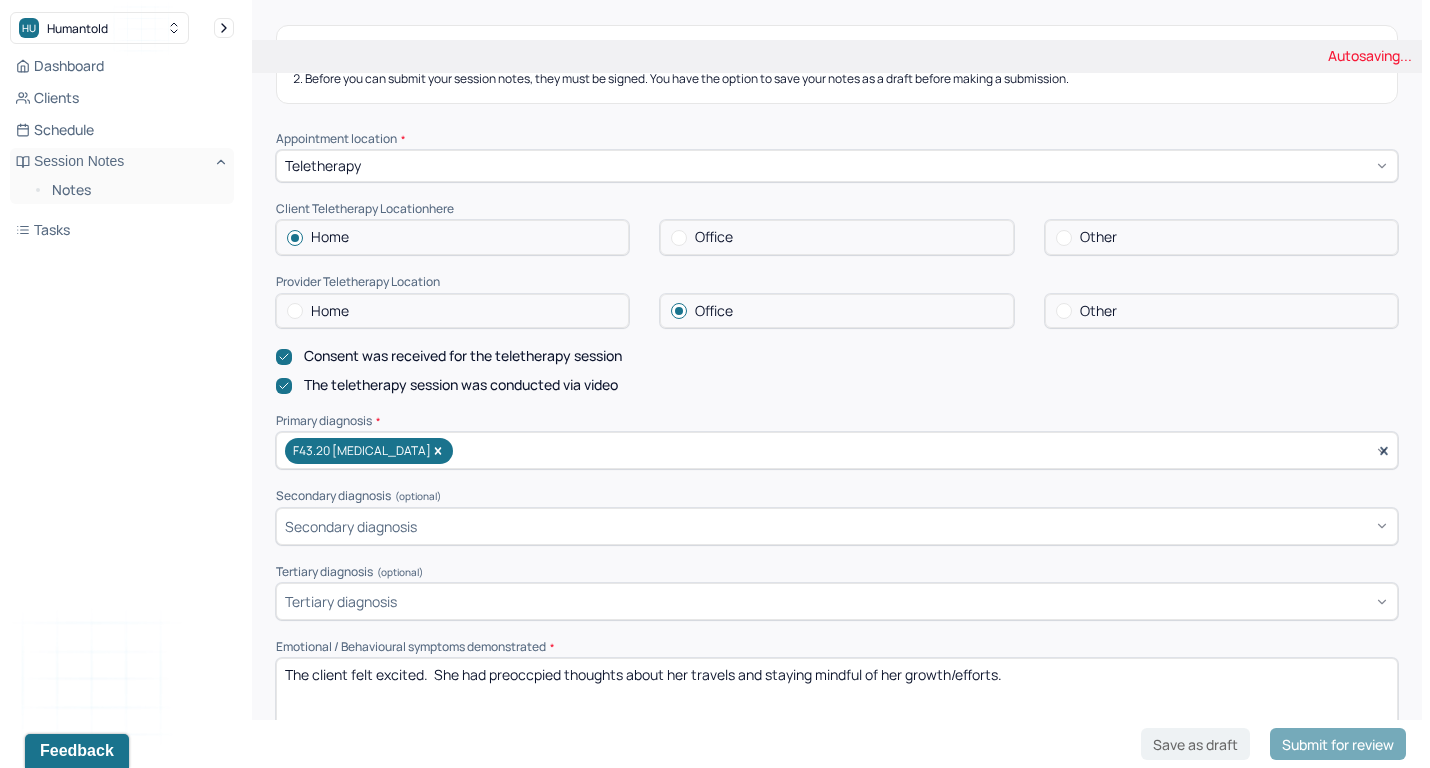 scroll, scrollTop: 311, scrollLeft: 0, axis: vertical 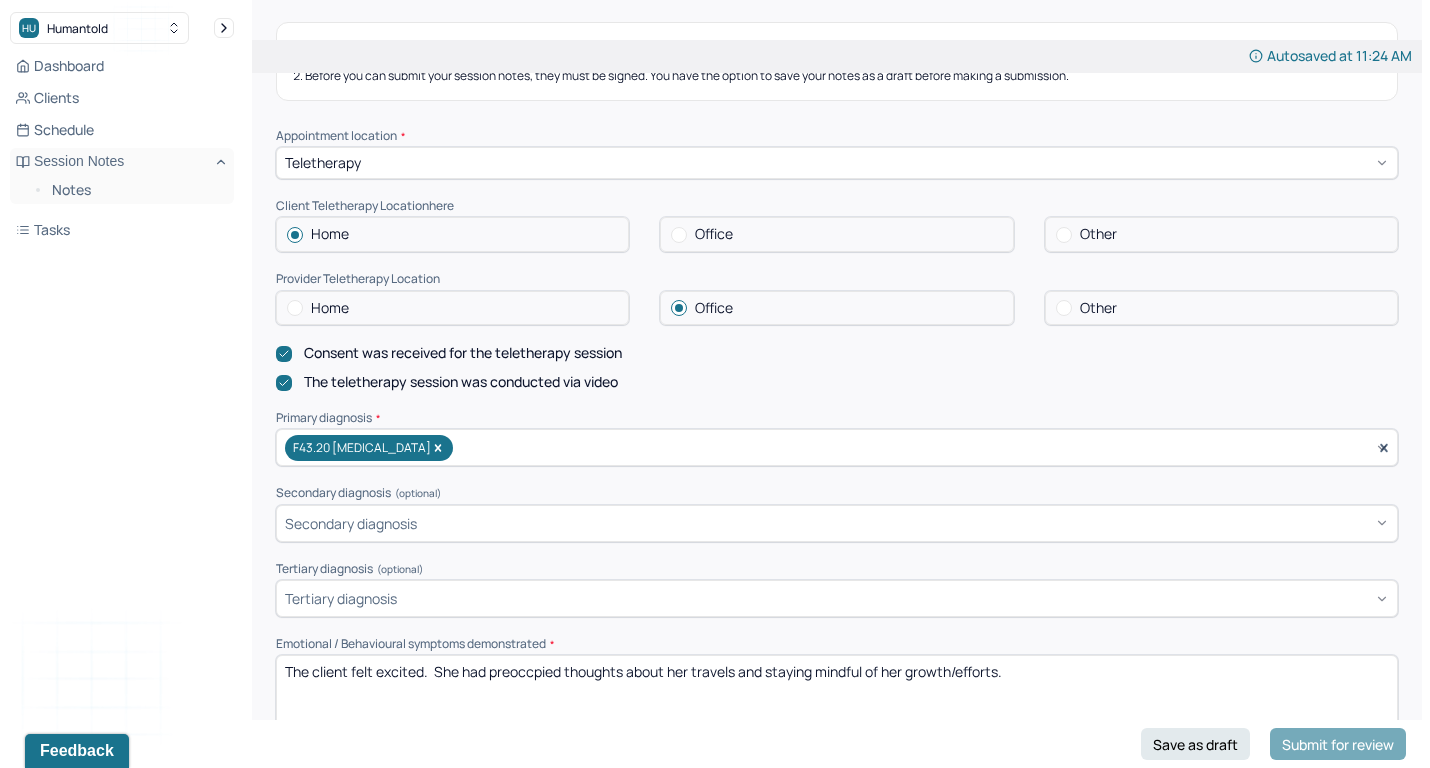 click on "Home" at bounding box center (452, 308) 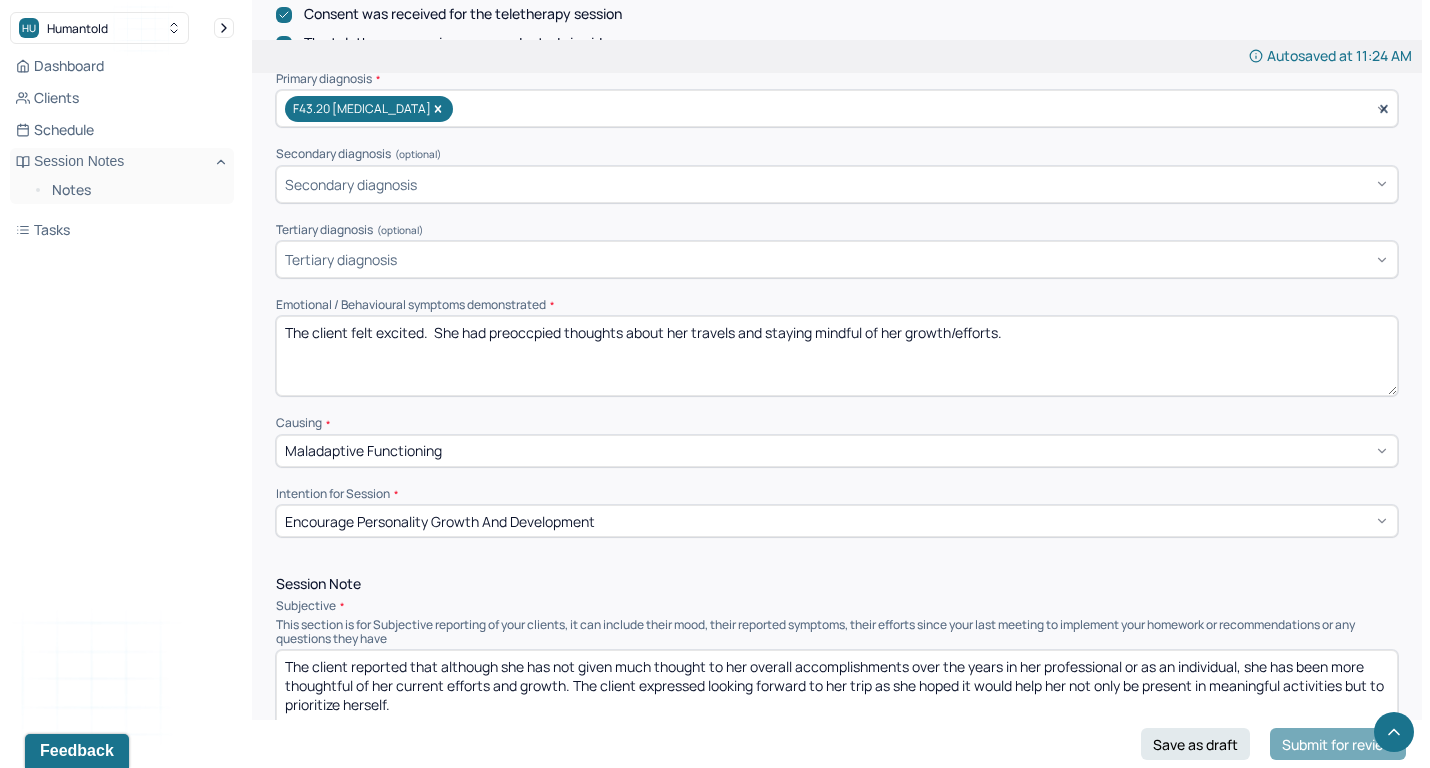 scroll, scrollTop: 655, scrollLeft: 0, axis: vertical 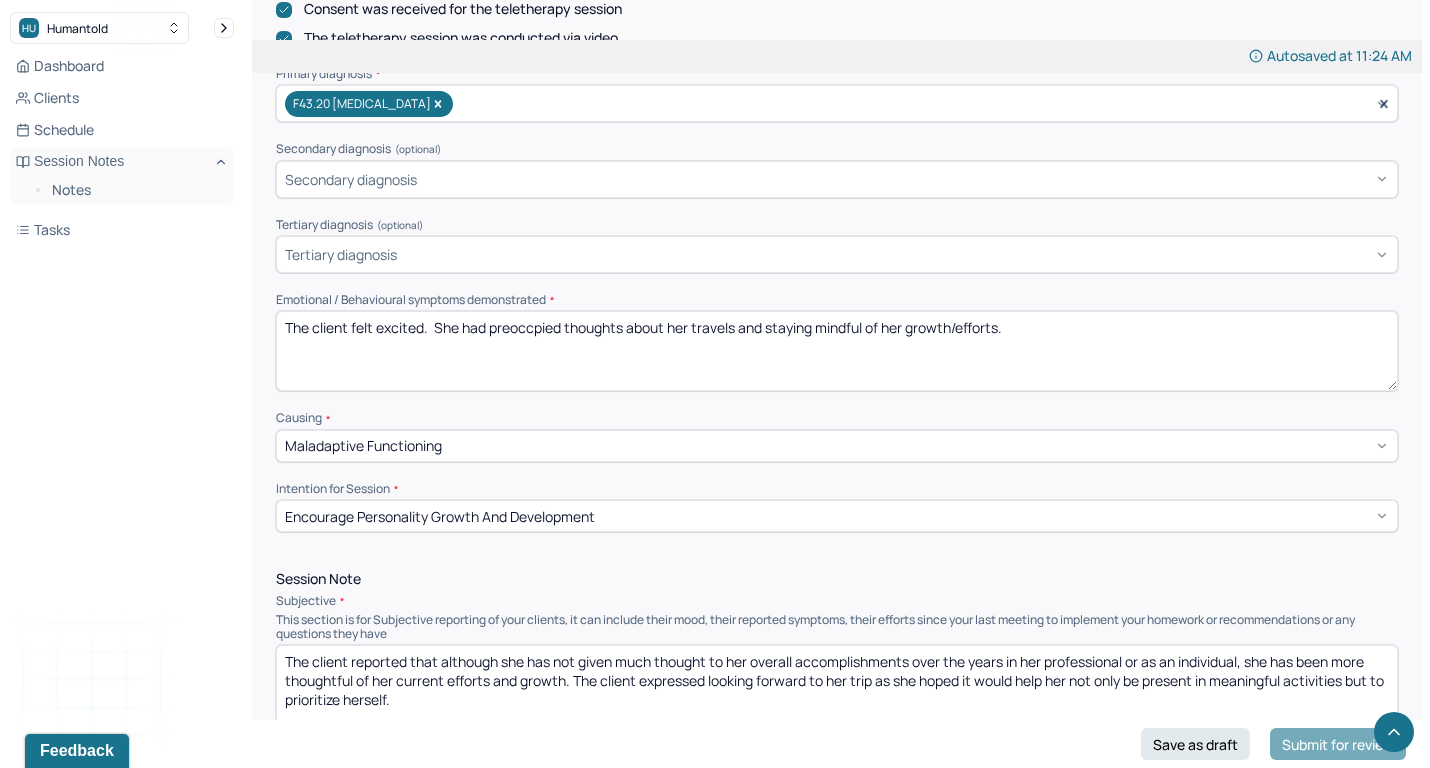 click on "The client felt excited.  She had preoccpied thoughts about her travels and staying mindful of her growth/efforts." at bounding box center [837, 351] 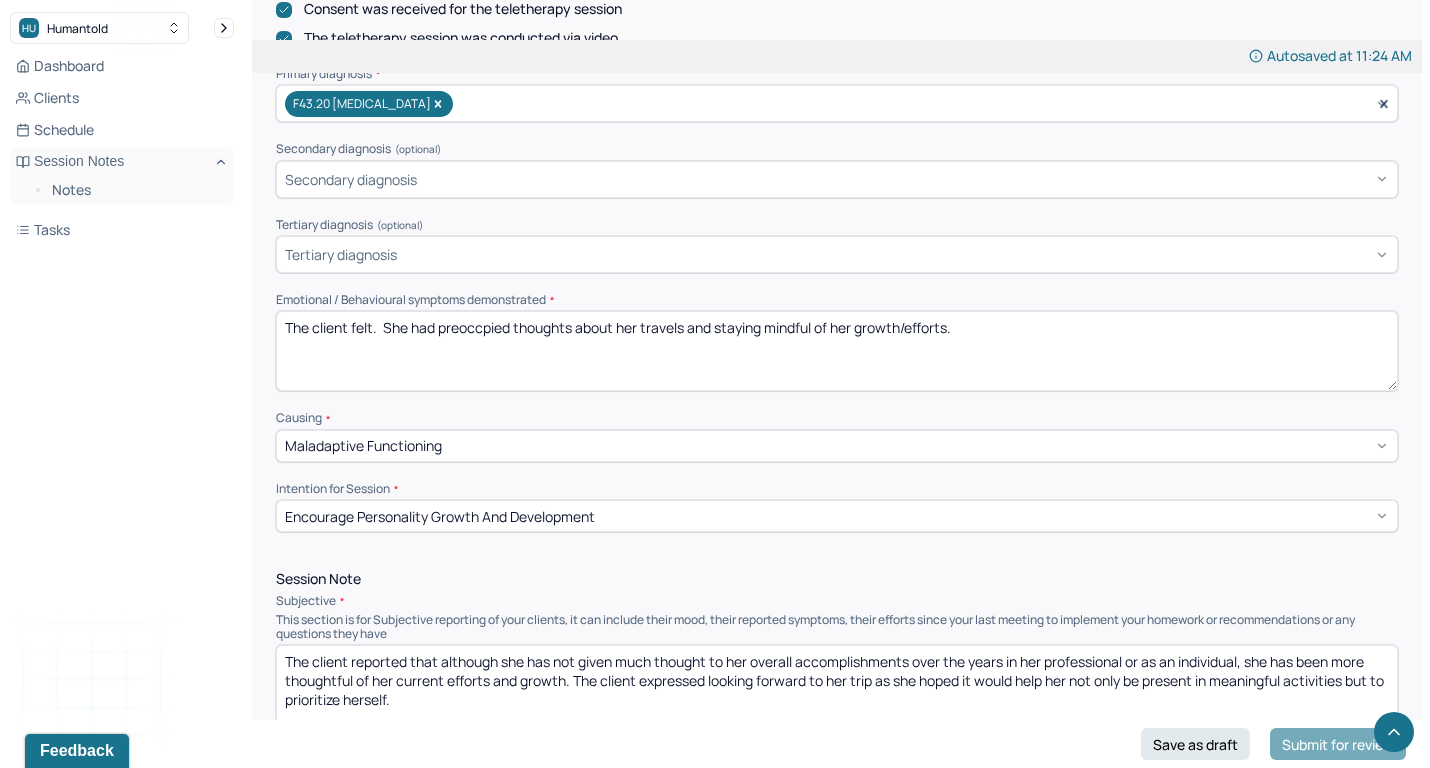 drag, startPoint x: 618, startPoint y: 310, endPoint x: 1235, endPoint y: 328, distance: 617.2625 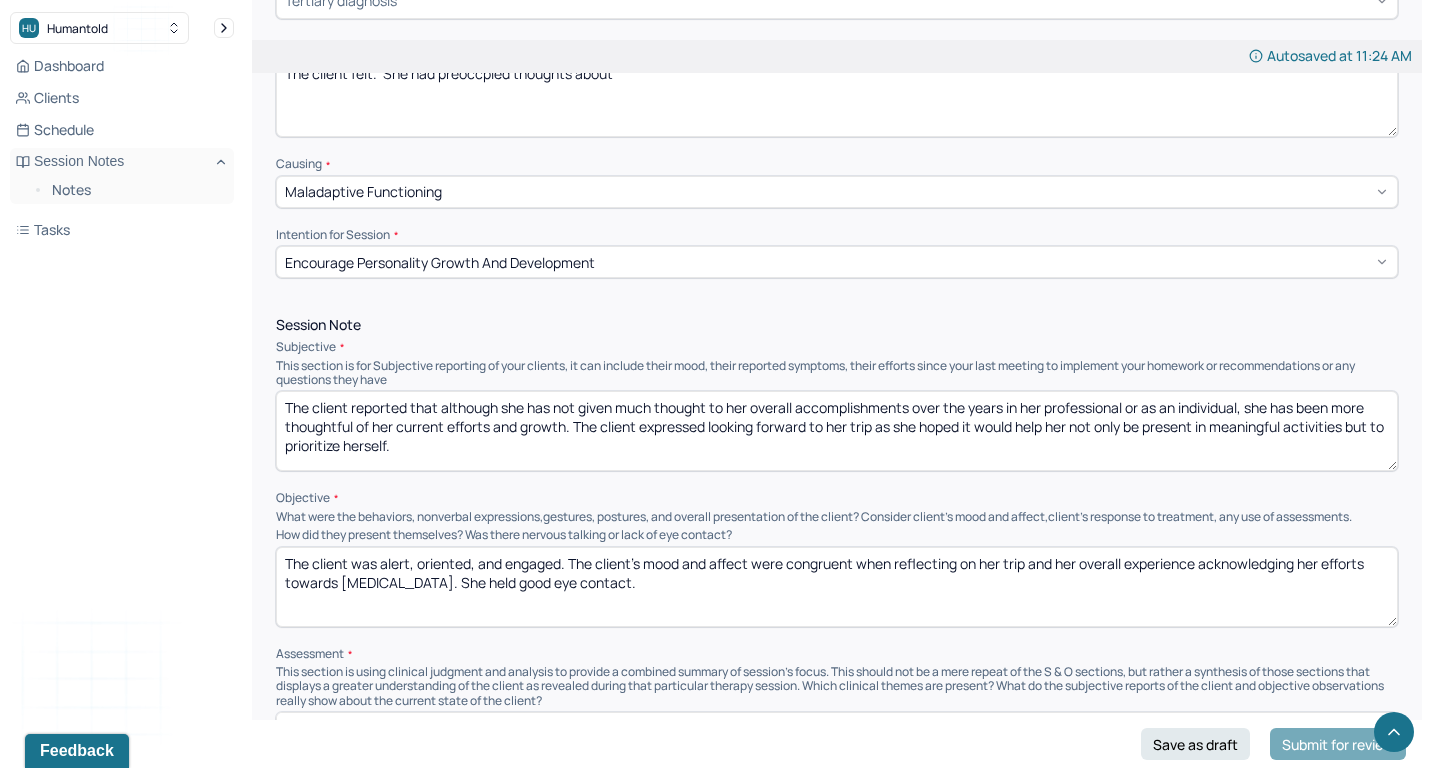 scroll, scrollTop: 952, scrollLeft: 0, axis: vertical 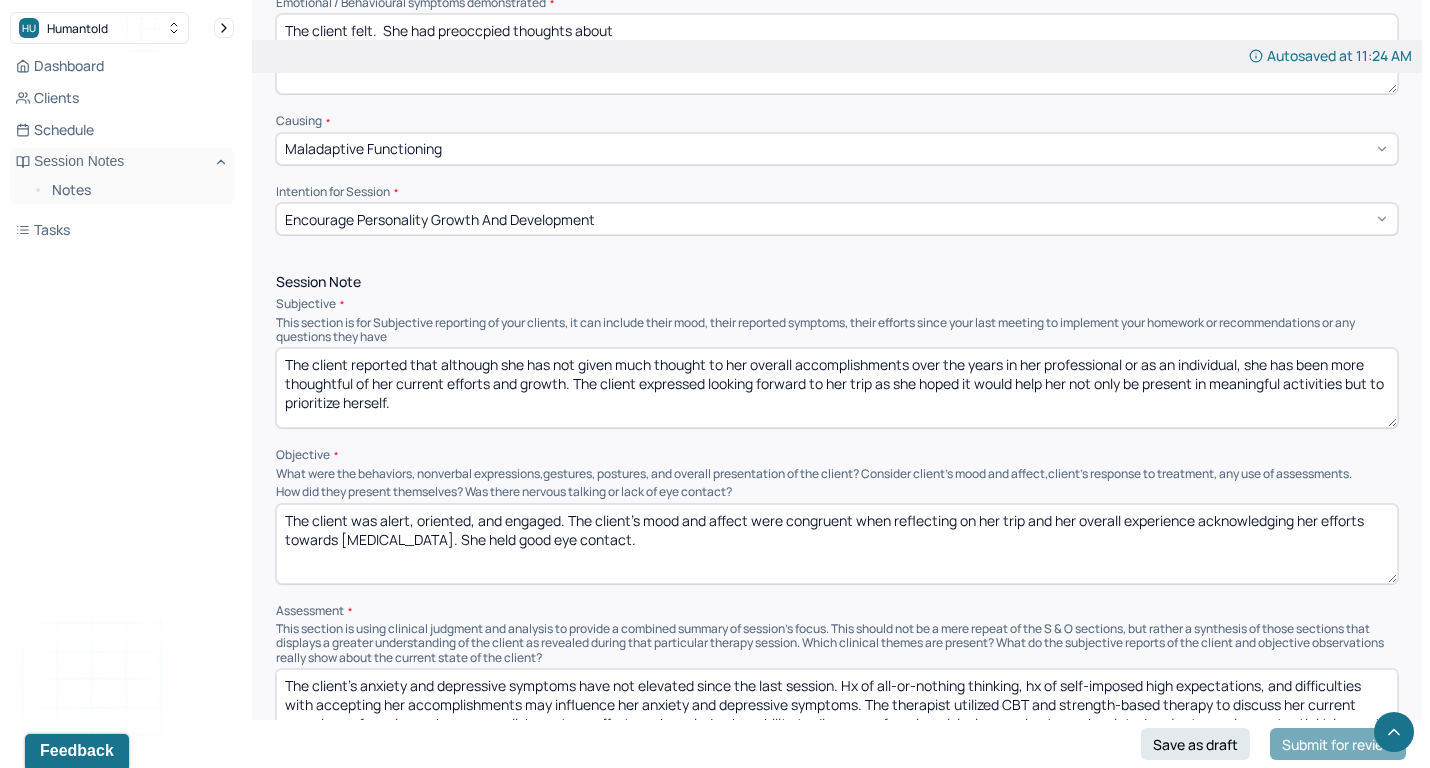 type on "The client felt.  She had preoccpied thoughts about" 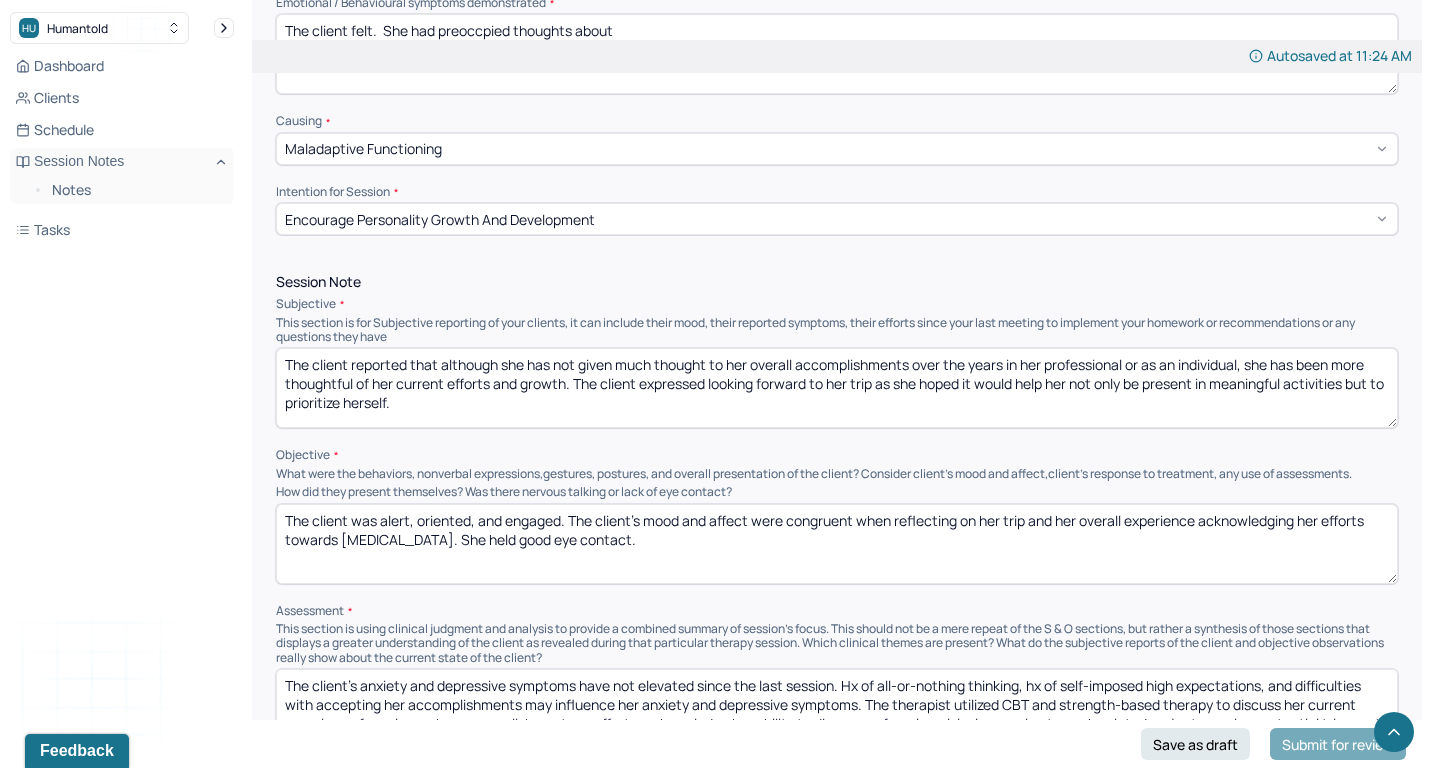 drag, startPoint x: 441, startPoint y: 343, endPoint x: 508, endPoint y: 439, distance: 117.06836 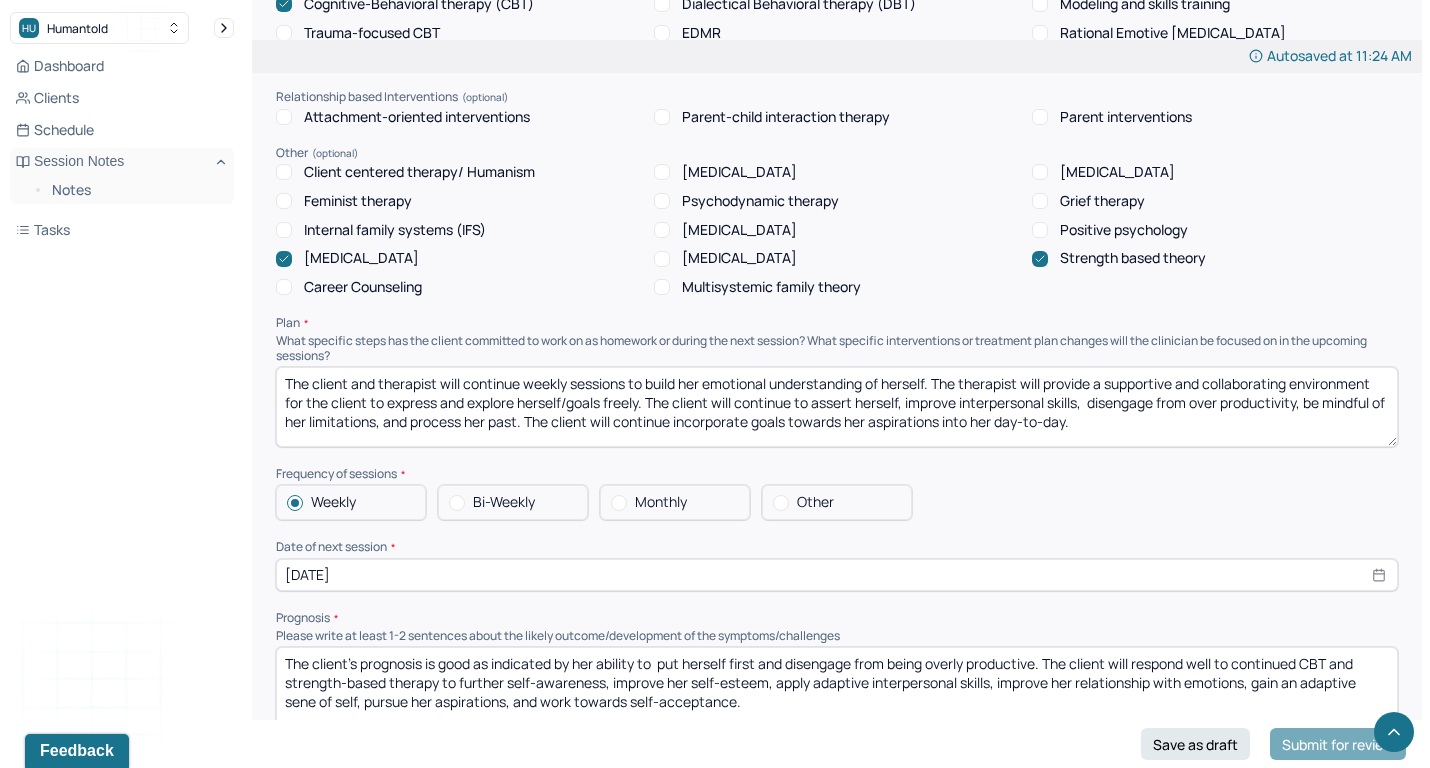 scroll, scrollTop: 1919, scrollLeft: 0, axis: vertical 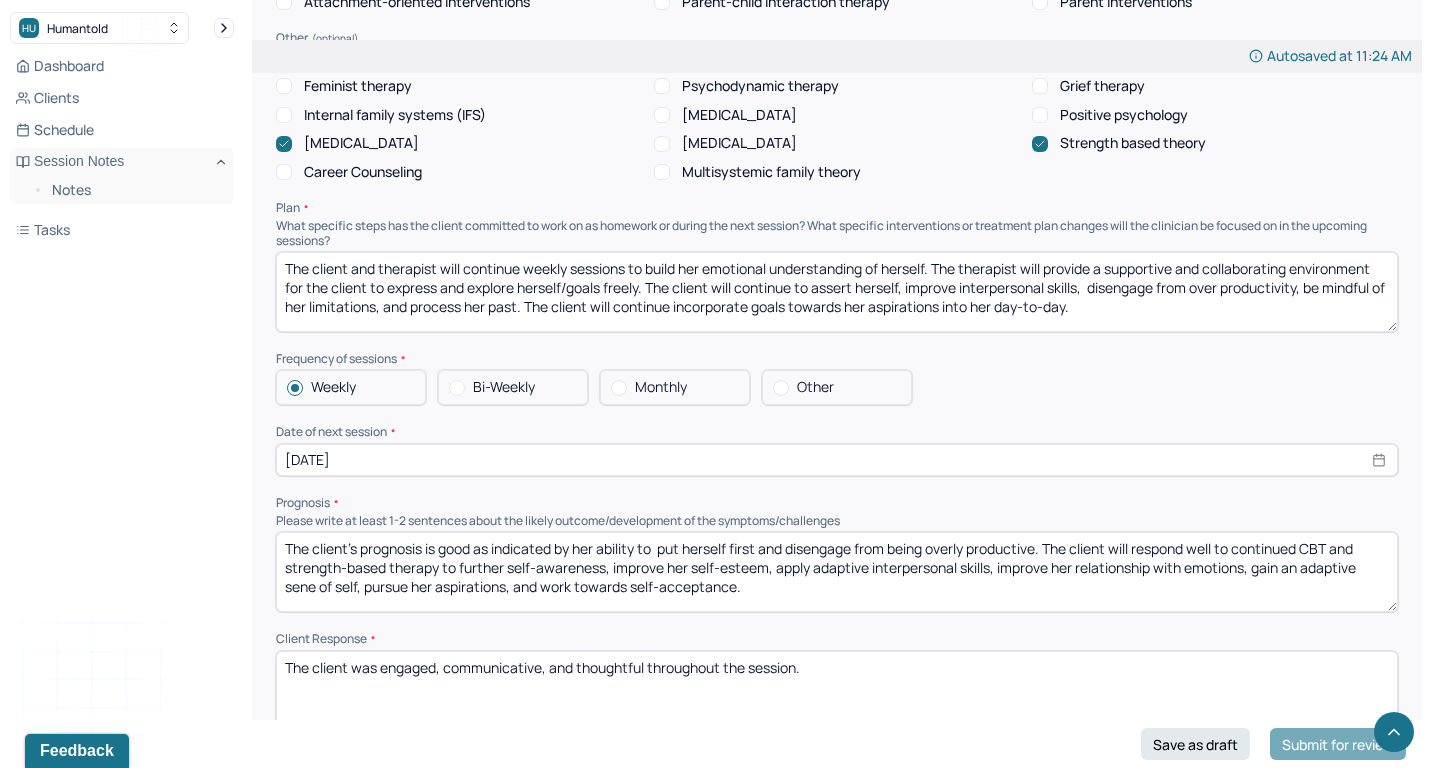 type on "The client reported that" 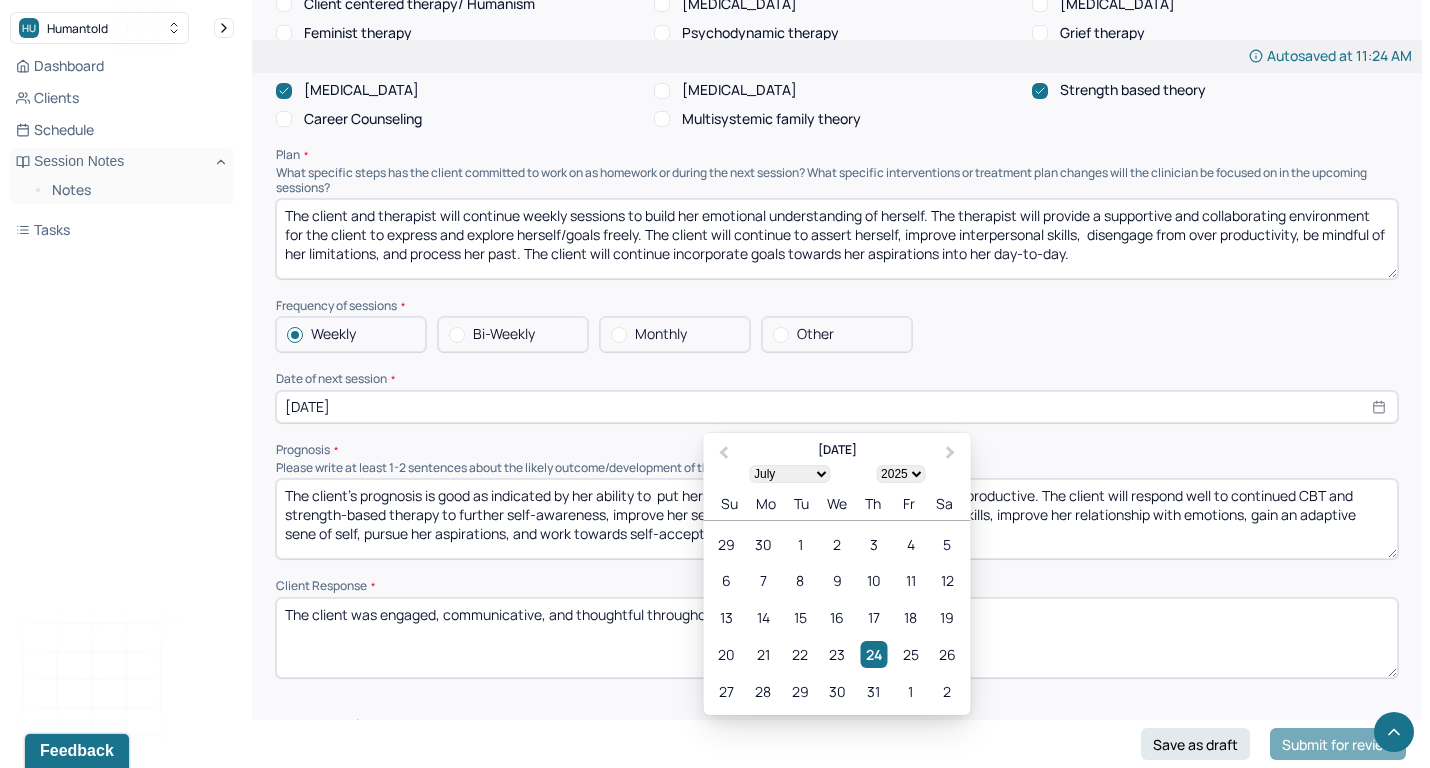 scroll, scrollTop: 1977, scrollLeft: 0, axis: vertical 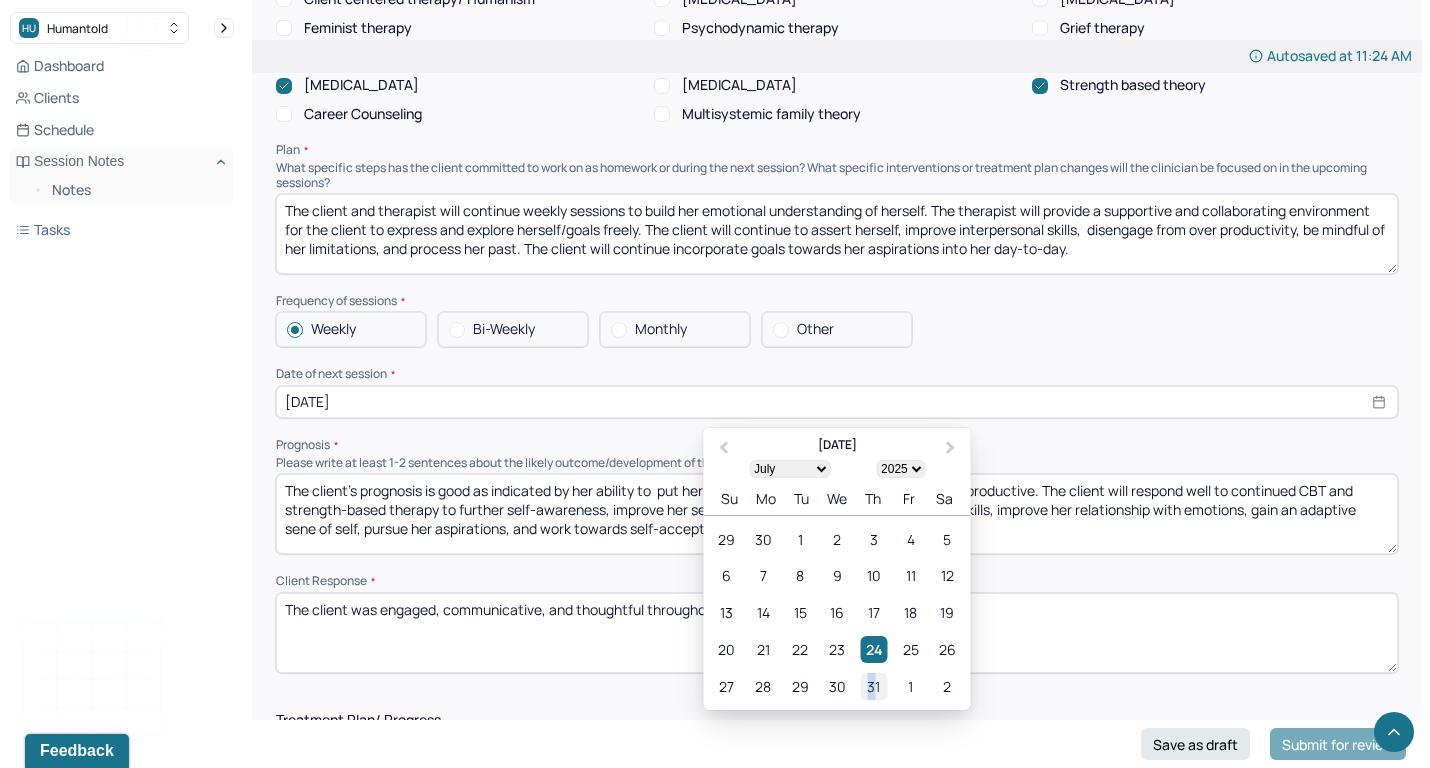 click on "31" at bounding box center [873, 686] 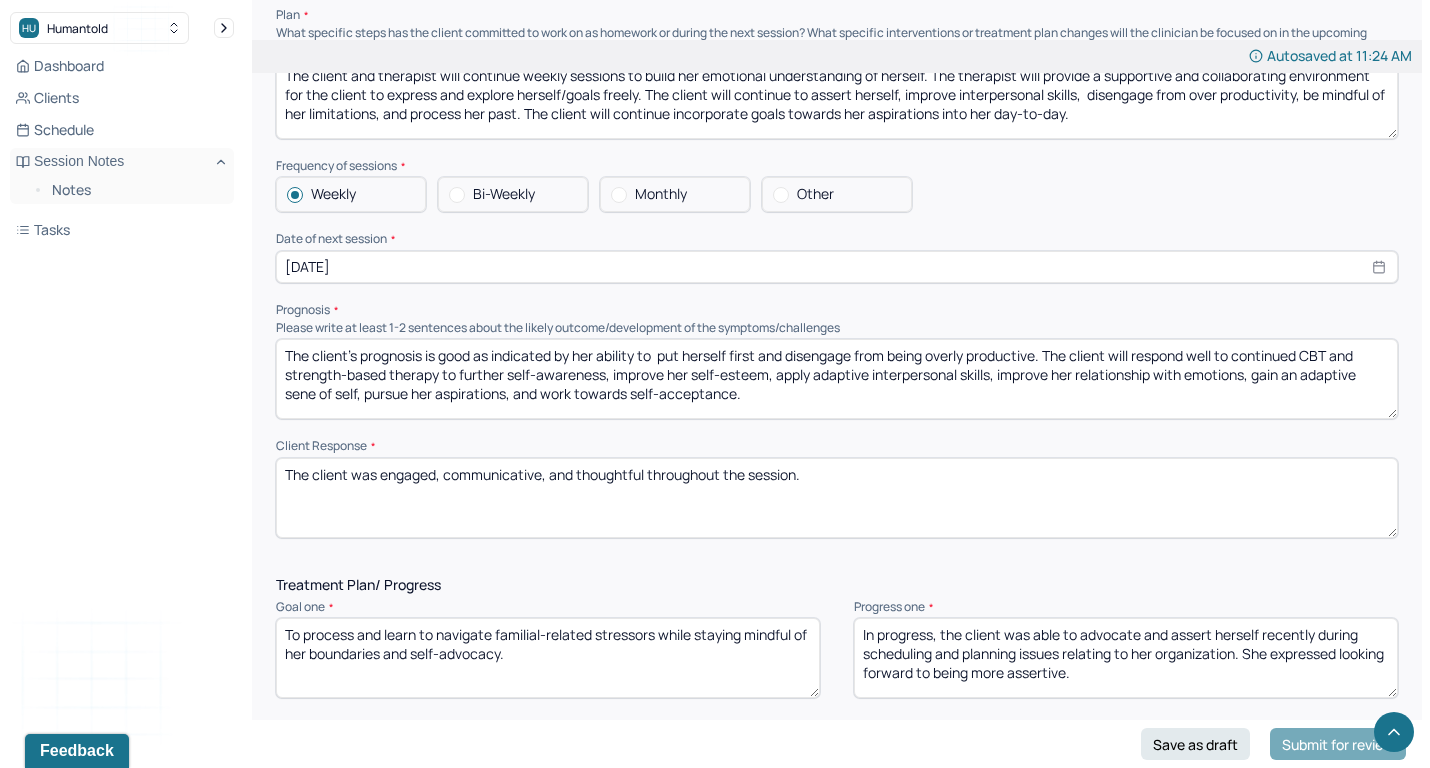scroll, scrollTop: 2167, scrollLeft: 0, axis: vertical 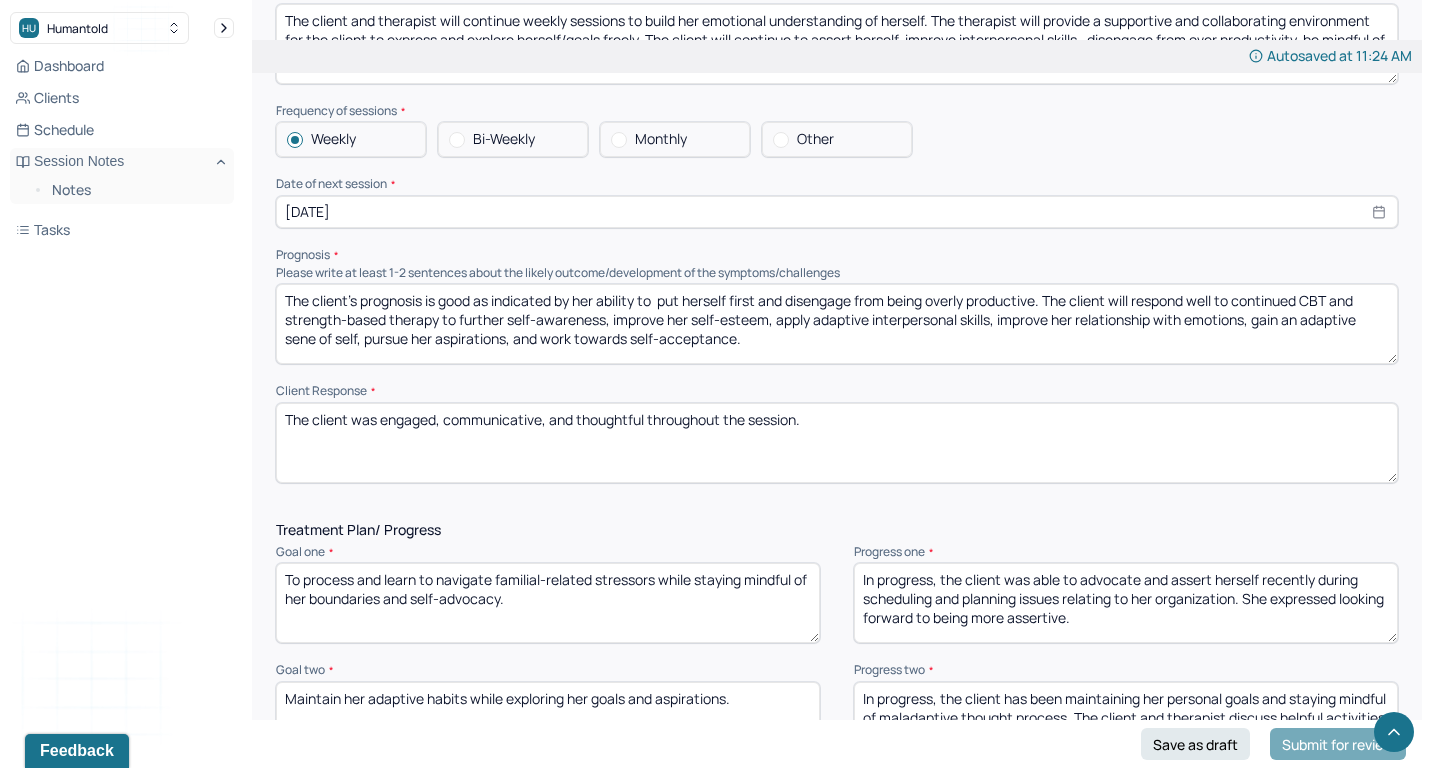 drag, startPoint x: 940, startPoint y: 539, endPoint x: 1107, endPoint y: 643, distance: 196.73587 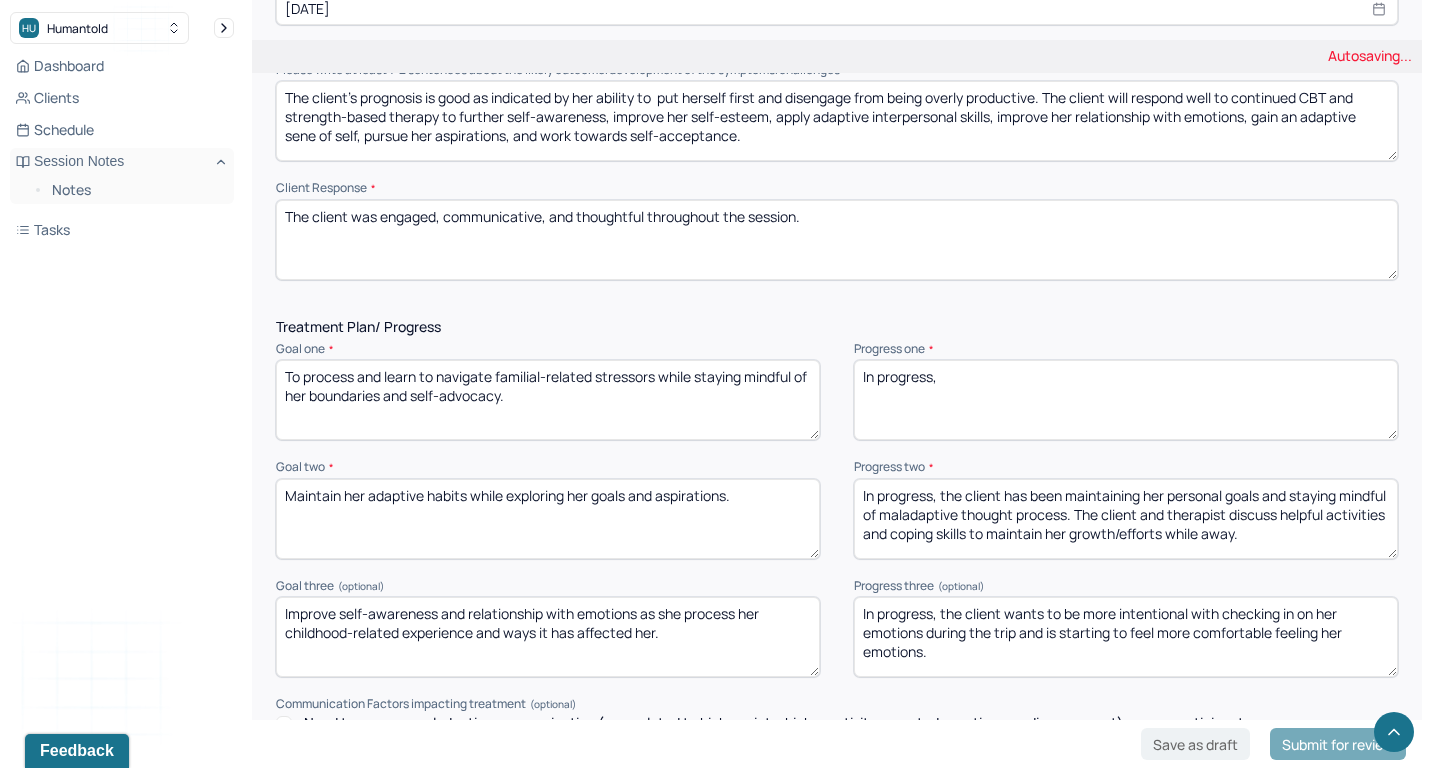 scroll, scrollTop: 2415, scrollLeft: 0, axis: vertical 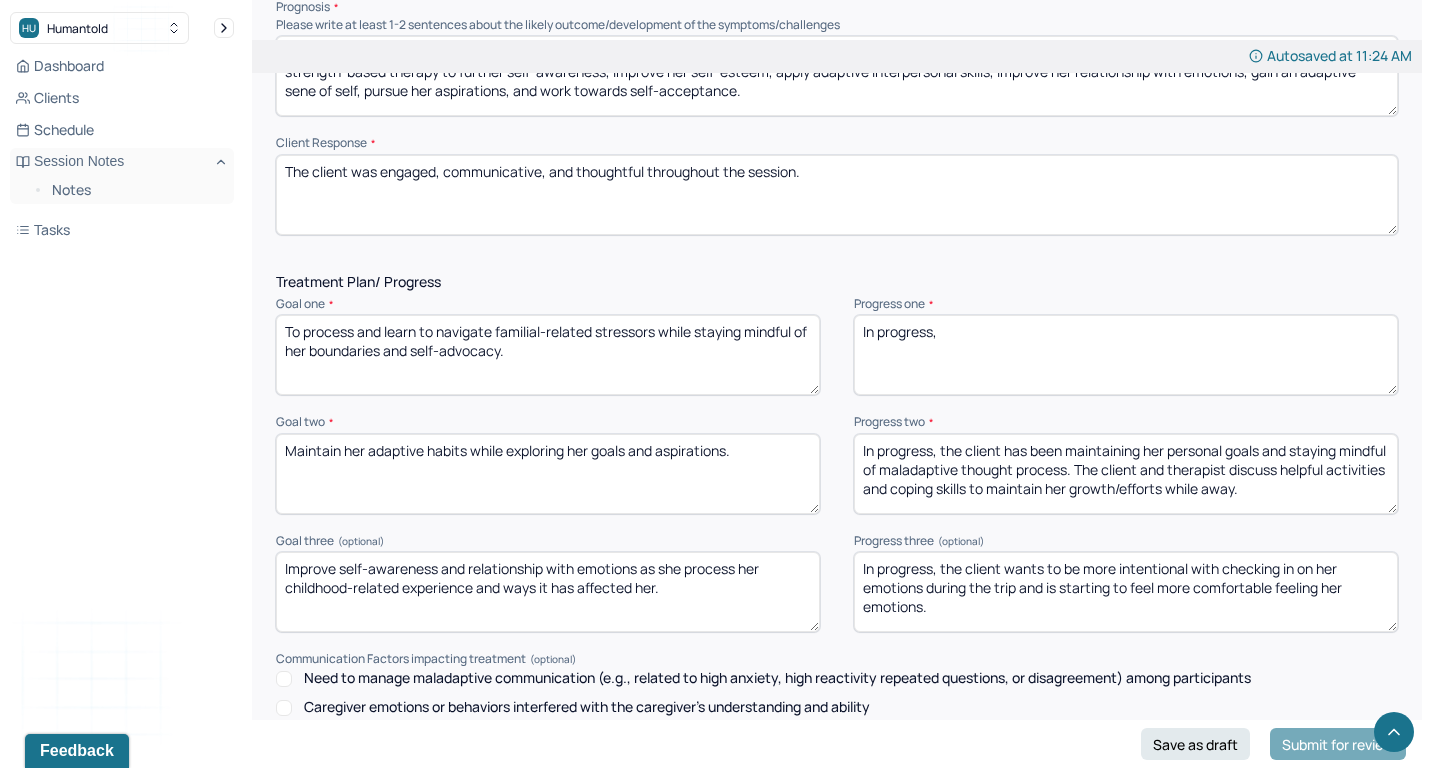 type on "In progress," 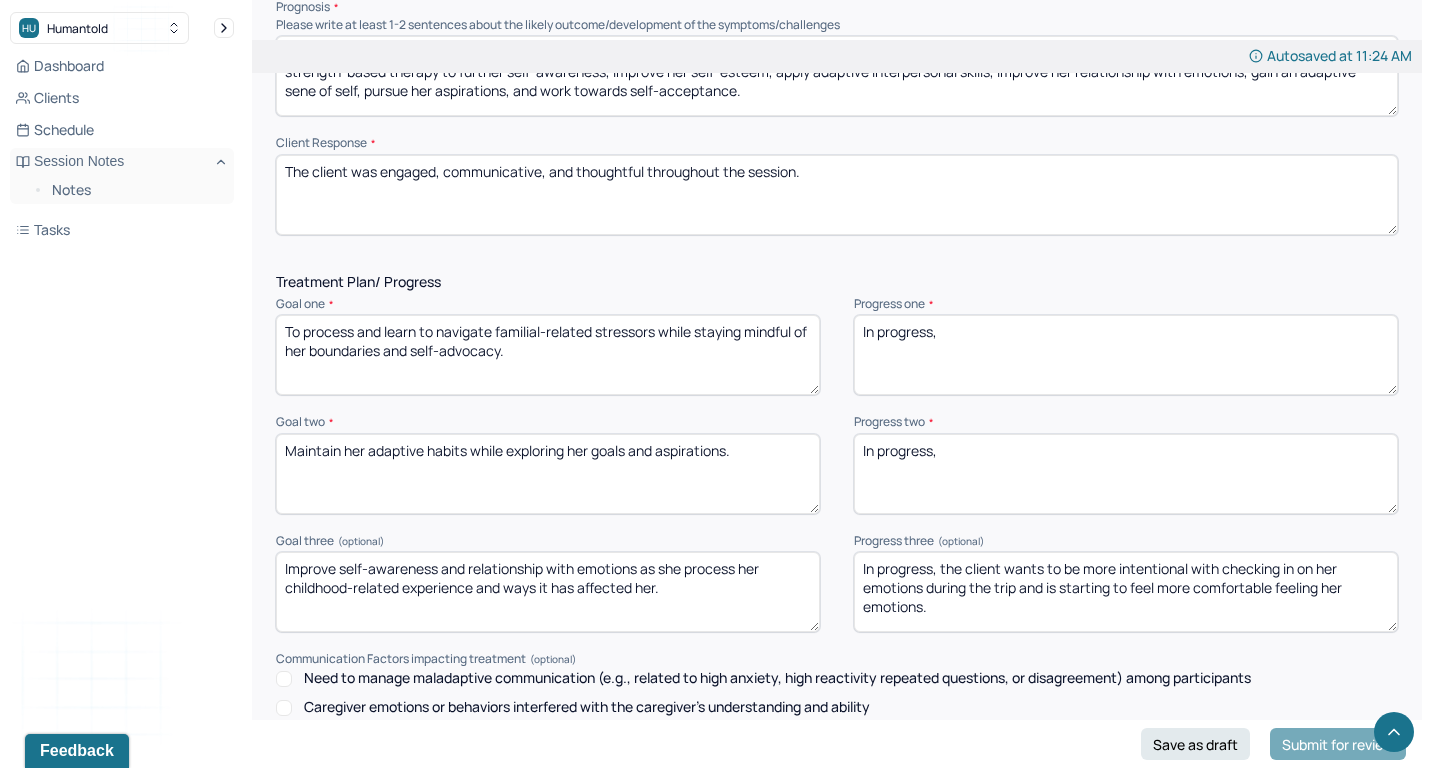 type on "In progress," 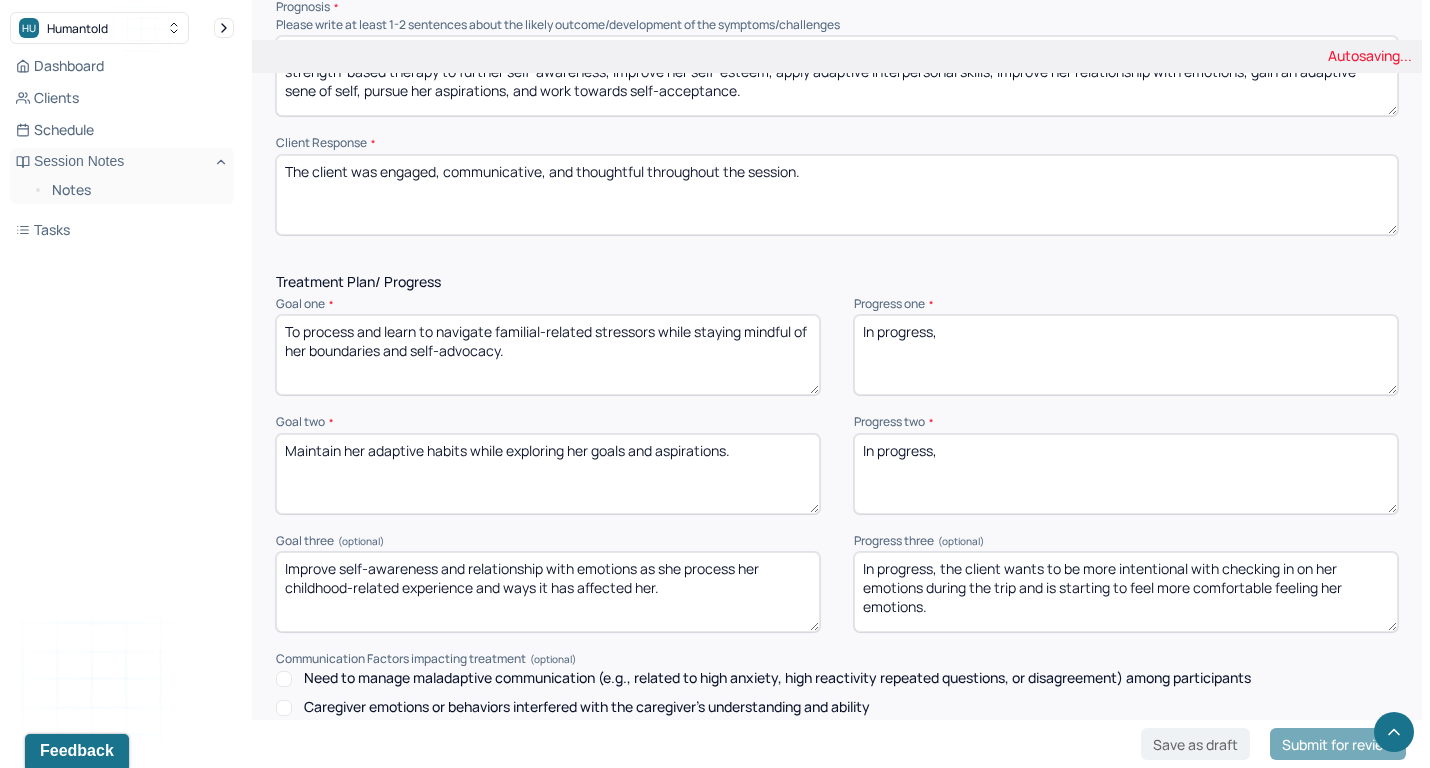 drag, startPoint x: 944, startPoint y: 523, endPoint x: 985, endPoint y: 605, distance: 91.67879 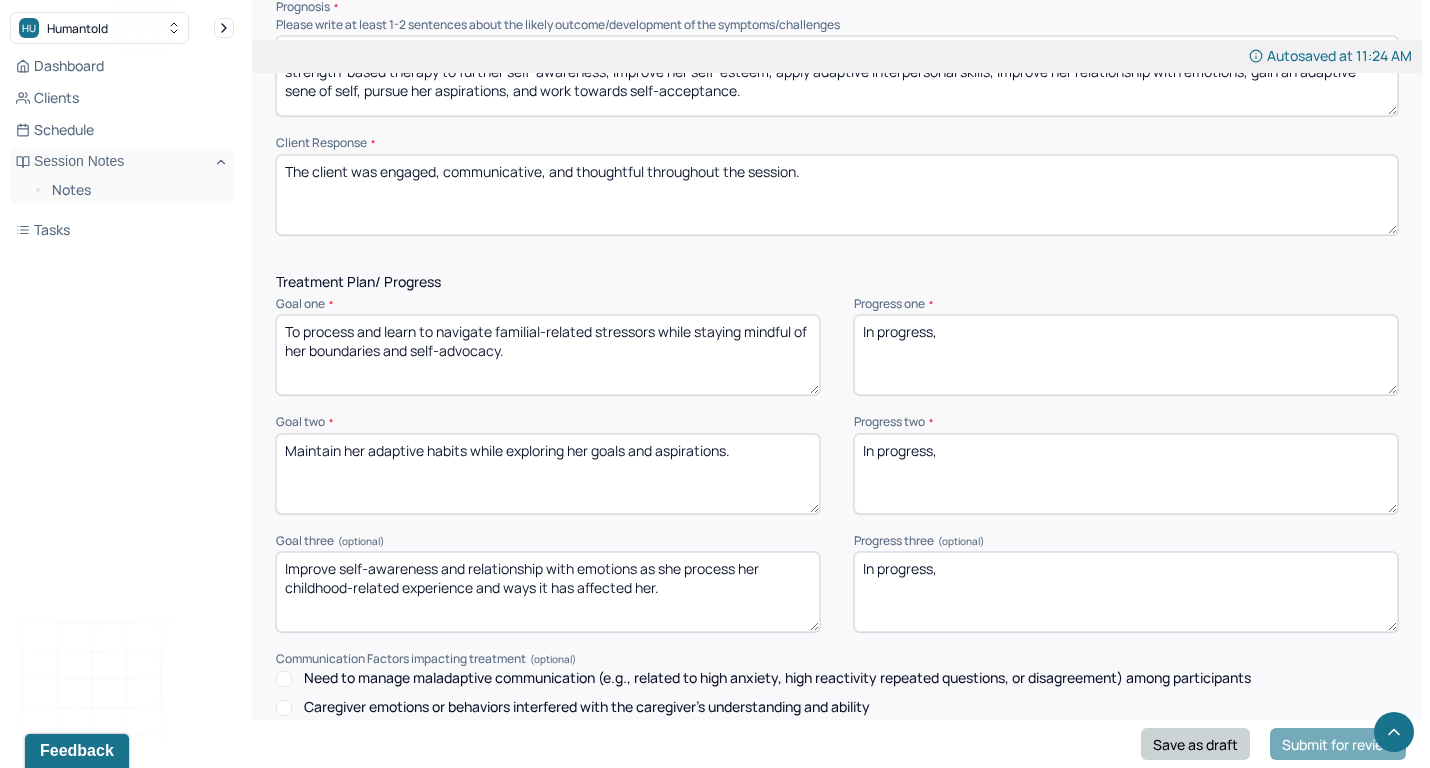 type on "In progress," 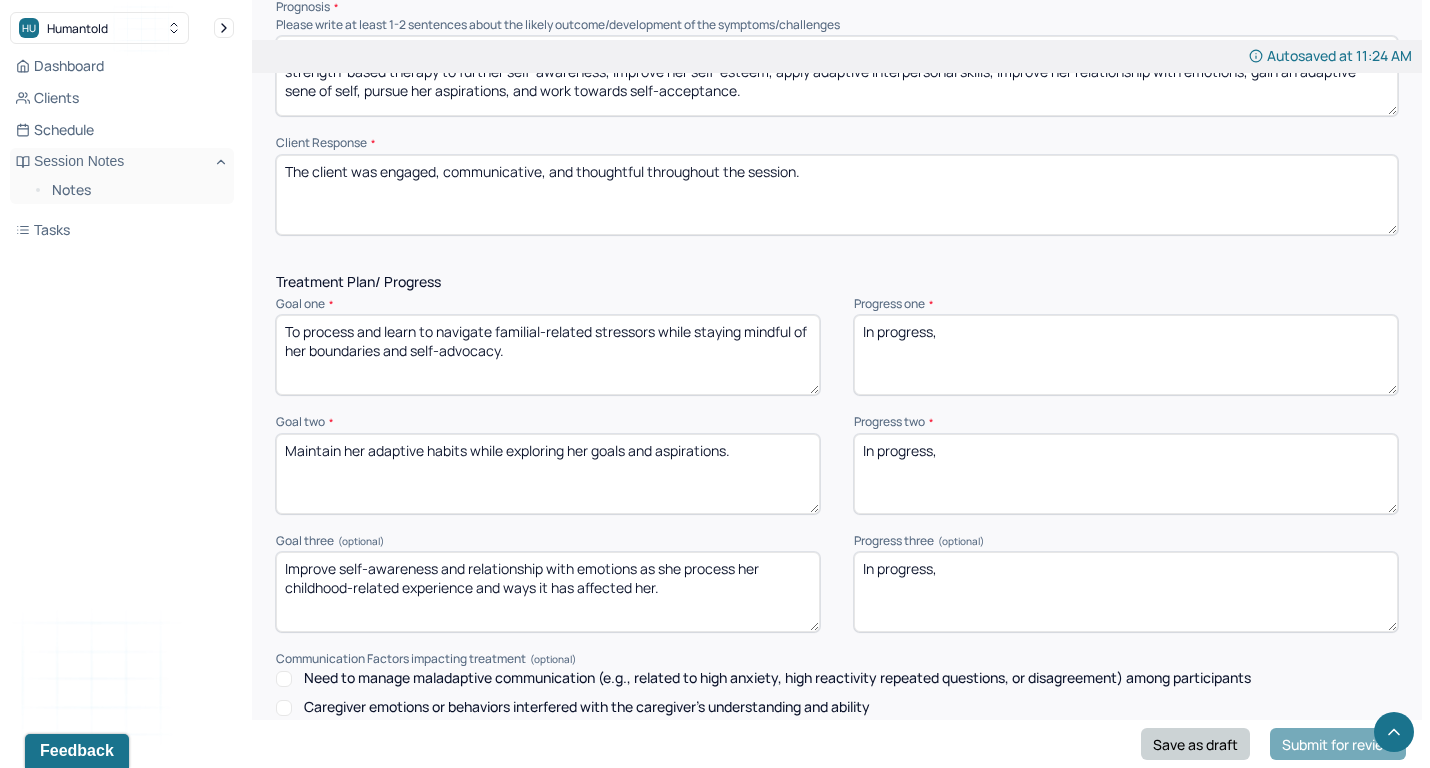 click on "Save as draft" at bounding box center [1195, 744] 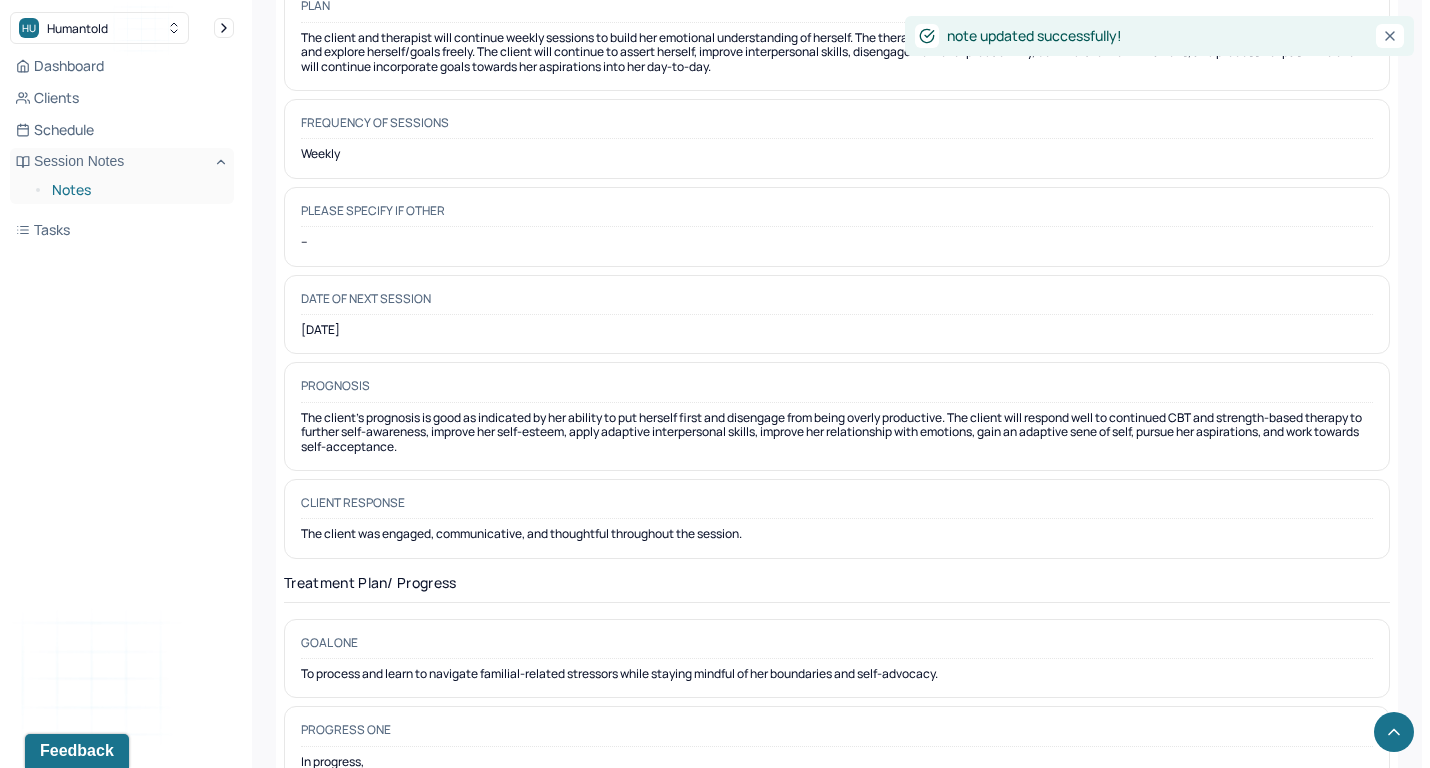 click on "Notes" at bounding box center (135, 190) 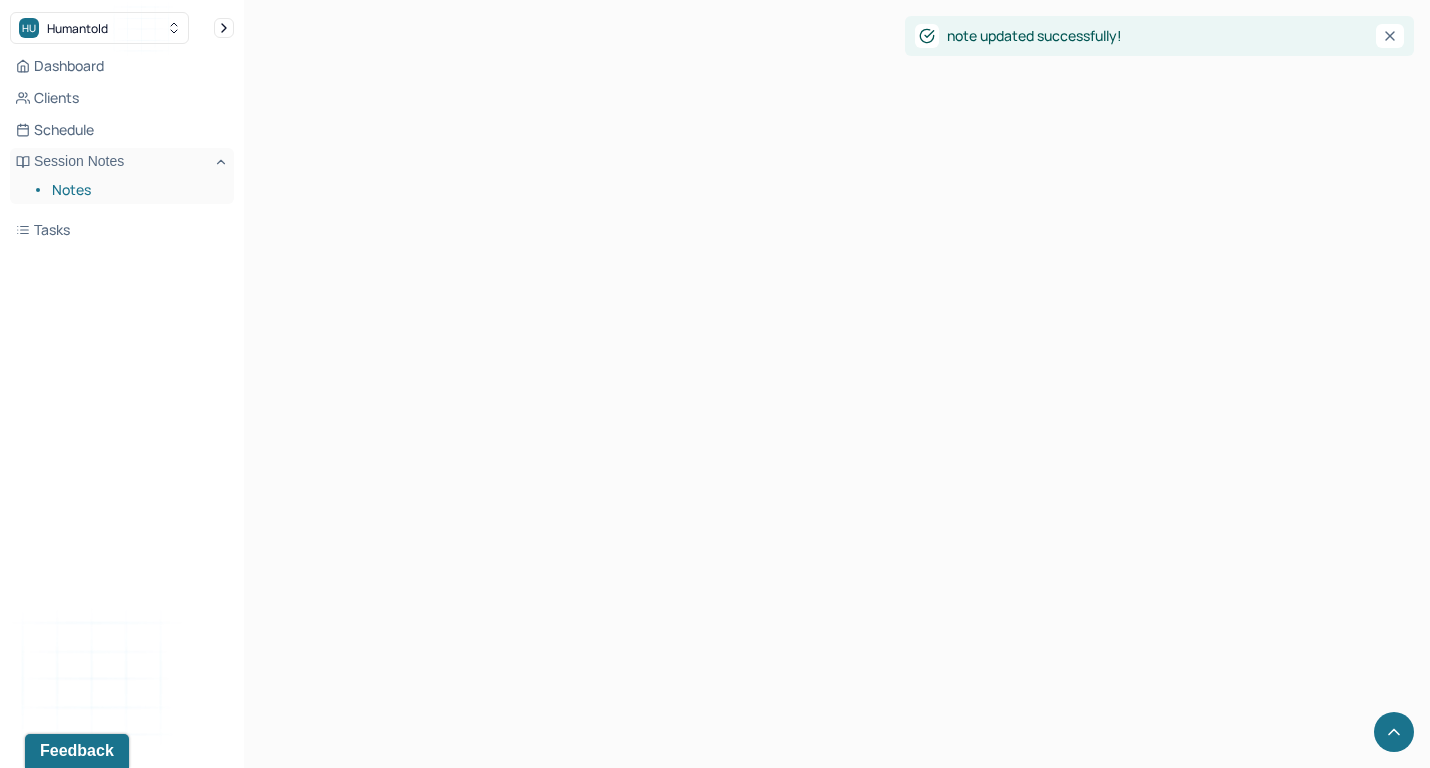 scroll, scrollTop: 0, scrollLeft: 0, axis: both 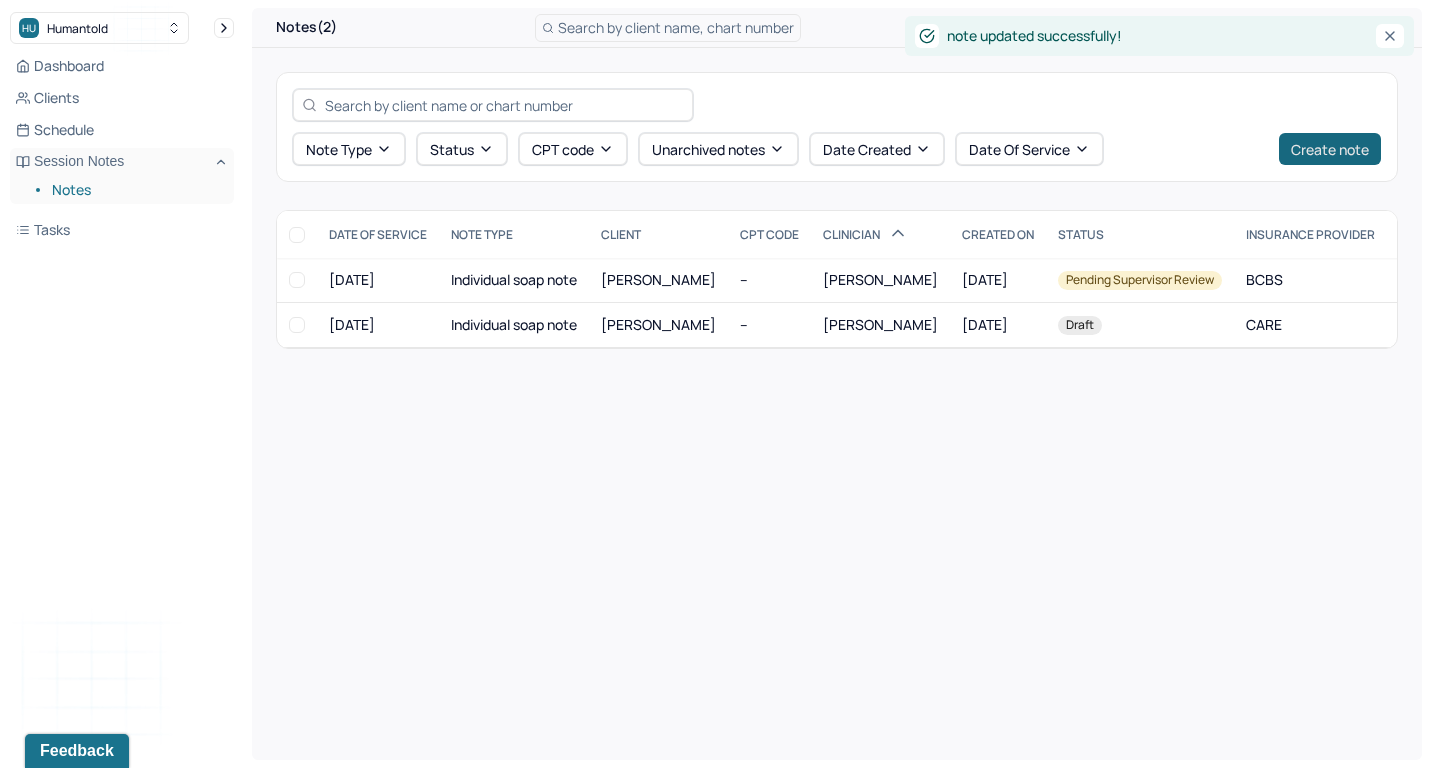 click on "Create note" at bounding box center (1330, 149) 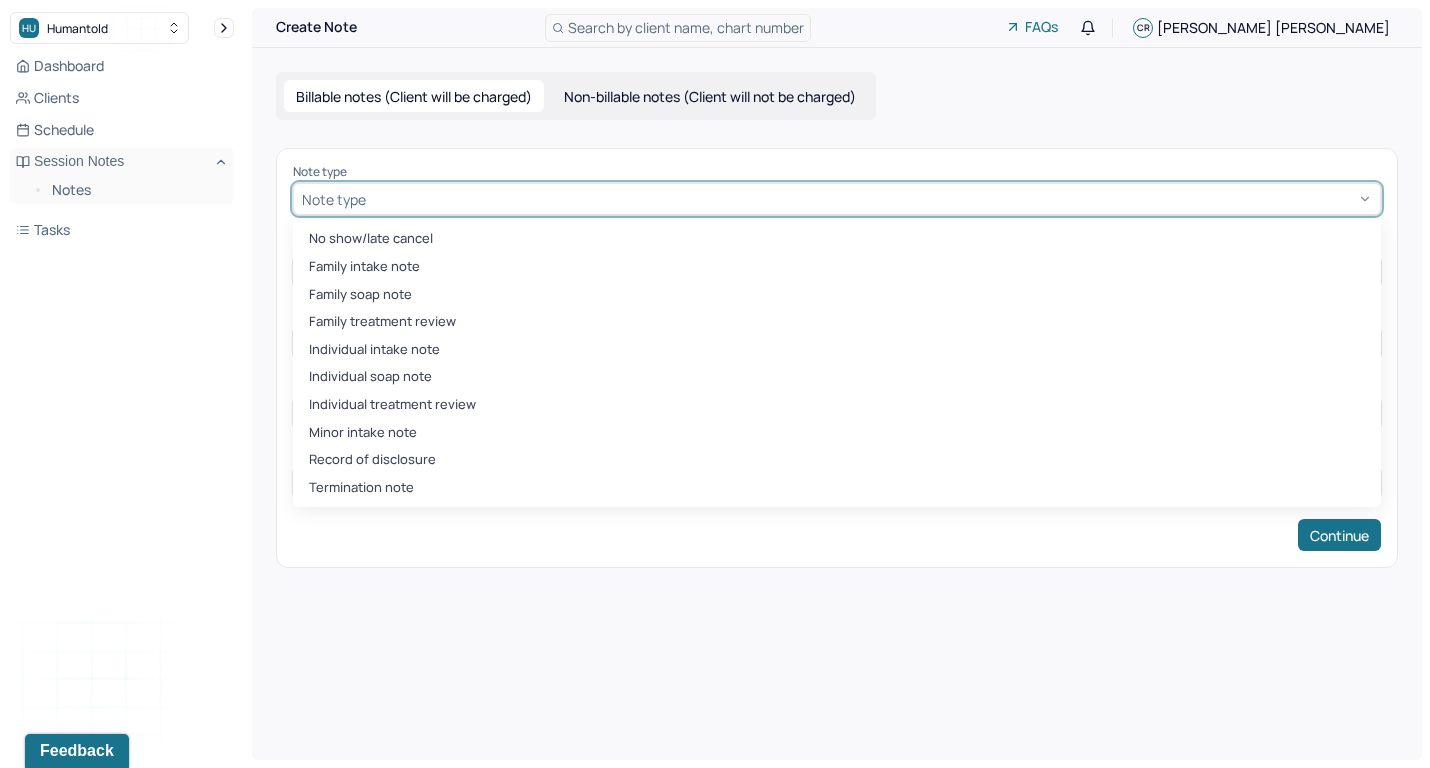 click at bounding box center [871, 199] 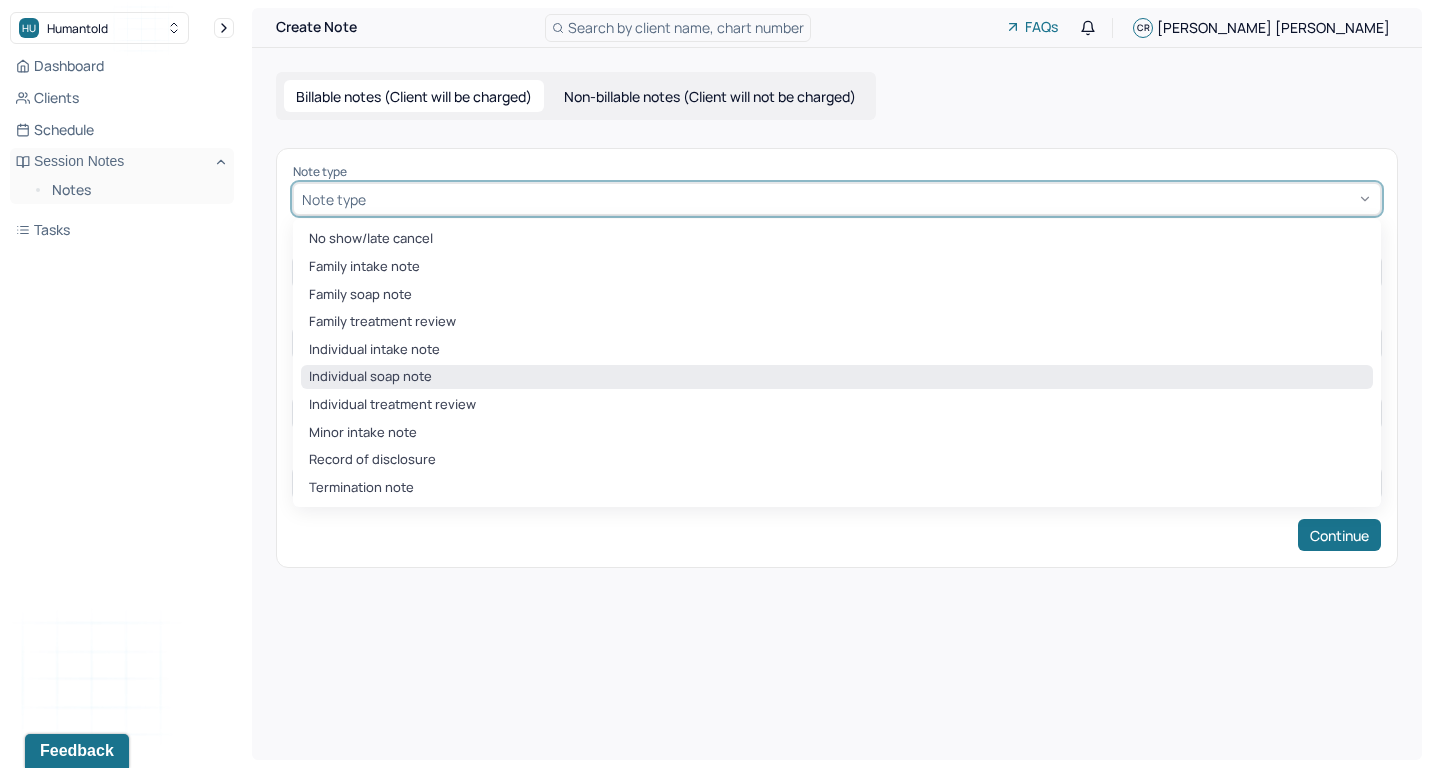 click on "Individual soap note" at bounding box center (837, 377) 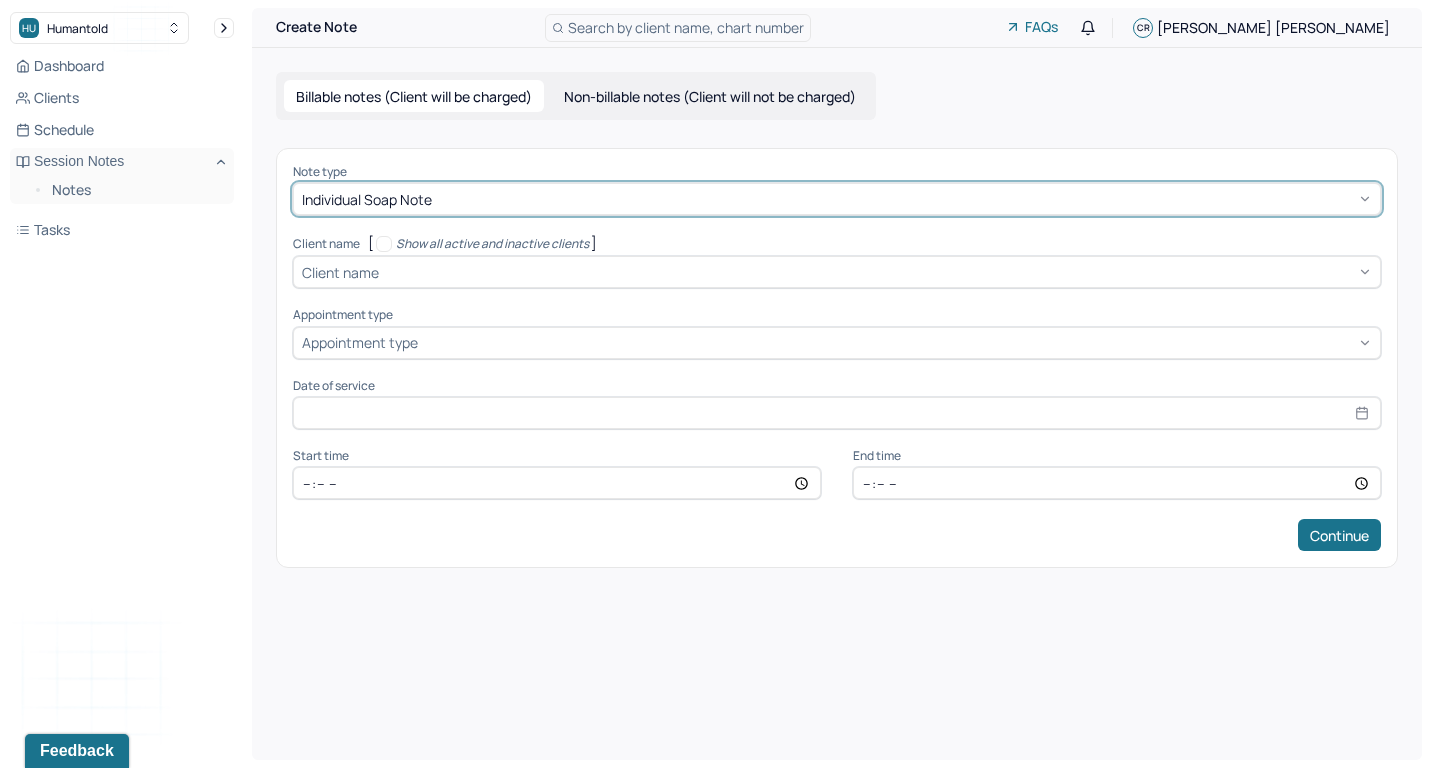 click at bounding box center [877, 272] 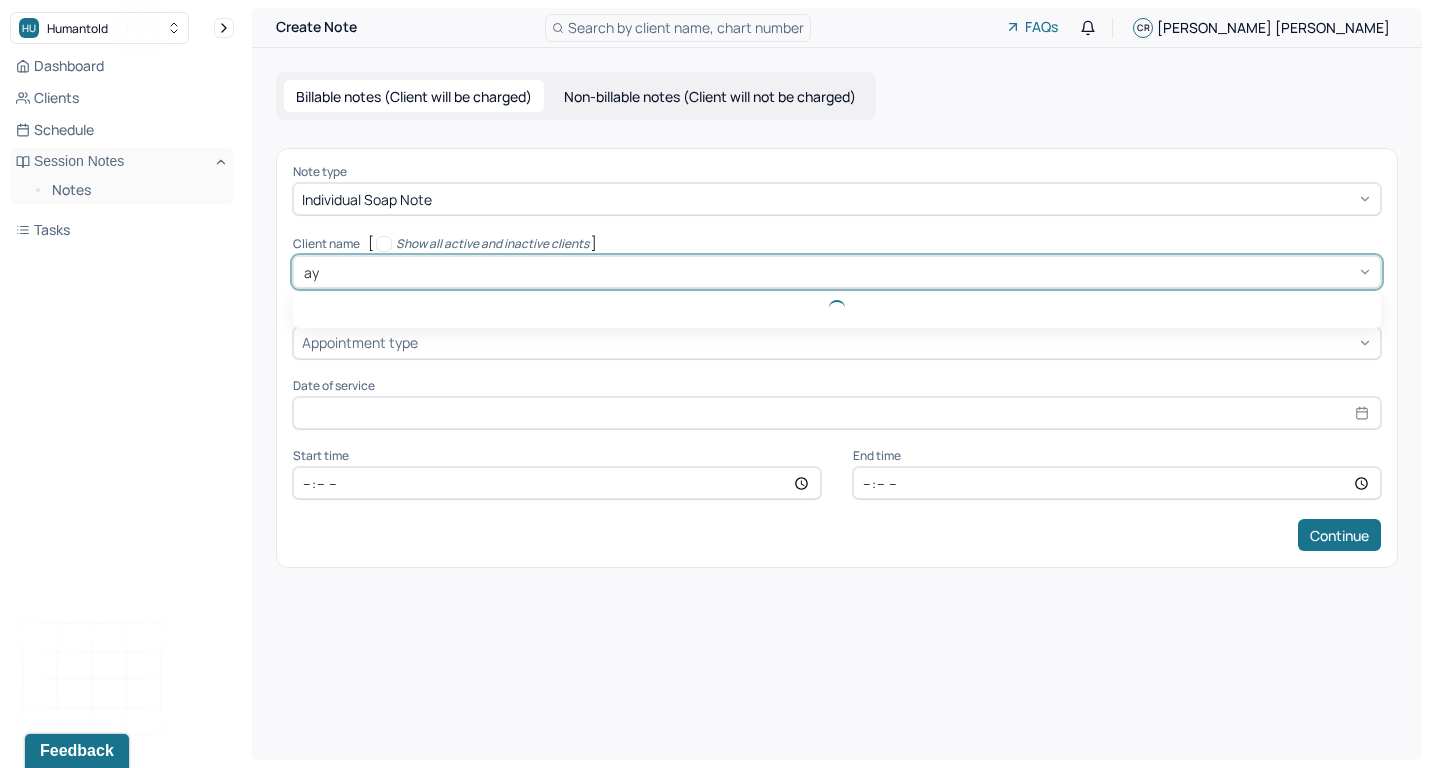 type on "ayo" 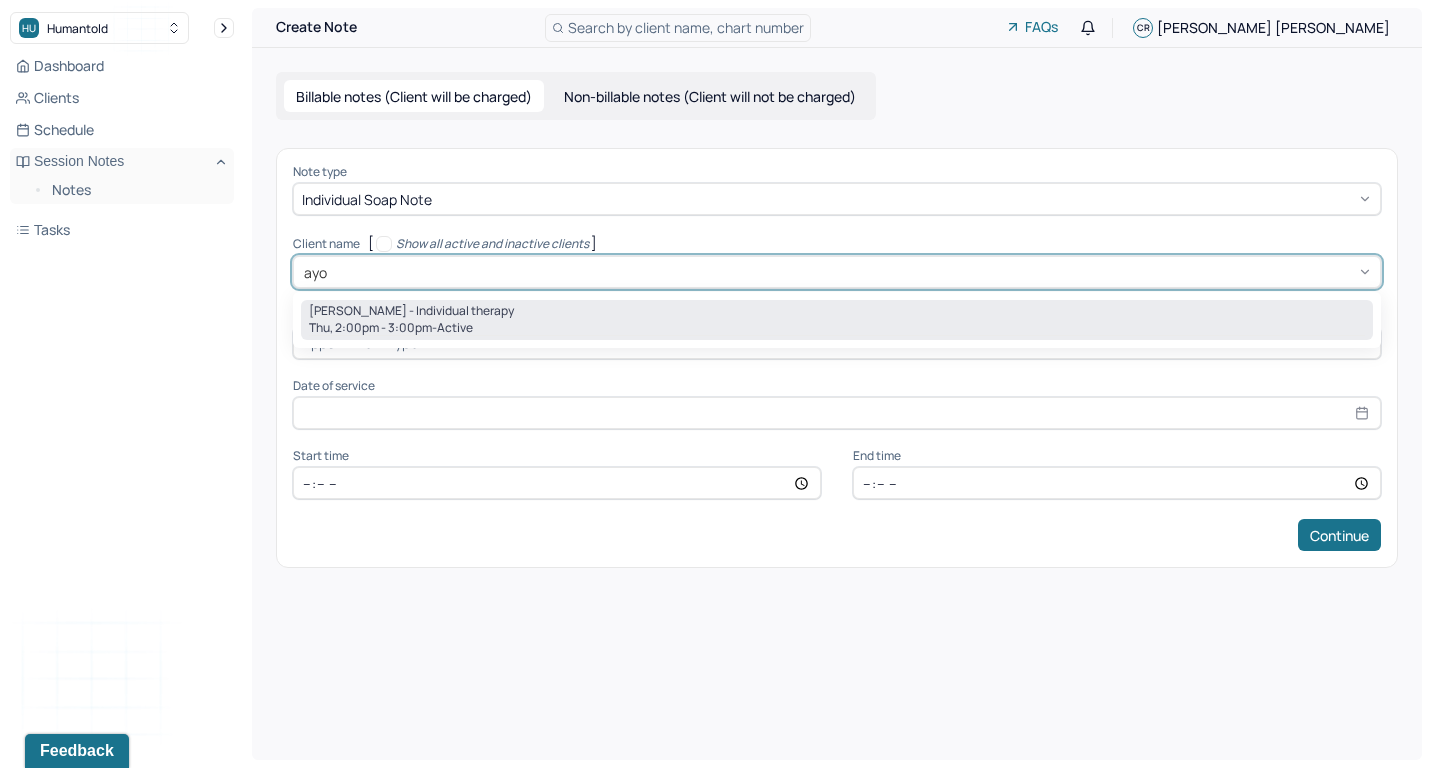 click on "[PERSON_NAME] - Individual therapy" at bounding box center (411, 311) 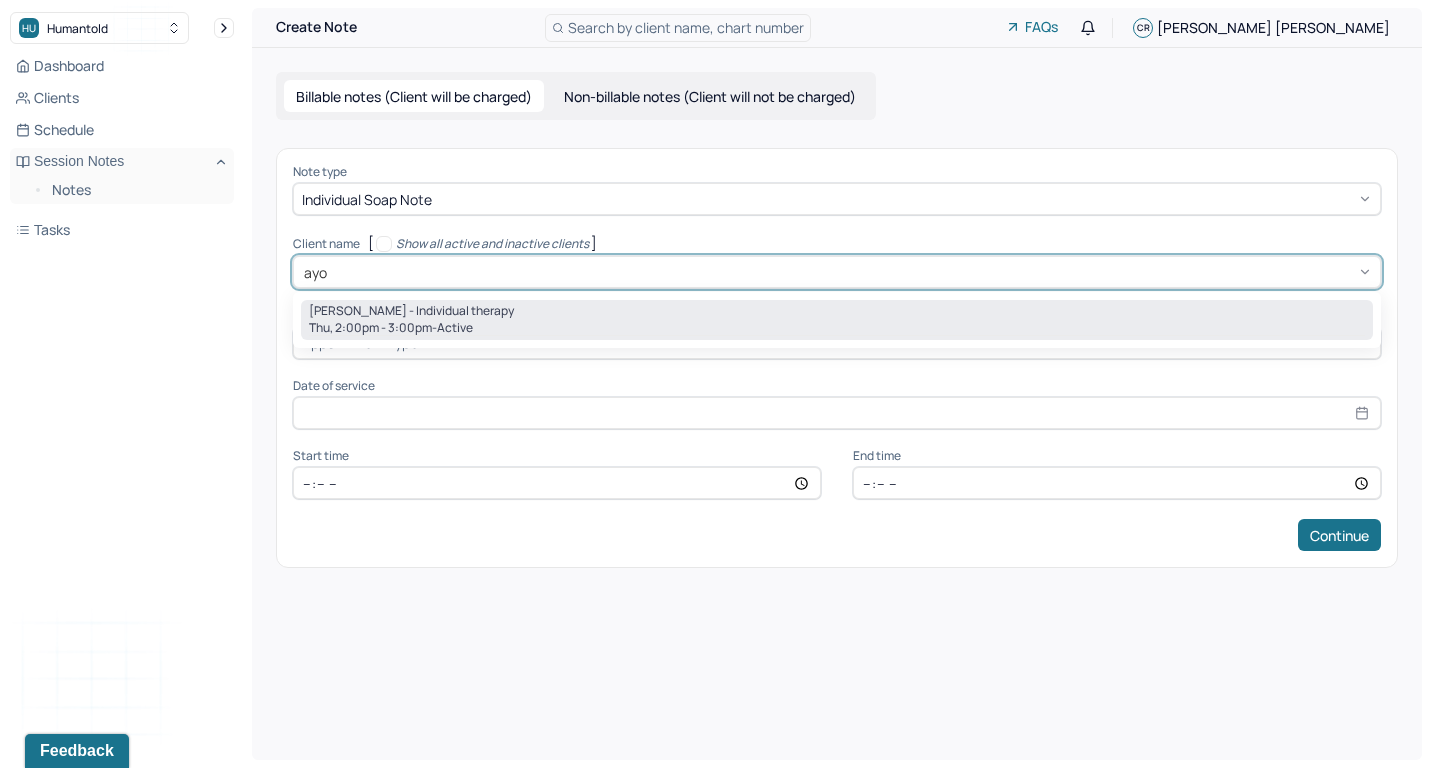 type 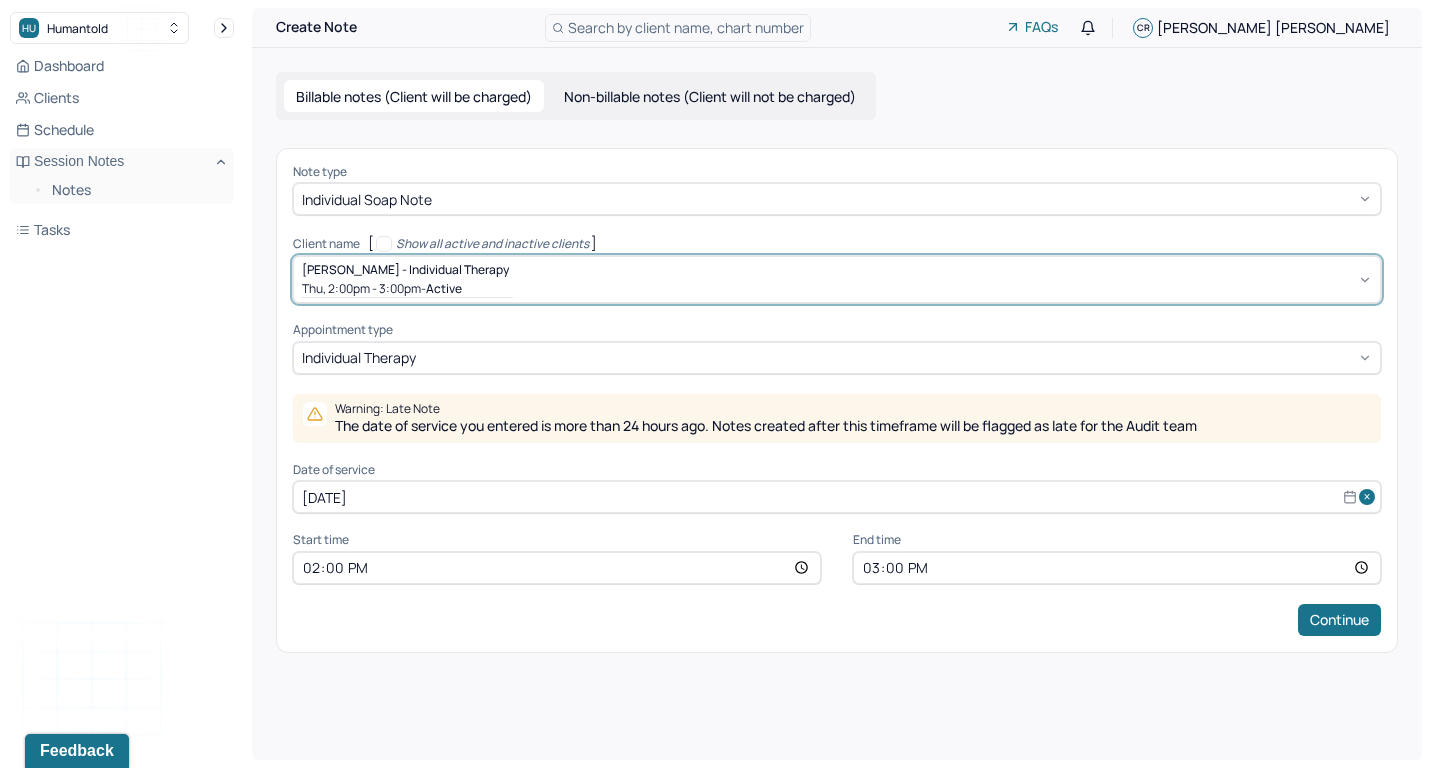 select on "6" 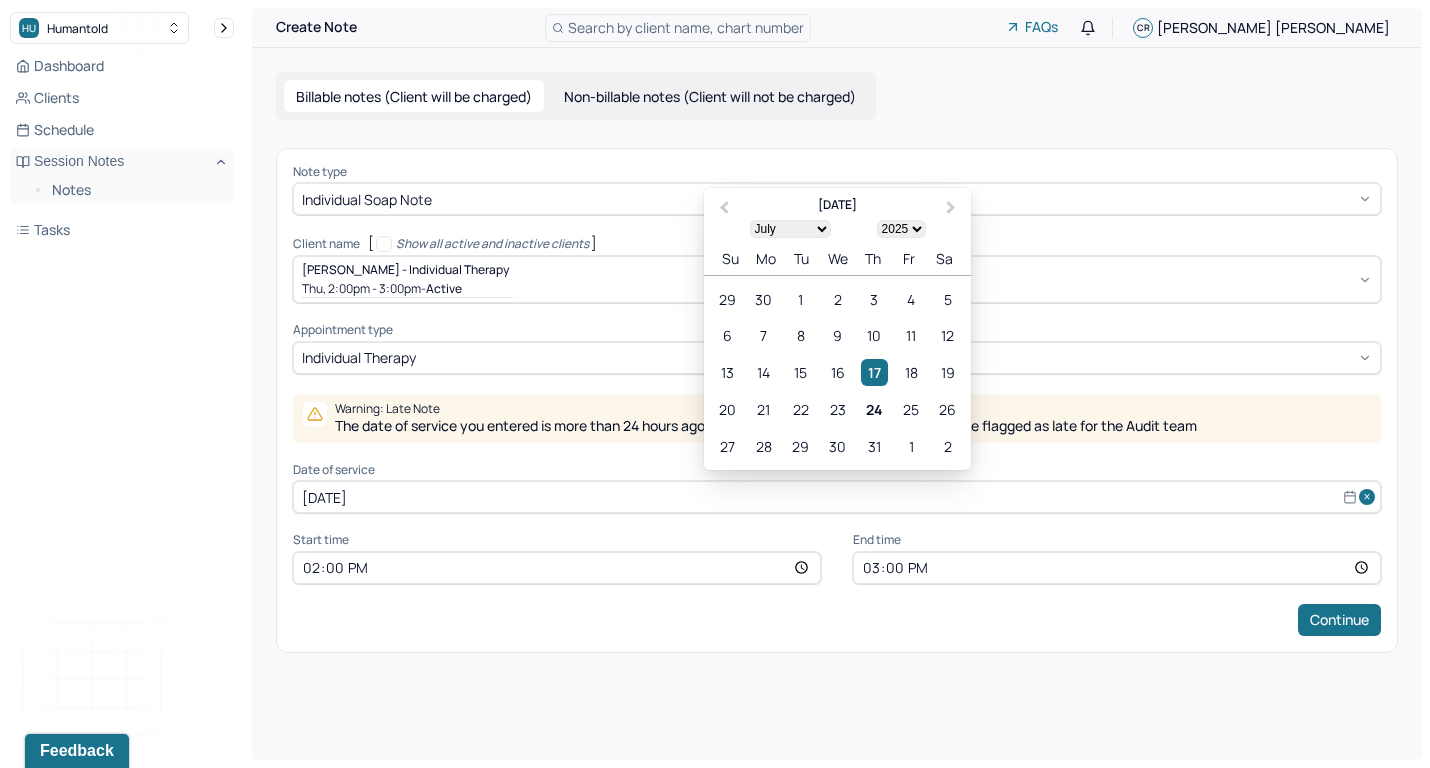 click on "[DATE]" at bounding box center [837, 497] 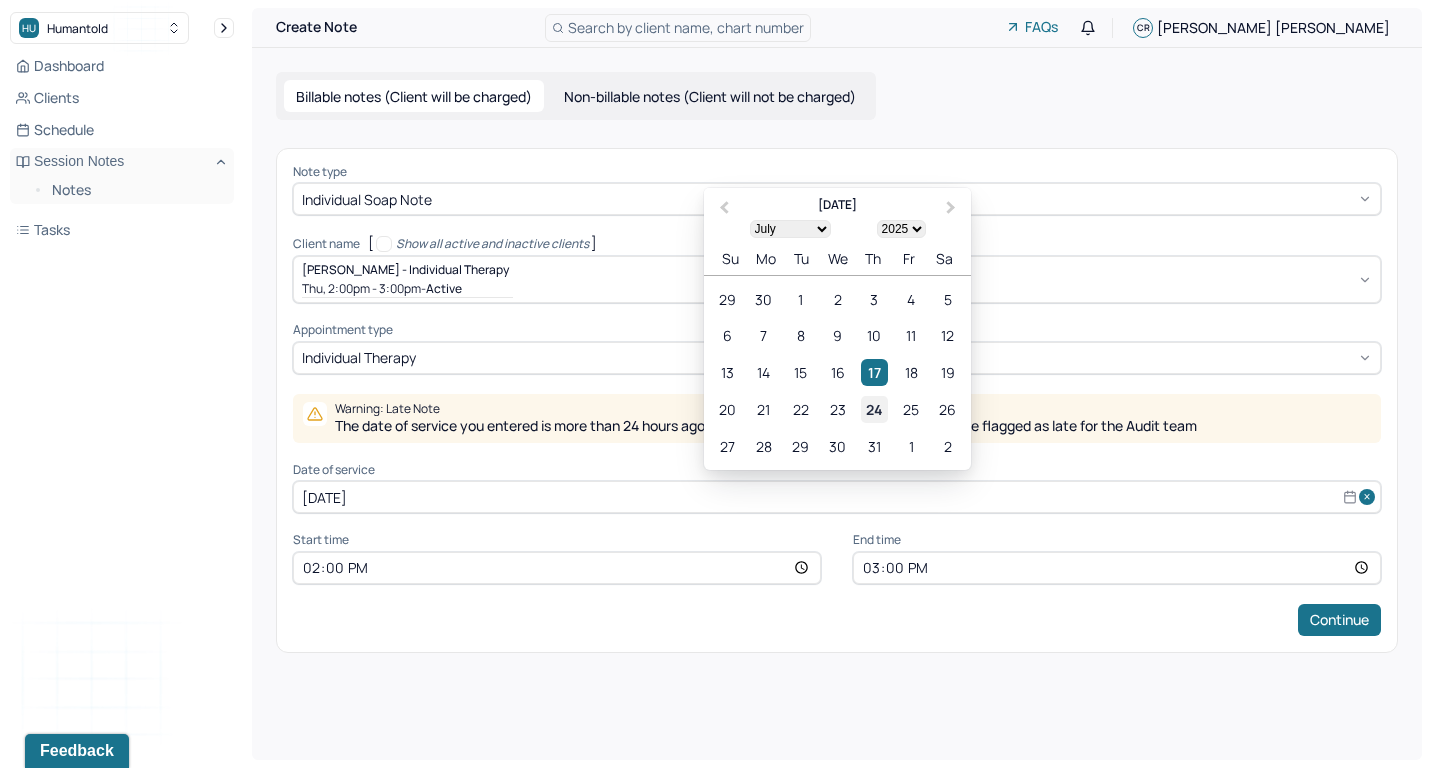 click on "24" at bounding box center [874, 409] 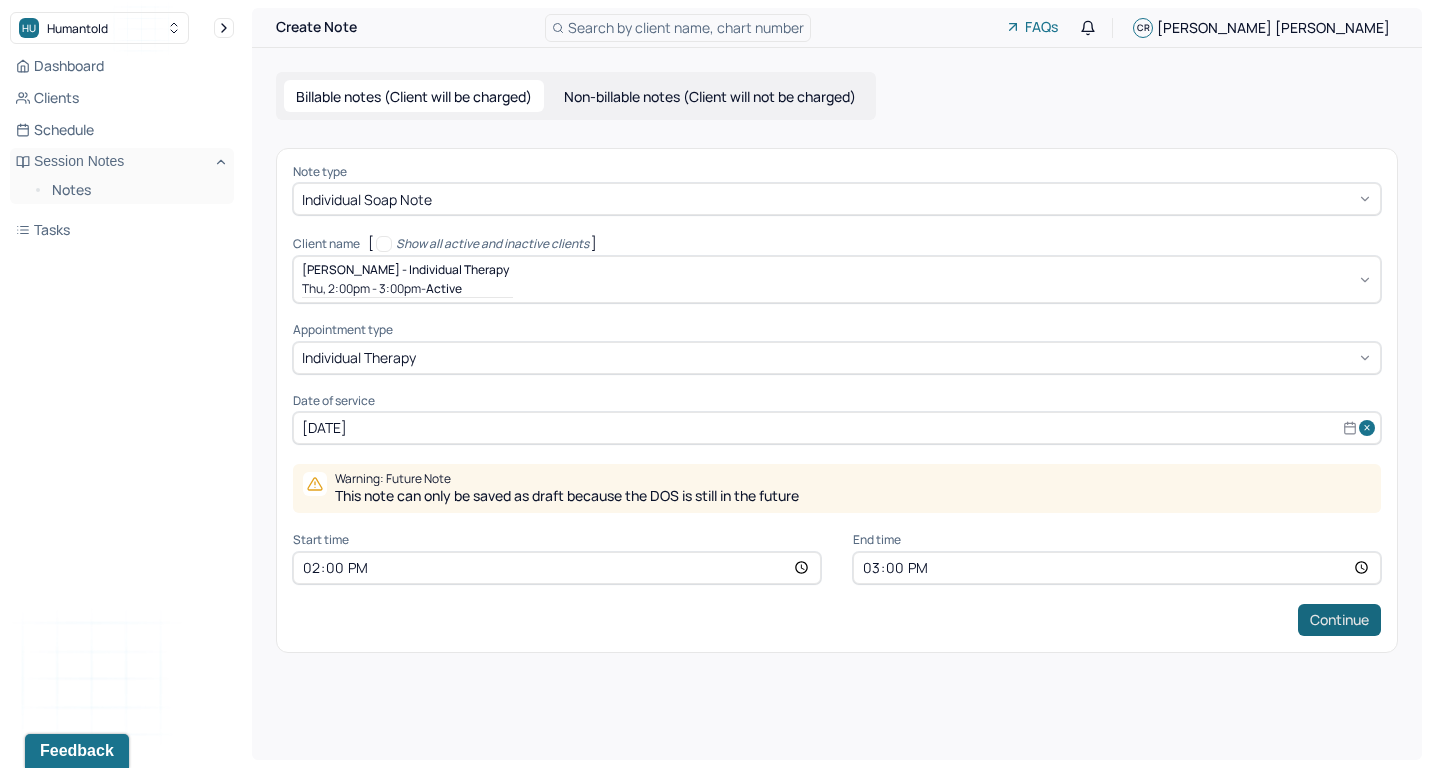 click on "Continue" at bounding box center [1339, 620] 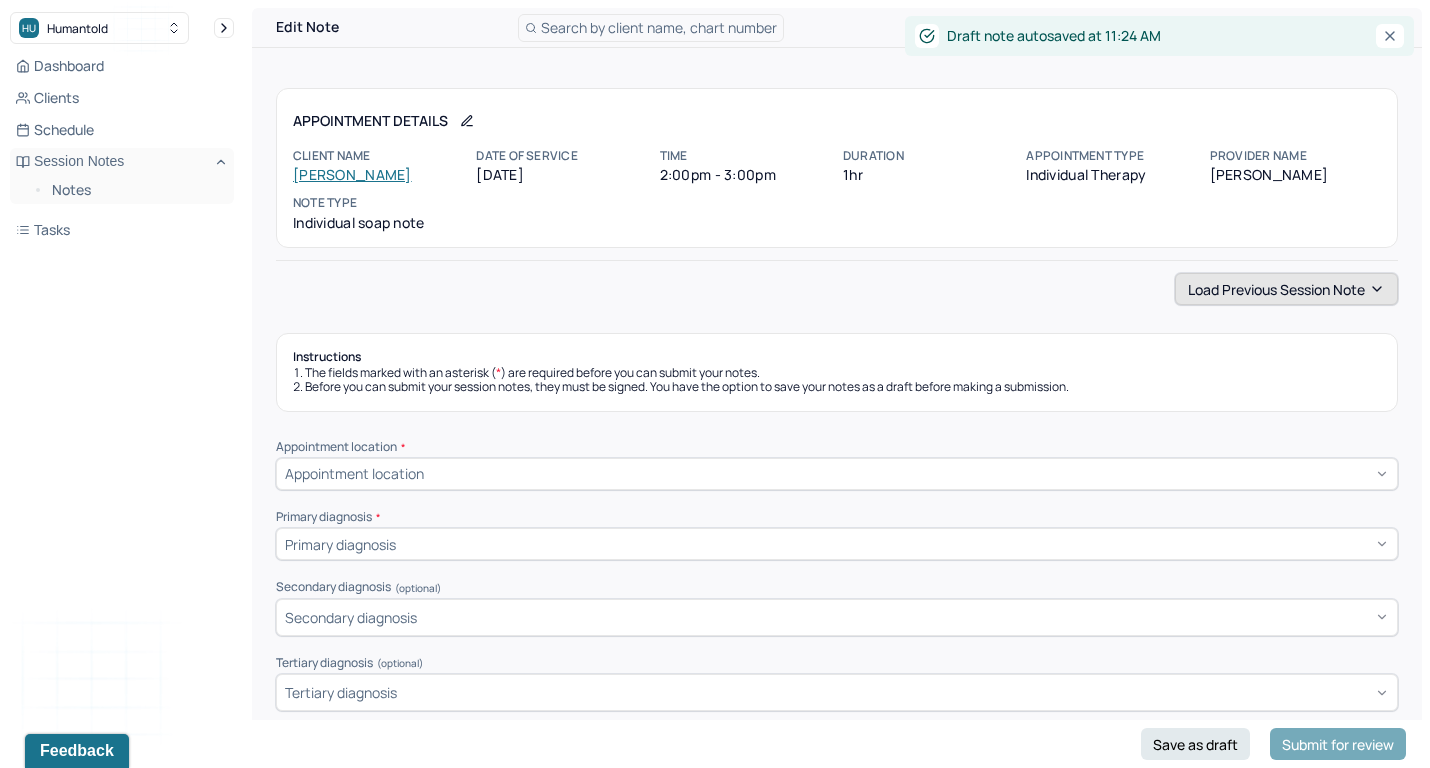 click on "Load previous session note" at bounding box center [1286, 289] 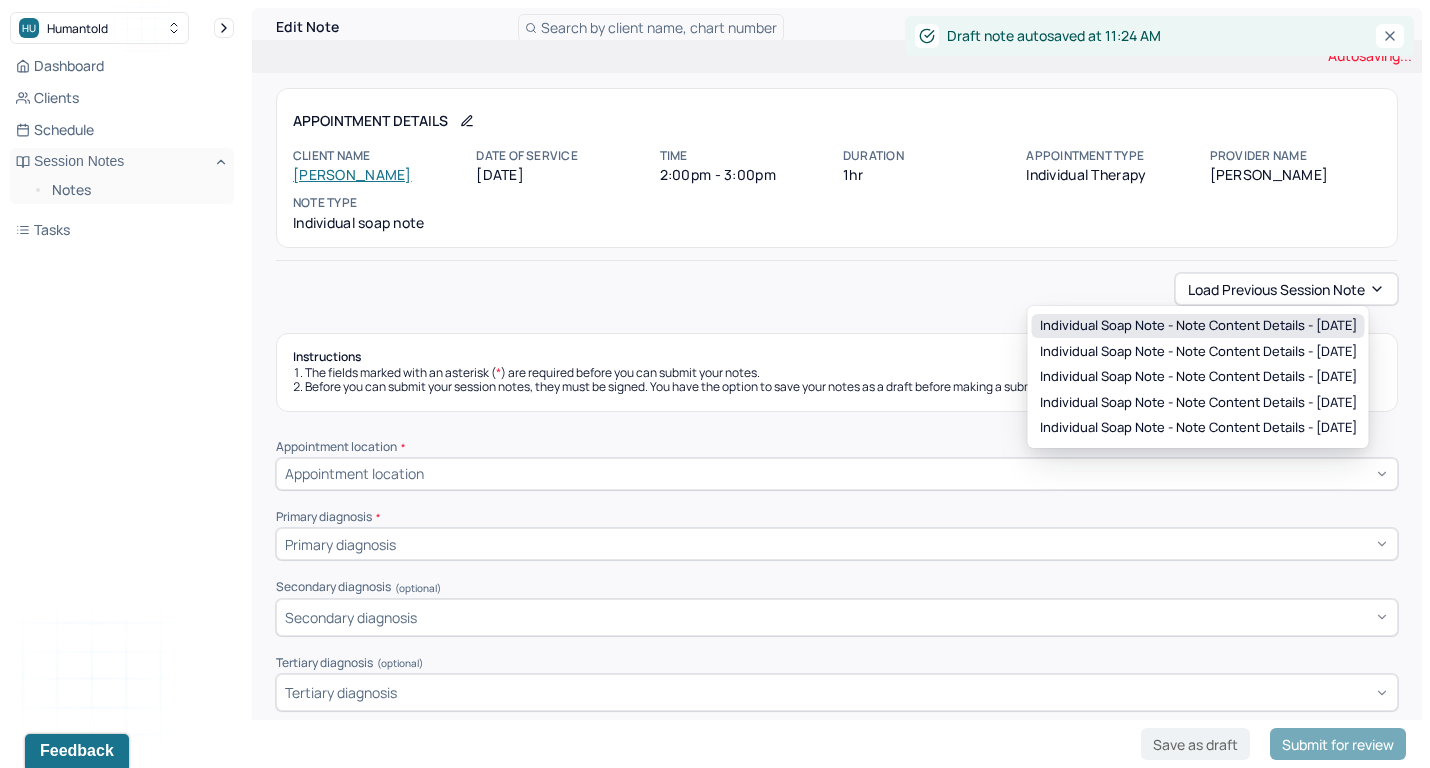 click on "Individual soap note   - Note content Details -   [DATE]" at bounding box center (1198, 326) 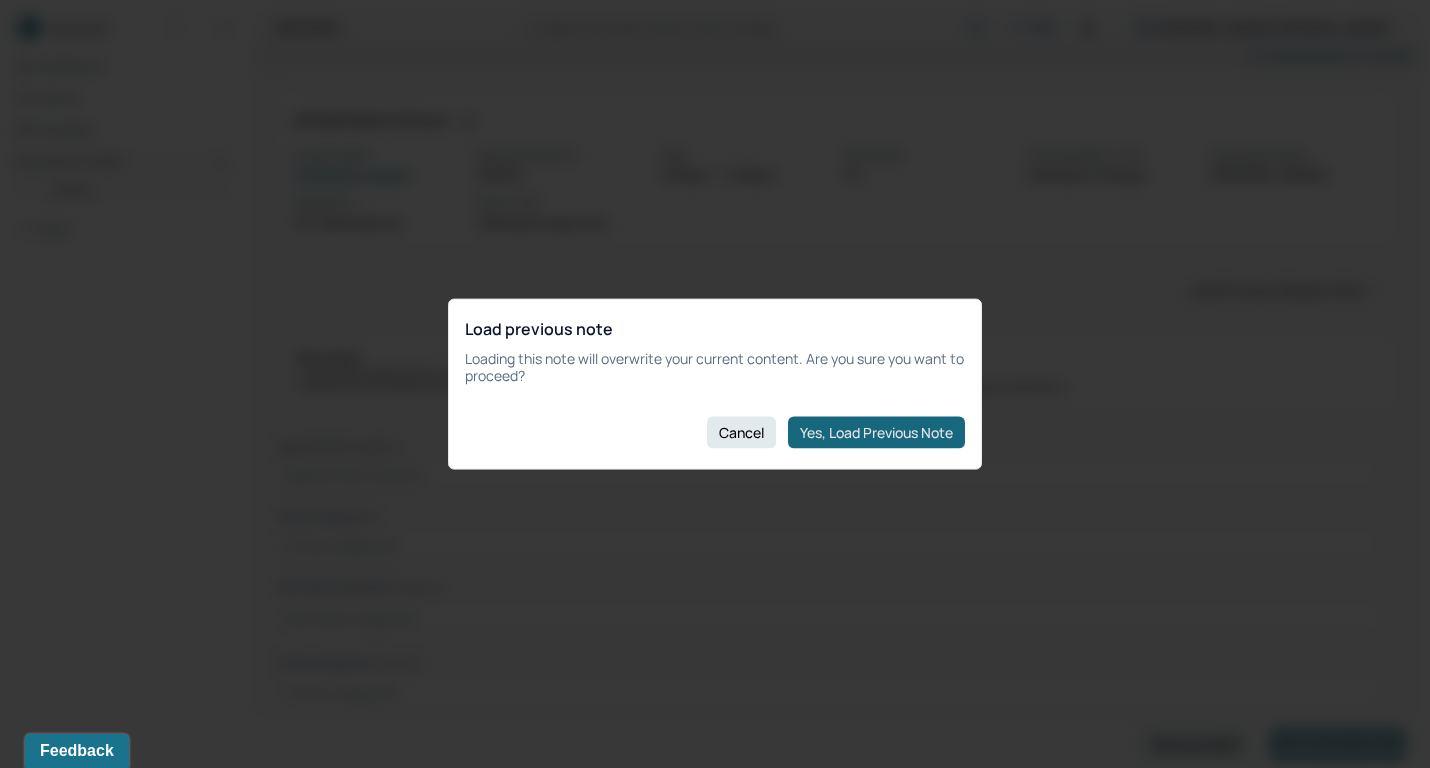 click on "Yes, Load Previous Note" at bounding box center [876, 432] 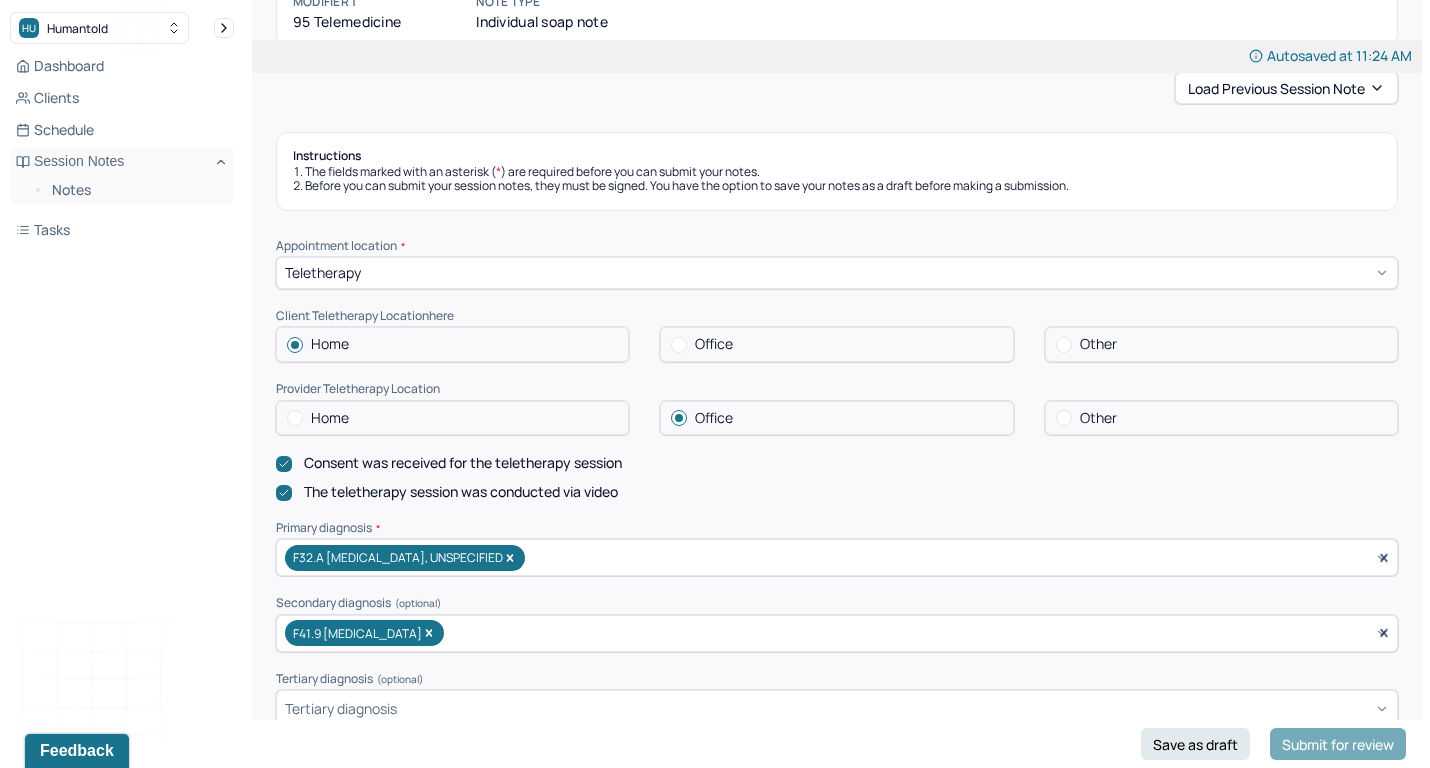 scroll, scrollTop: 202, scrollLeft: 0, axis: vertical 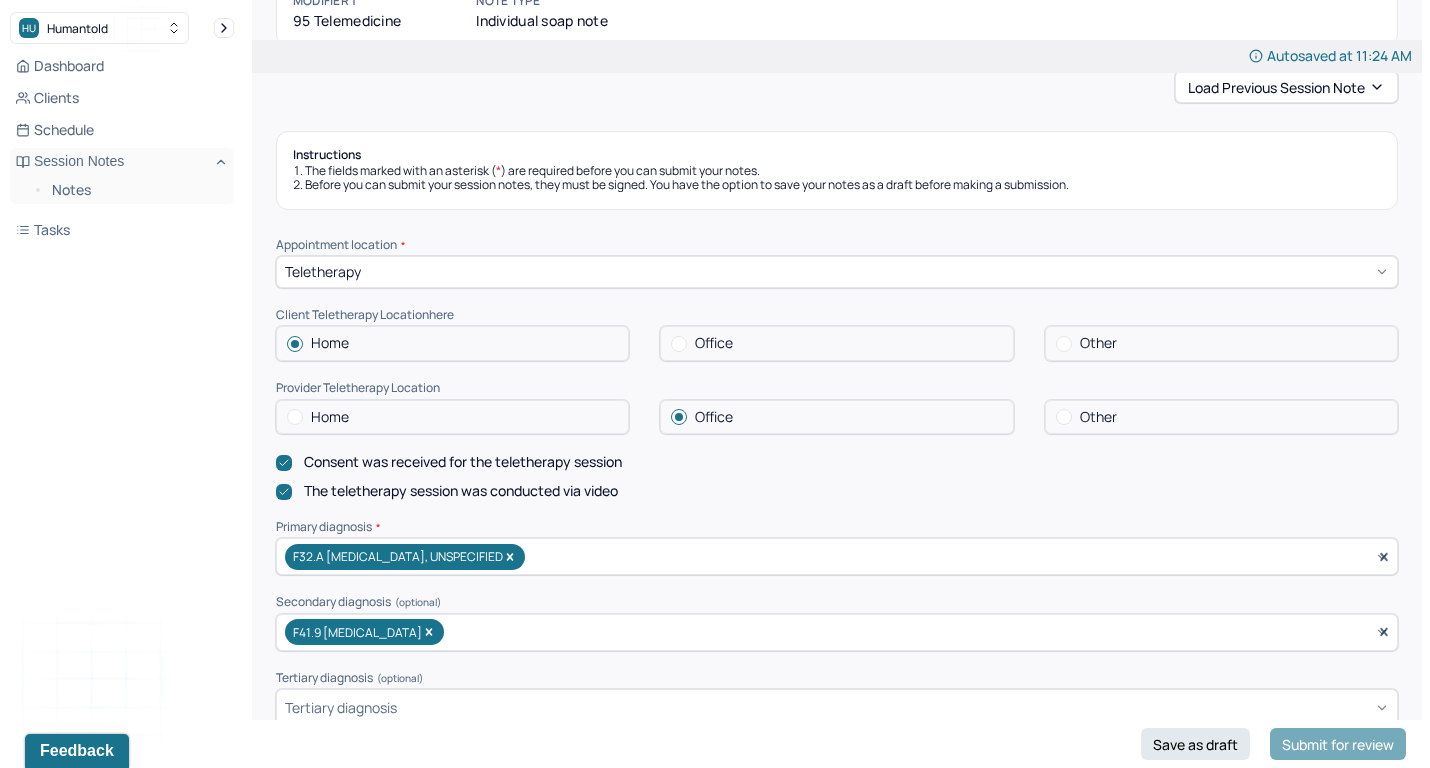 click on "Home" at bounding box center (452, 417) 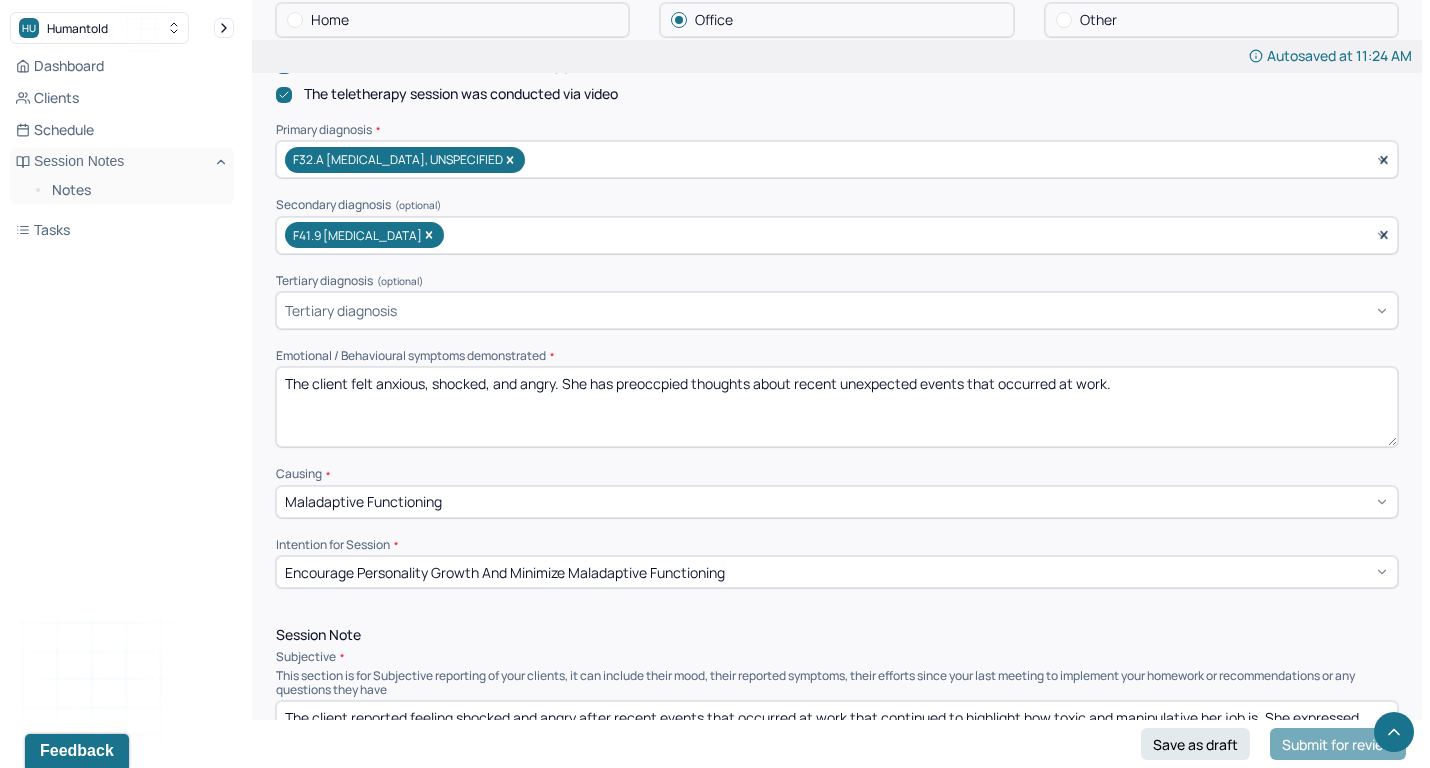 scroll, scrollTop: 606, scrollLeft: 0, axis: vertical 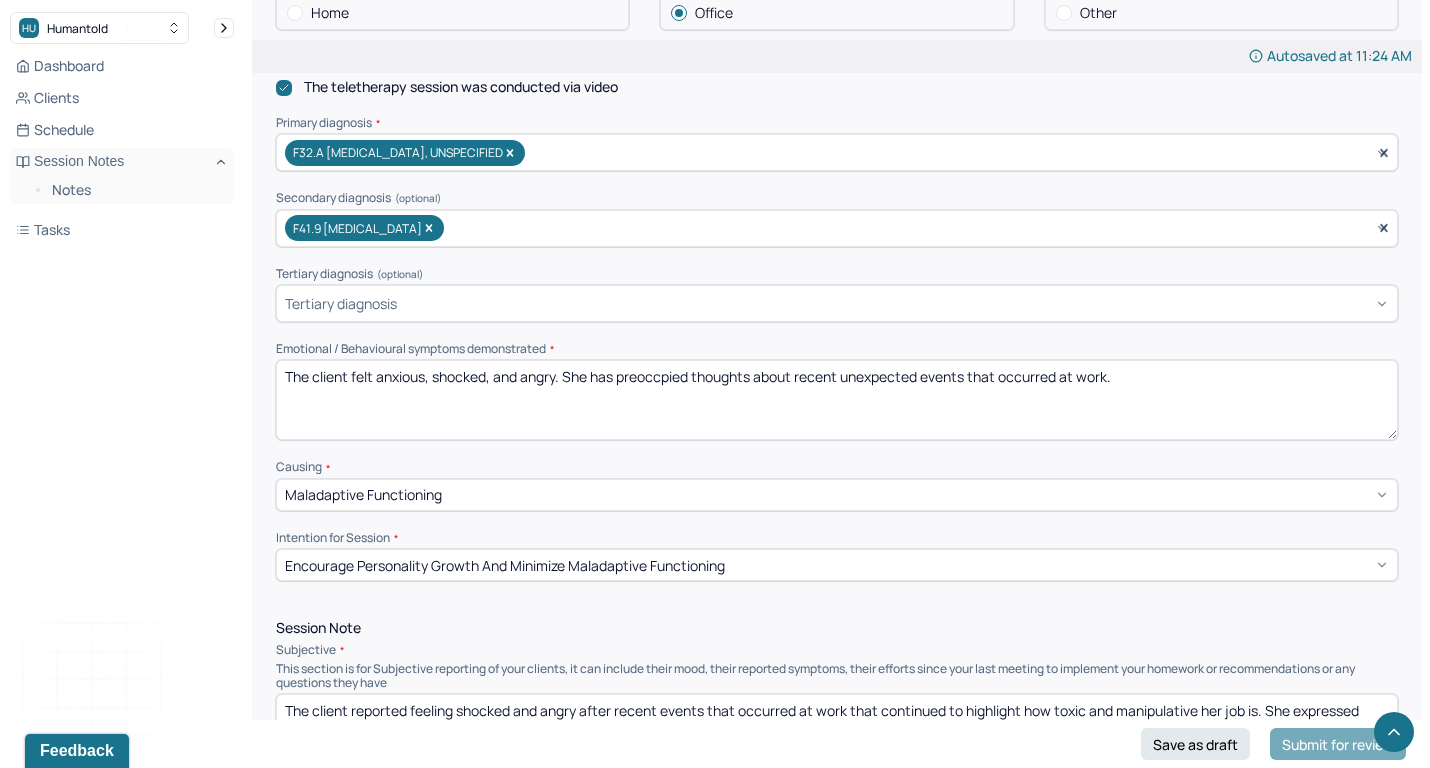 drag, startPoint x: 377, startPoint y: 360, endPoint x: 557, endPoint y: 355, distance: 180.06943 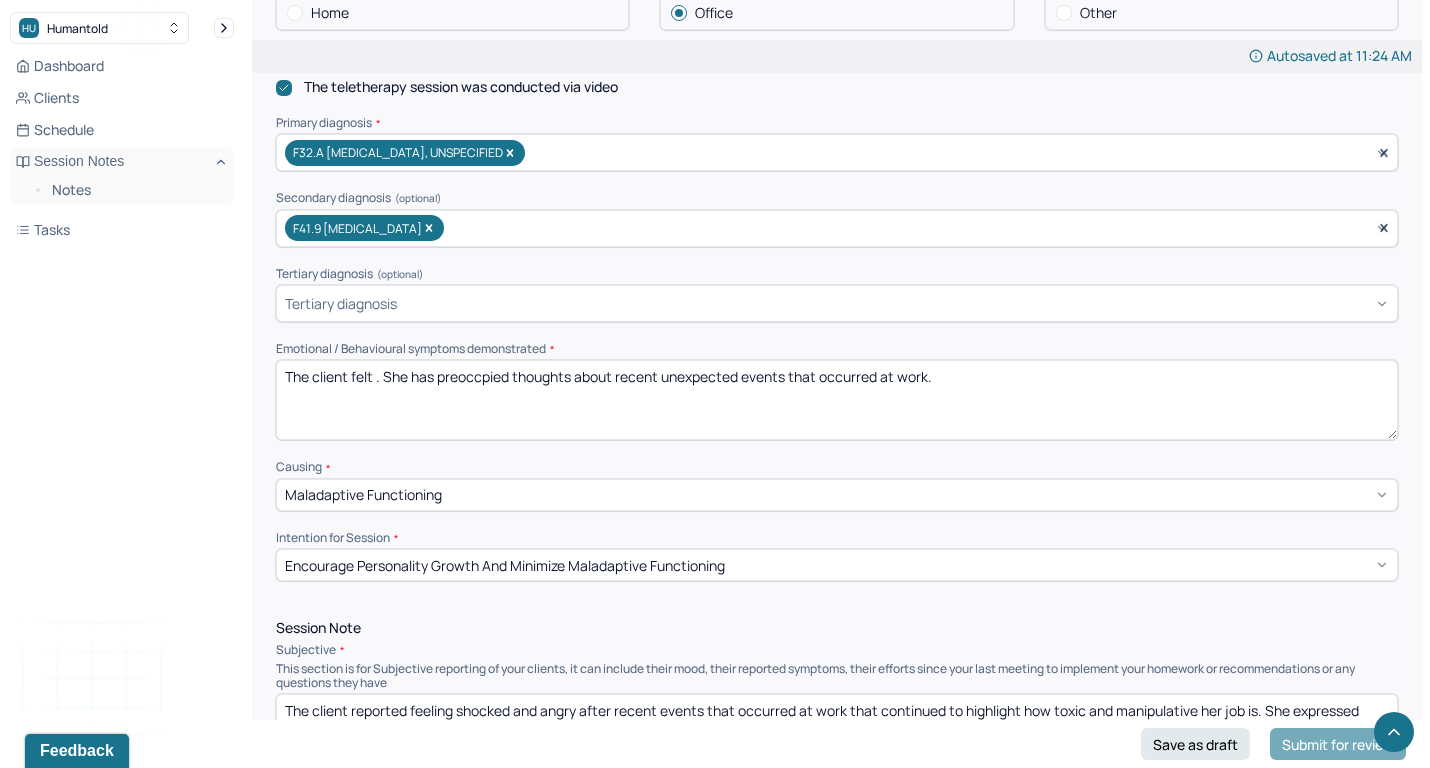 drag, startPoint x: 620, startPoint y: 361, endPoint x: 975, endPoint y: 367, distance: 355.0507 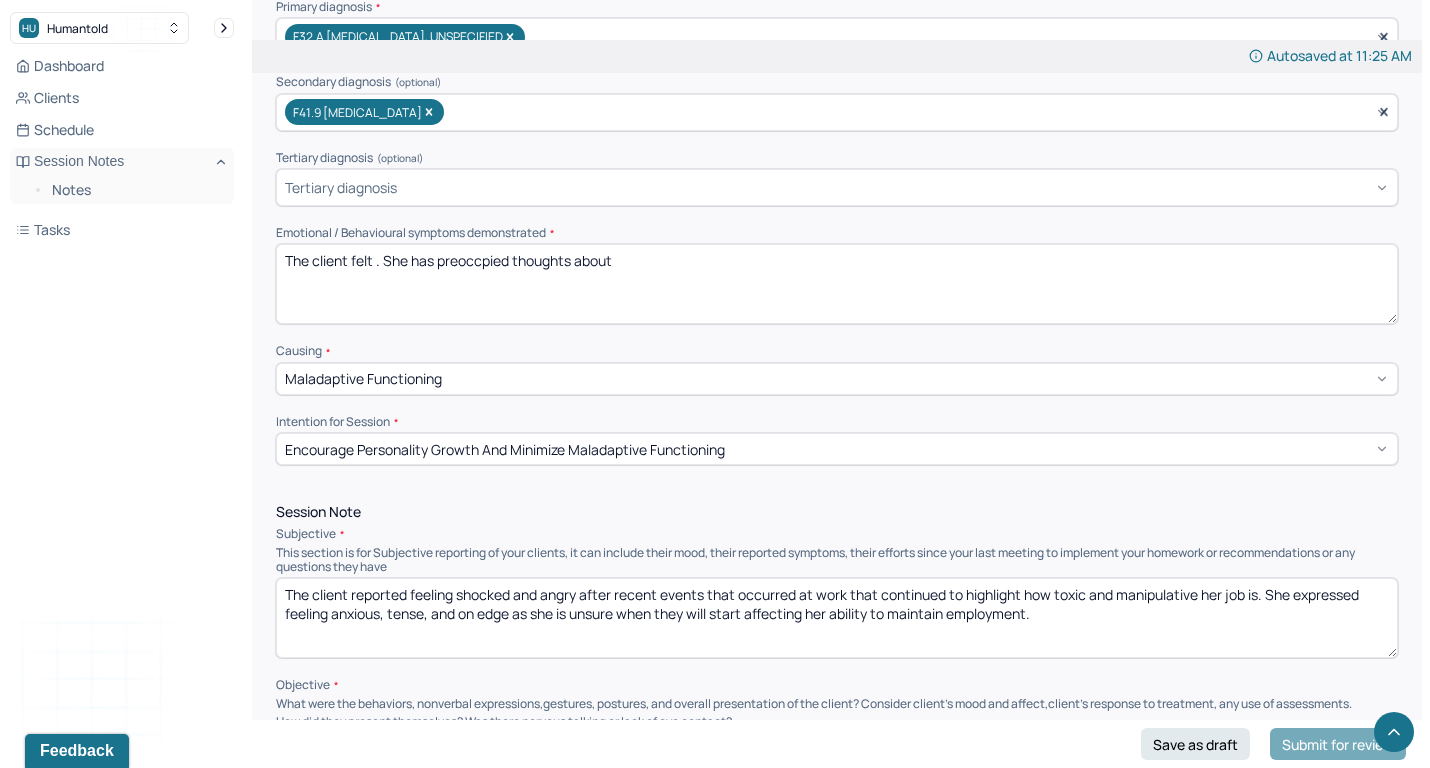 scroll, scrollTop: 1048, scrollLeft: 0, axis: vertical 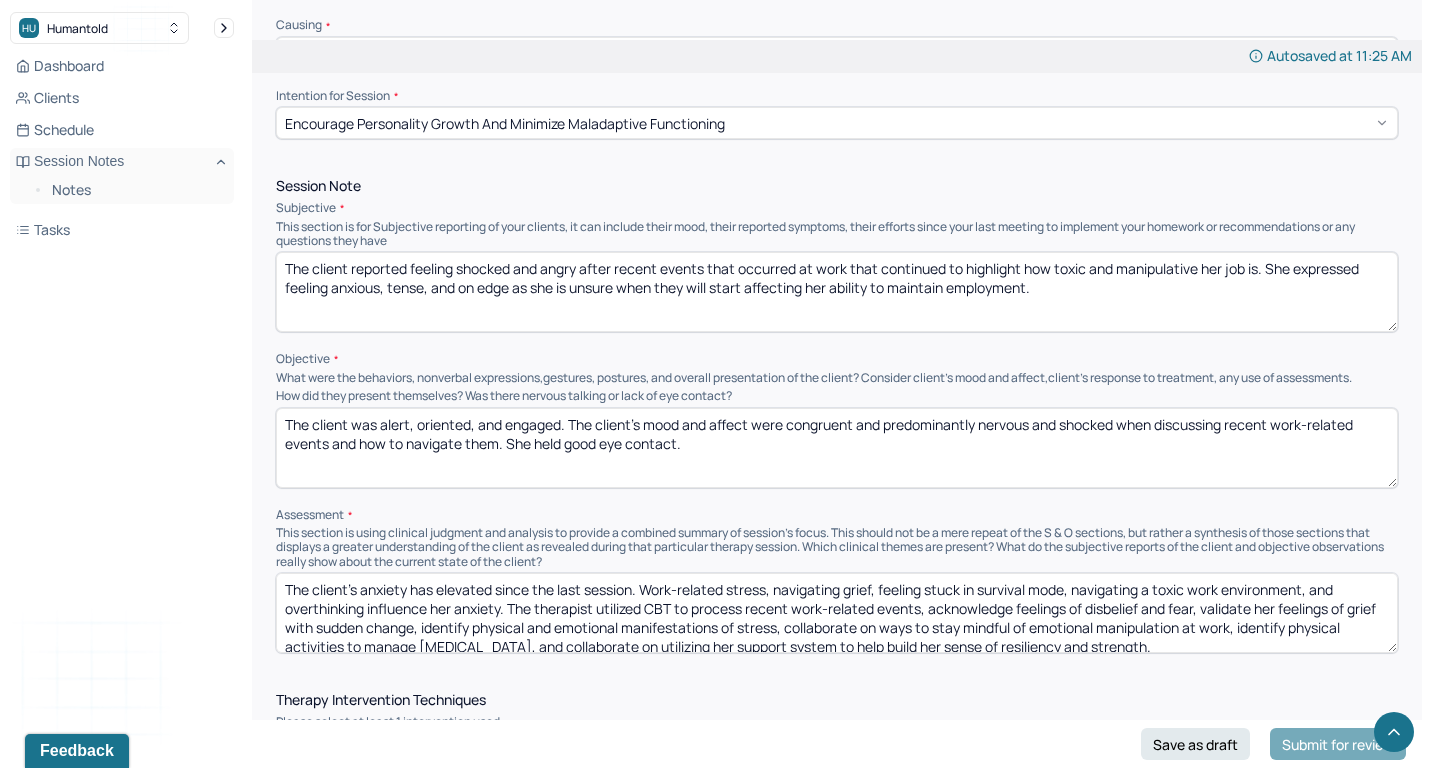 type on "The client felt . She has preoccpied thoughts about" 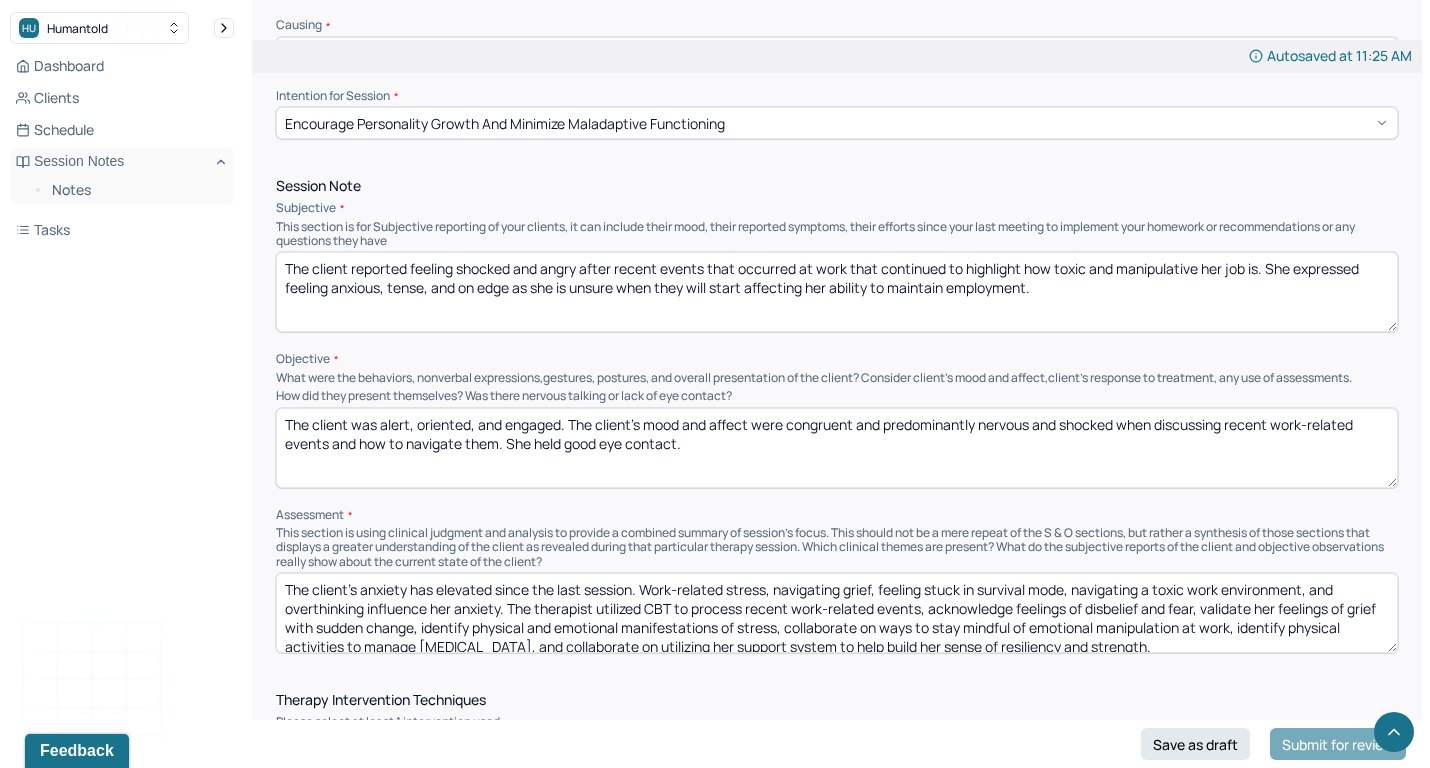 drag, startPoint x: 412, startPoint y: 248, endPoint x: 469, endPoint y: 325, distance: 95.80188 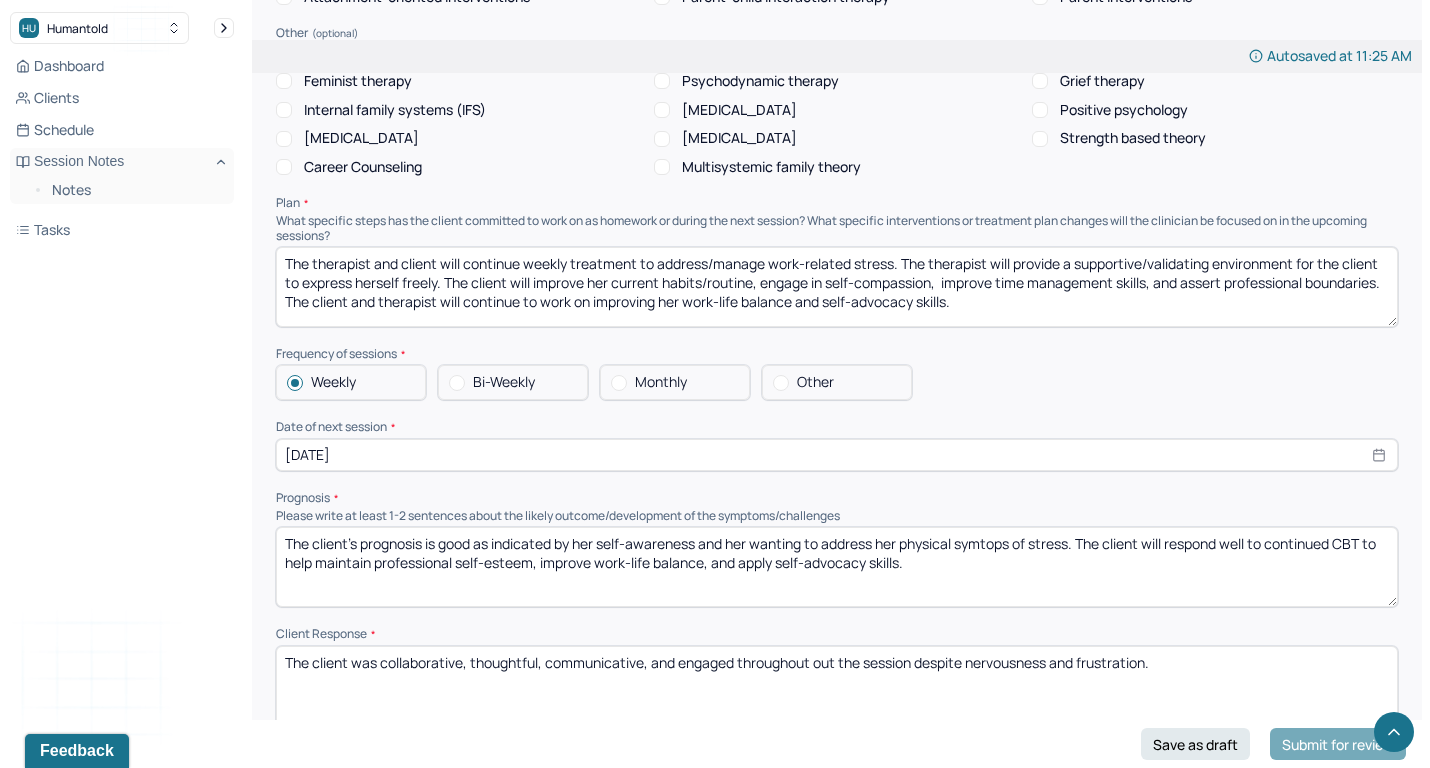 scroll, scrollTop: 1925, scrollLeft: 0, axis: vertical 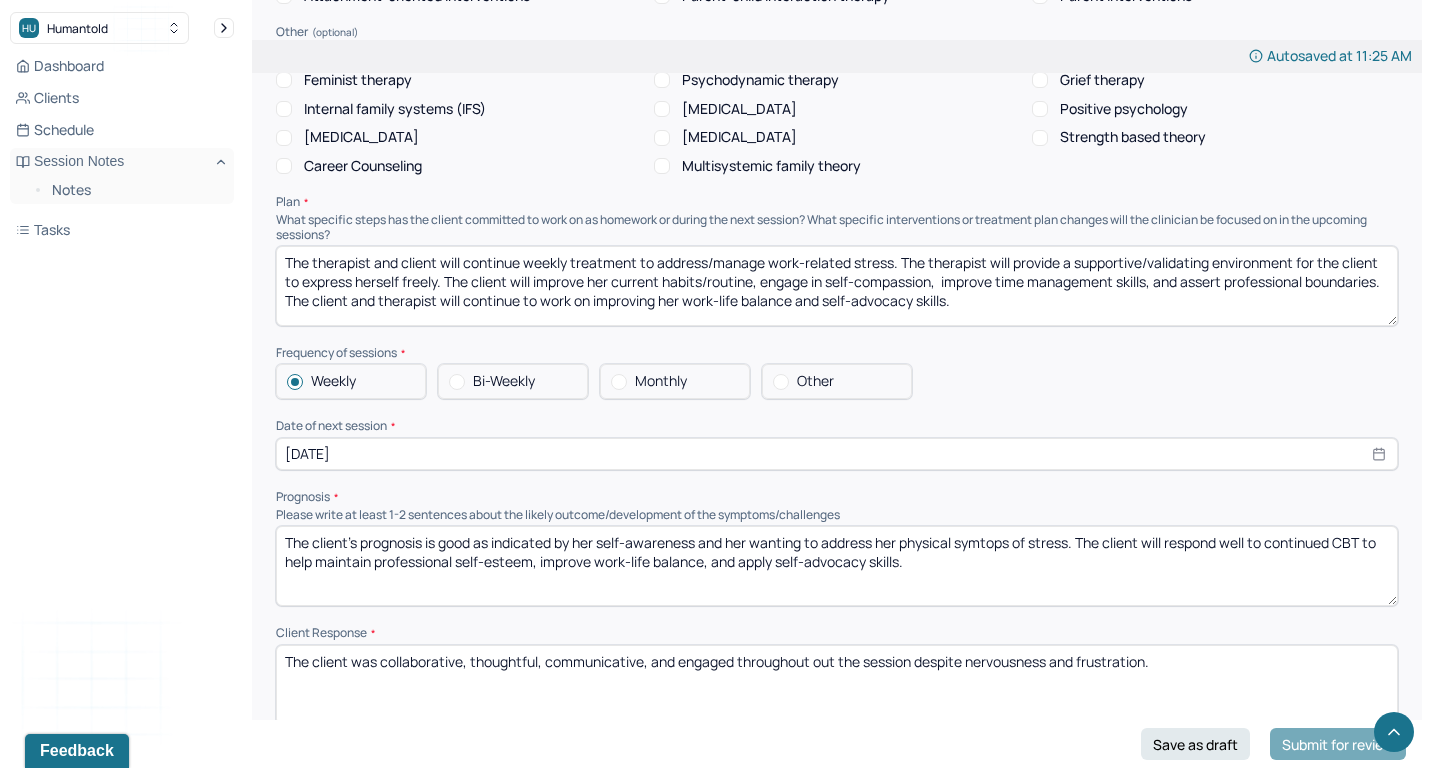 type on "The client reported" 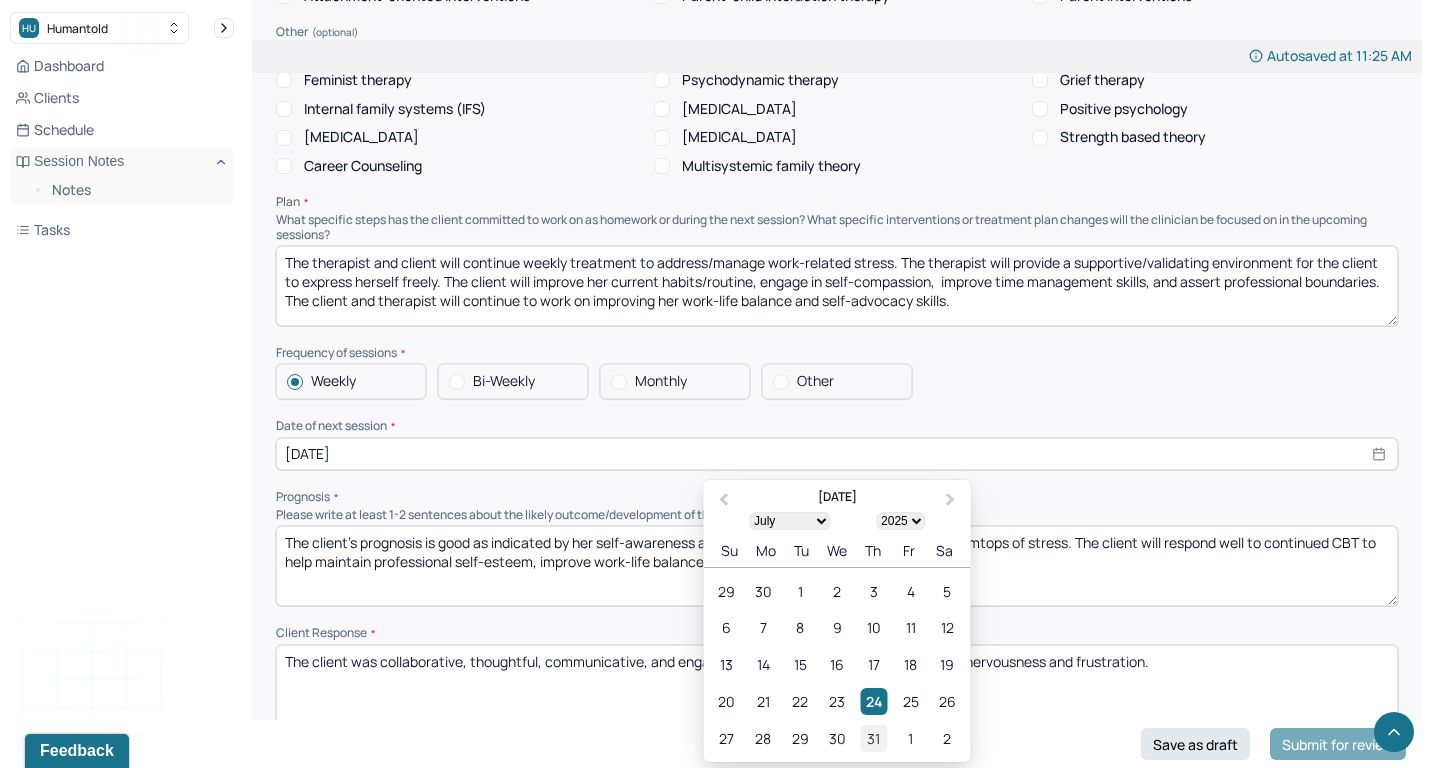 click on "31" at bounding box center (873, 738) 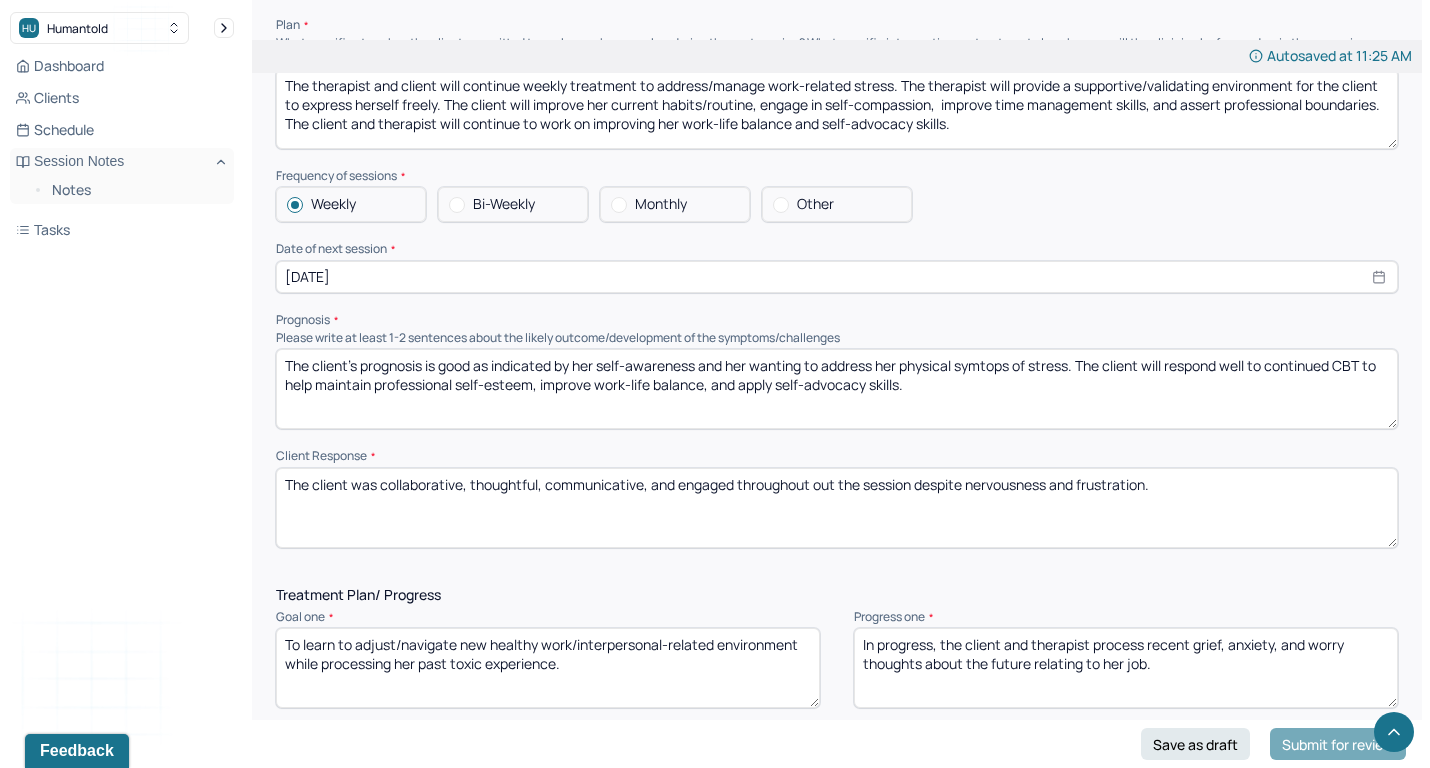 scroll, scrollTop: 2110, scrollLeft: 0, axis: vertical 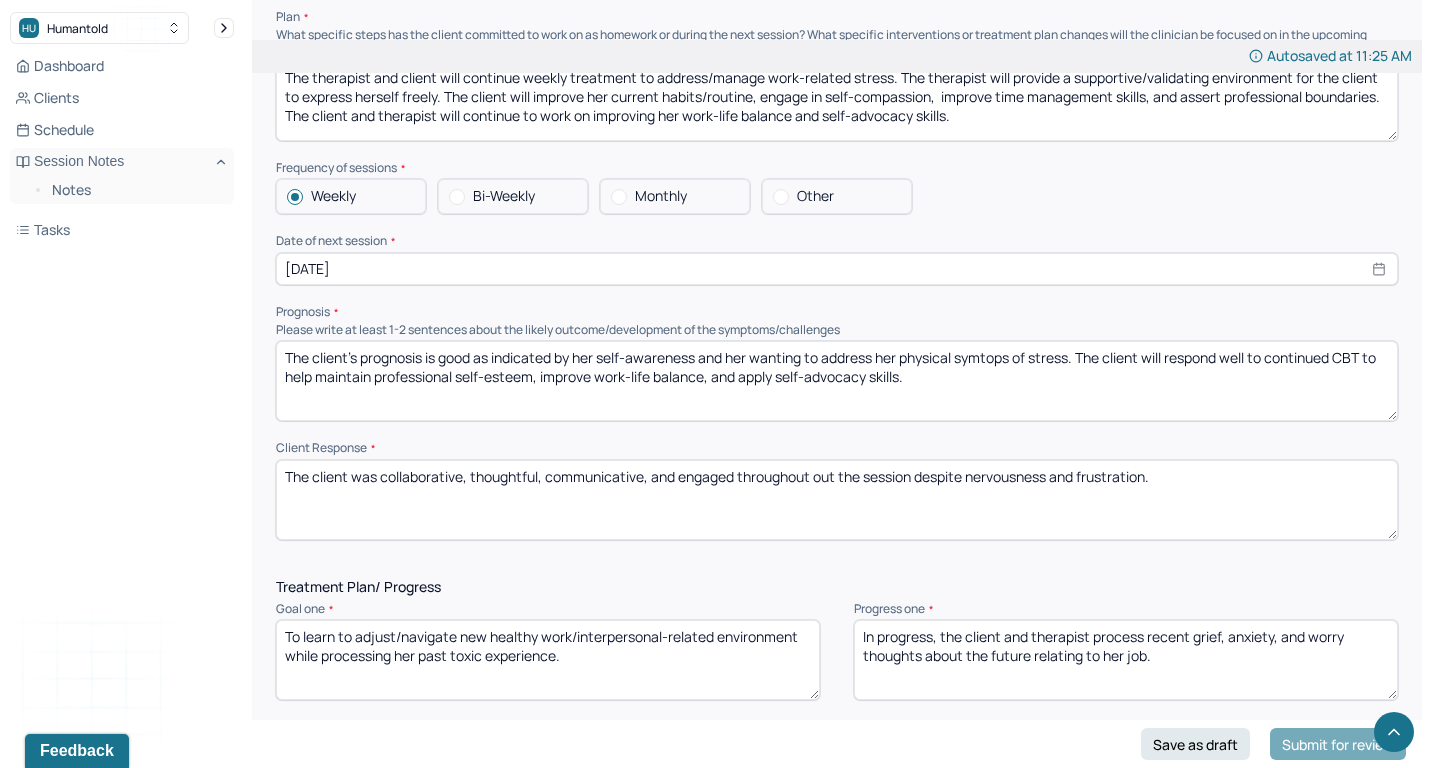 drag, startPoint x: 947, startPoint y: 597, endPoint x: 1073, endPoint y: 664, distance: 142.706 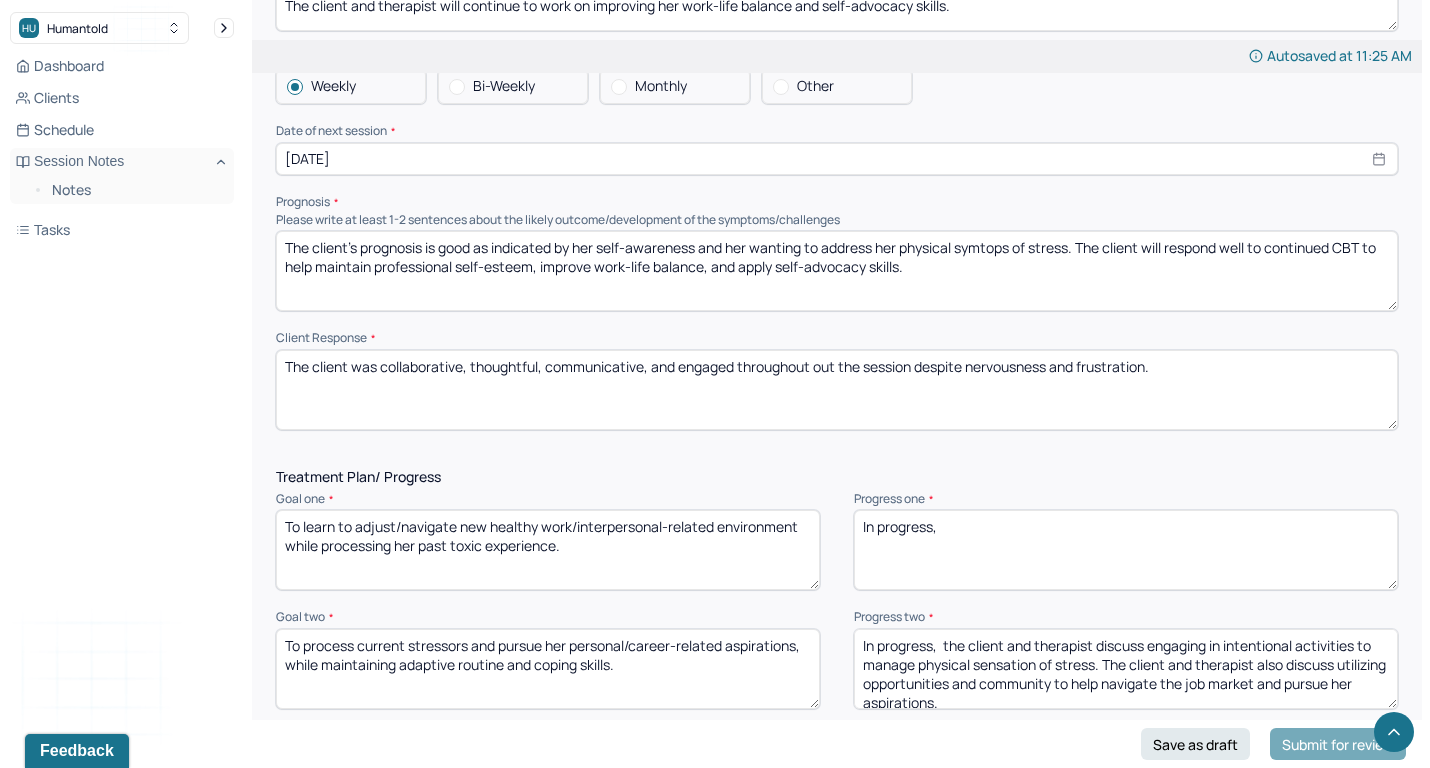 scroll, scrollTop: 2278, scrollLeft: 0, axis: vertical 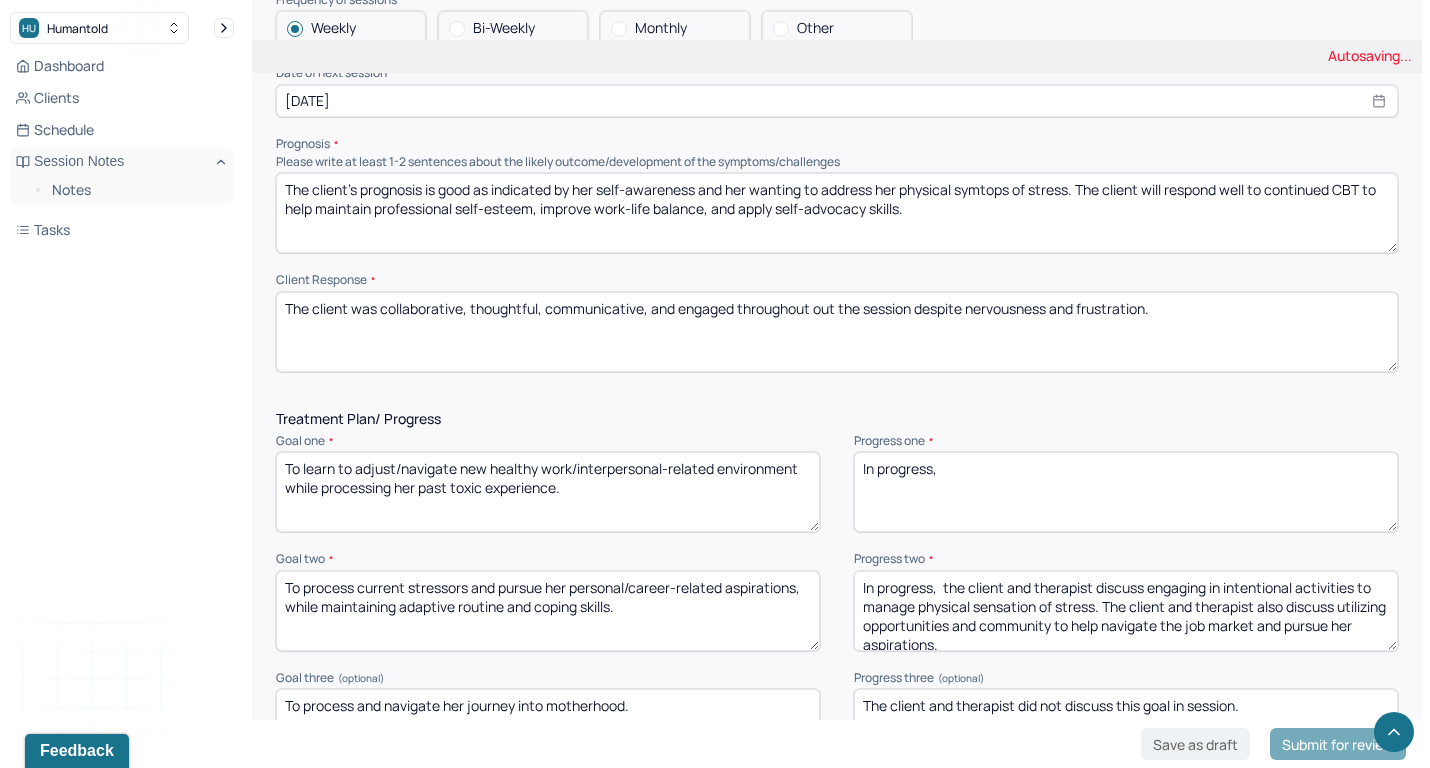 type on "In progress," 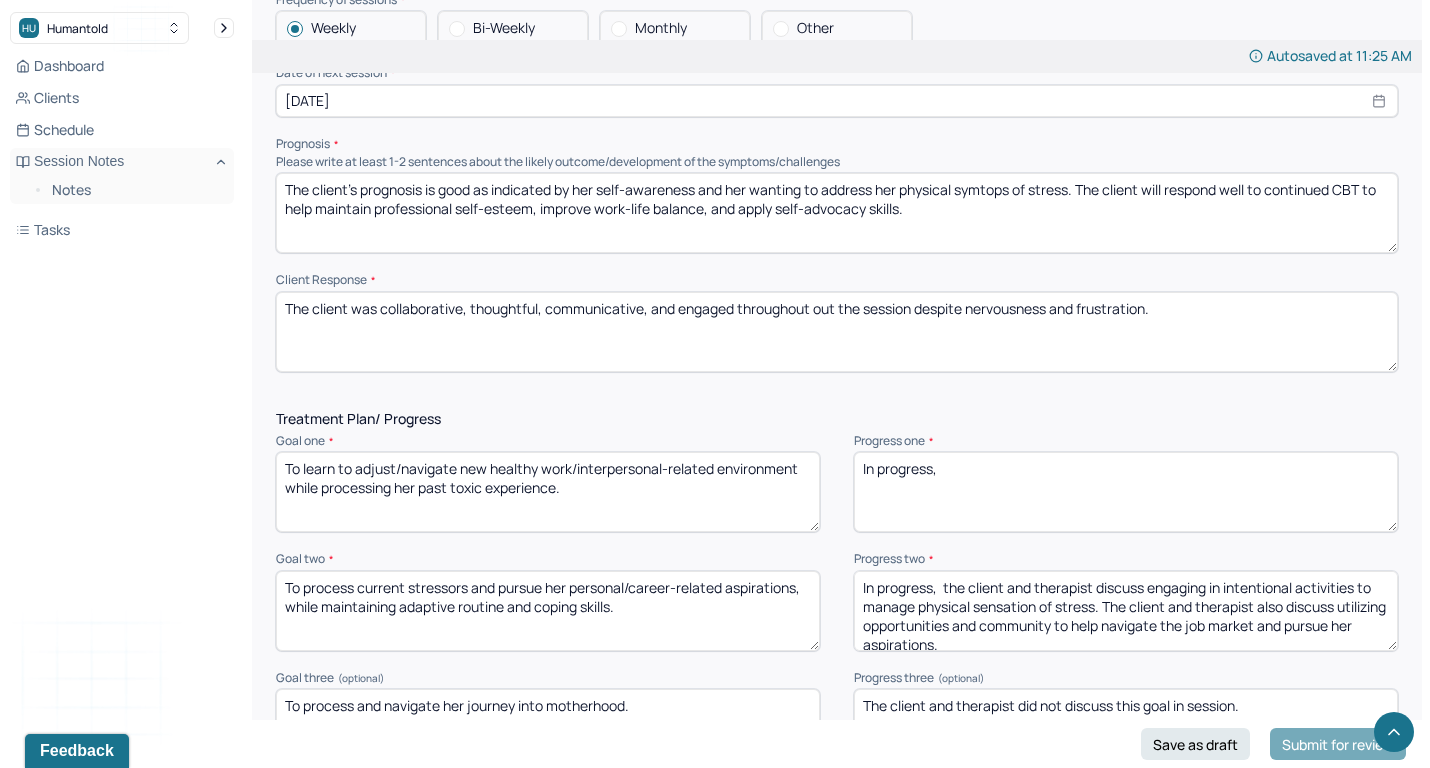drag, startPoint x: 945, startPoint y: 541, endPoint x: 1020, endPoint y: 651, distance: 133.13527 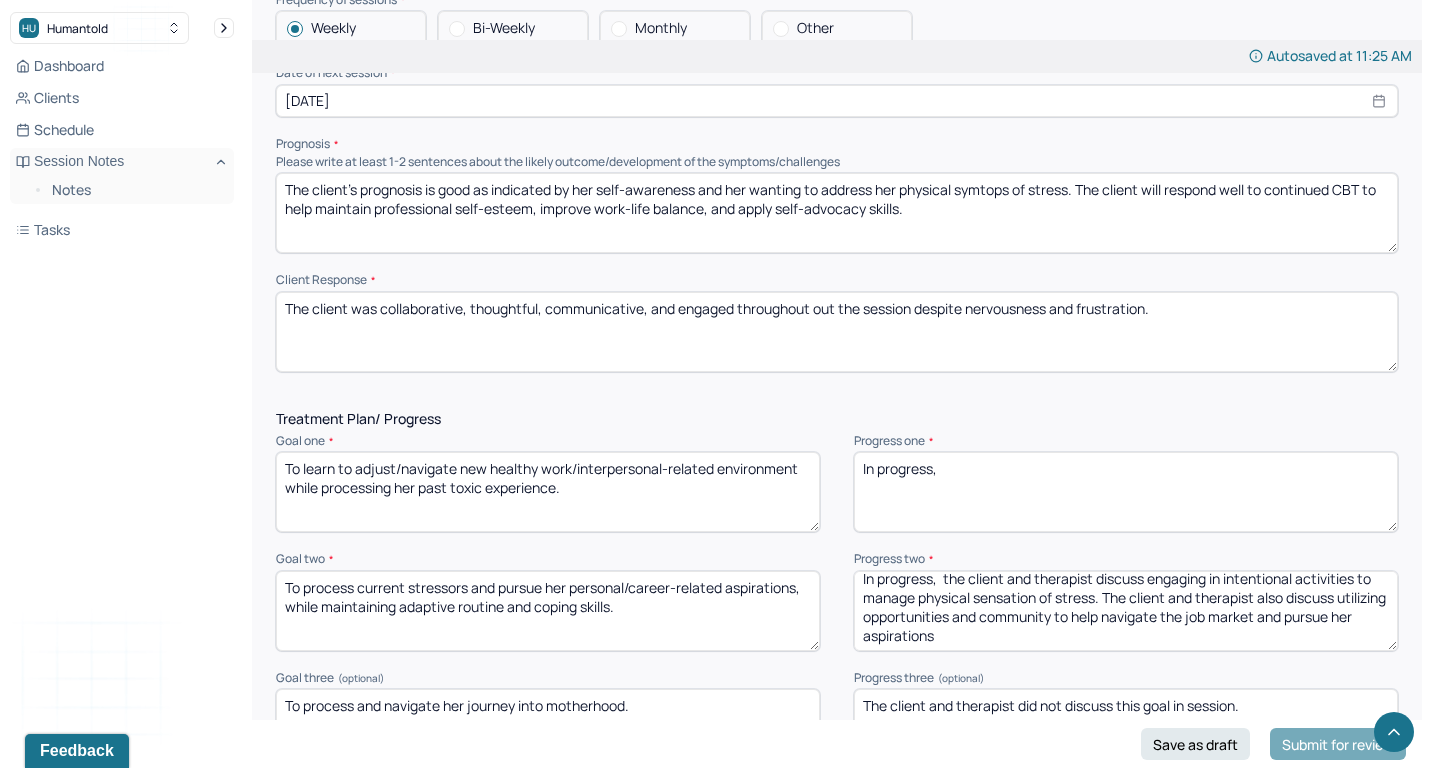 drag, startPoint x: 993, startPoint y: 604, endPoint x: 943, endPoint y: 547, distance: 75.82216 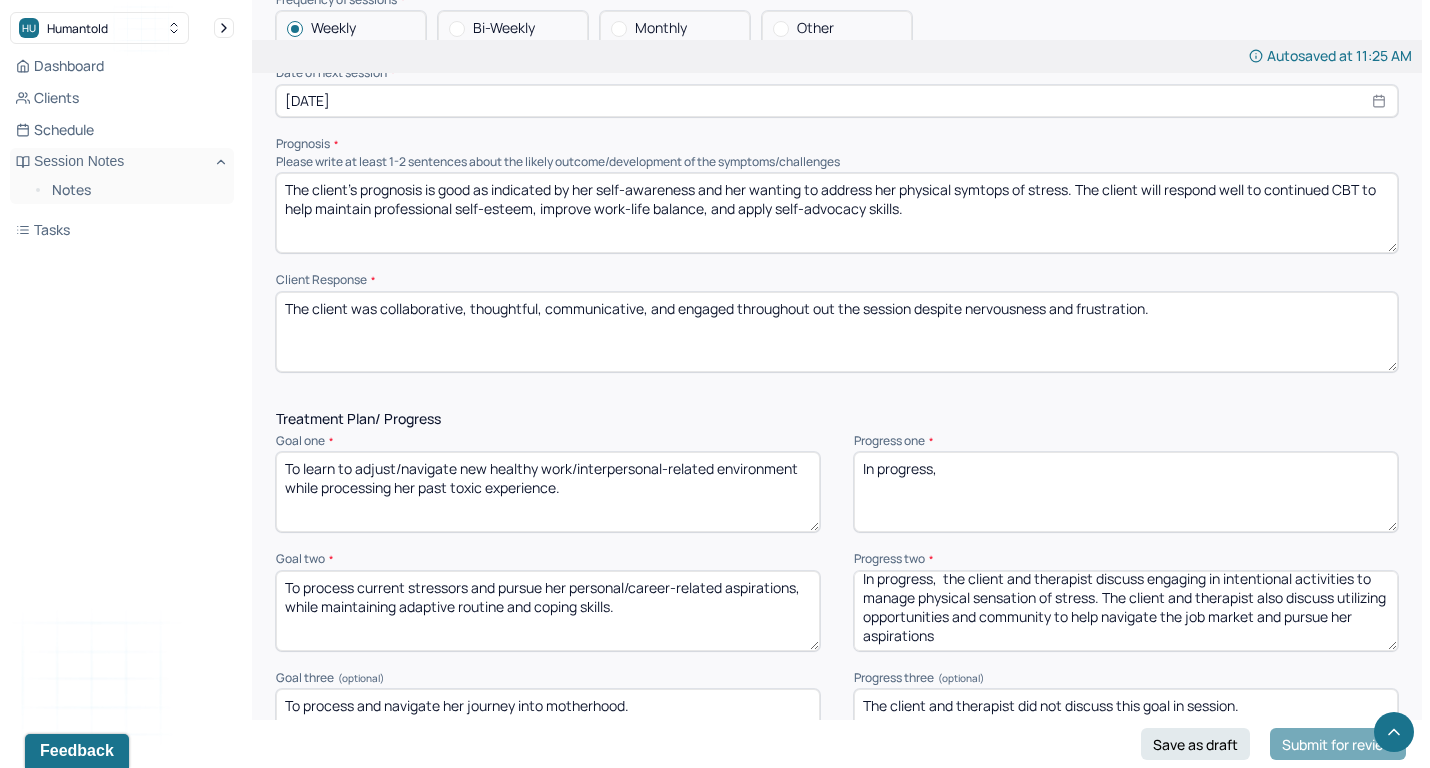 click on "In progress,  the client and therapist discuss engaging in intentional activities to manage physical sensation of stress. The client and therapist also discuss utilizing opportunities and community to help navigate the job market and pursue her aspirations" at bounding box center (1126, 611) 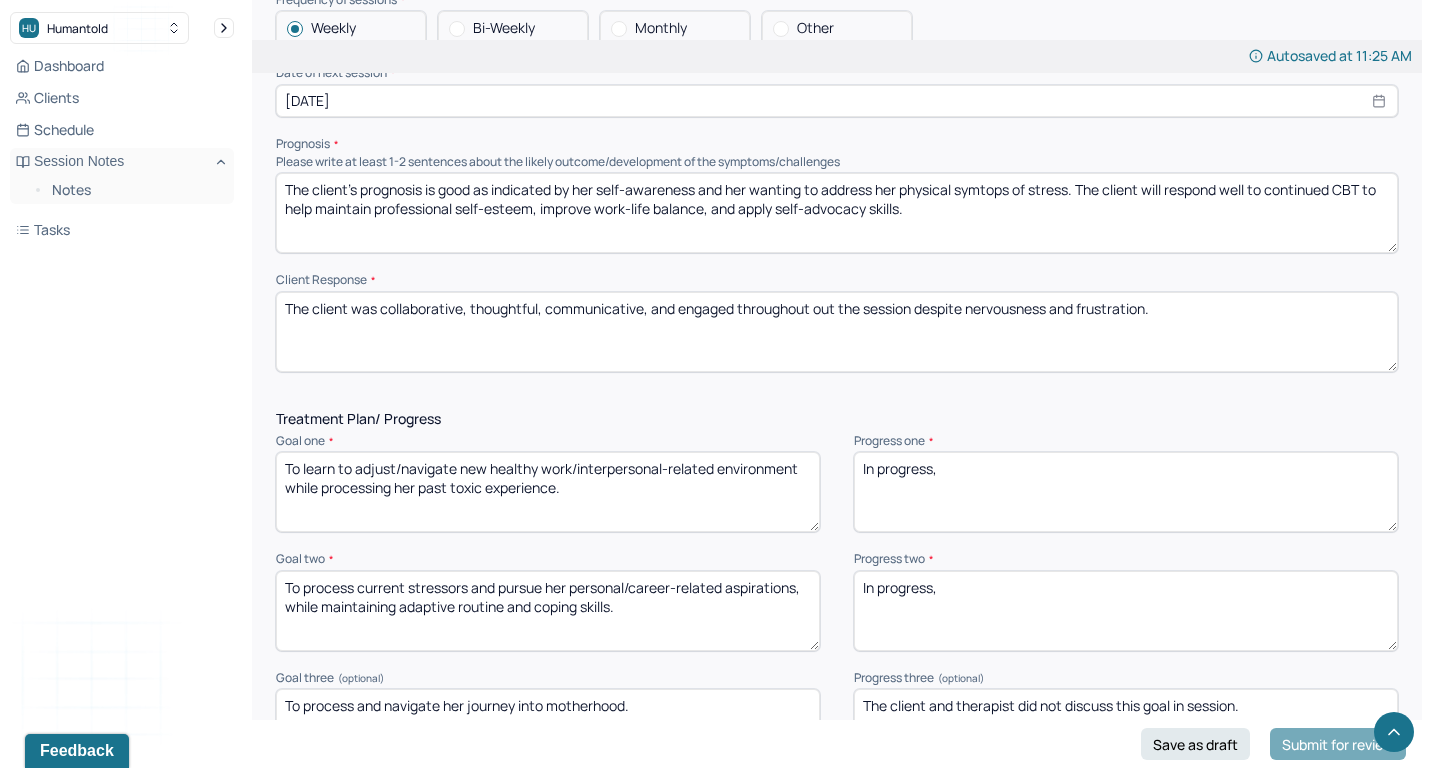 scroll, scrollTop: 0, scrollLeft: 0, axis: both 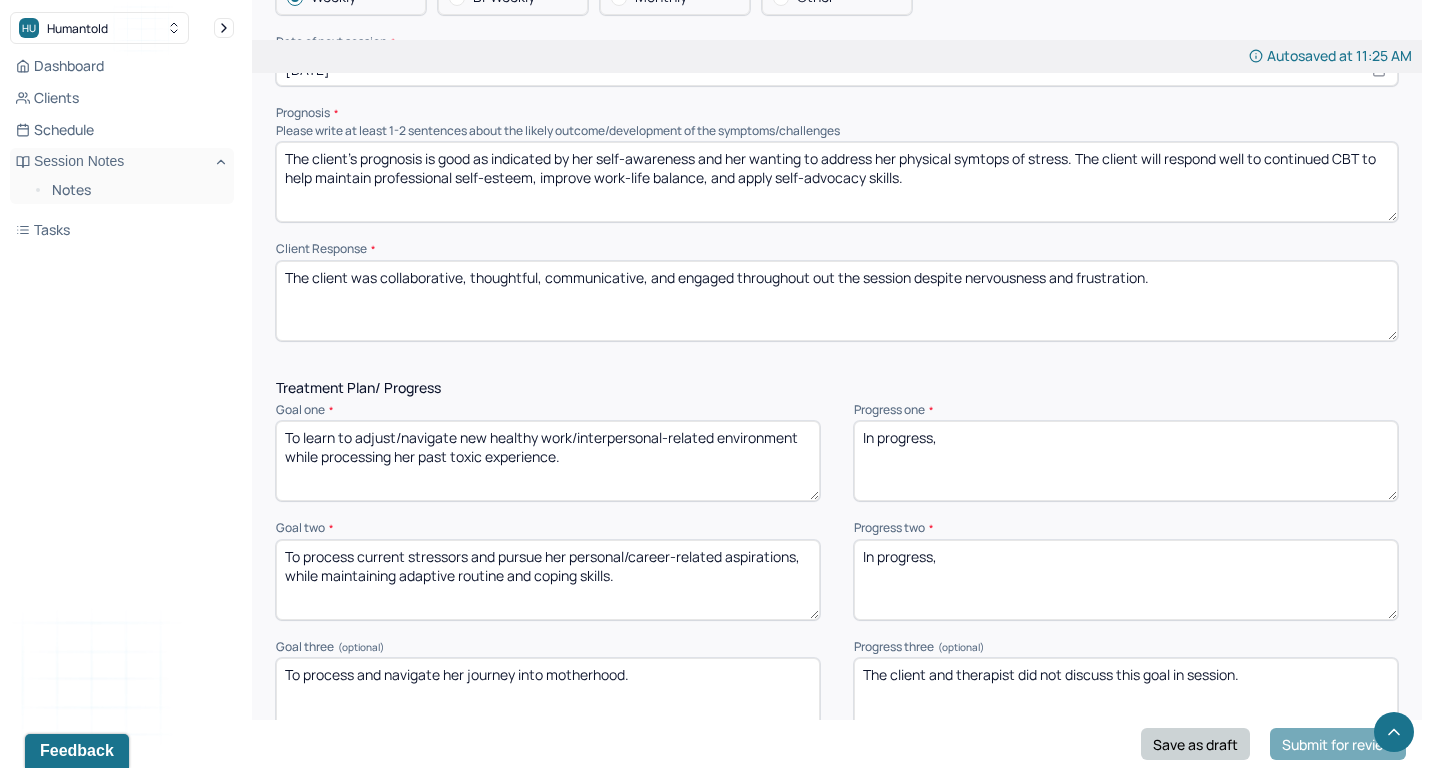 type on "In progress," 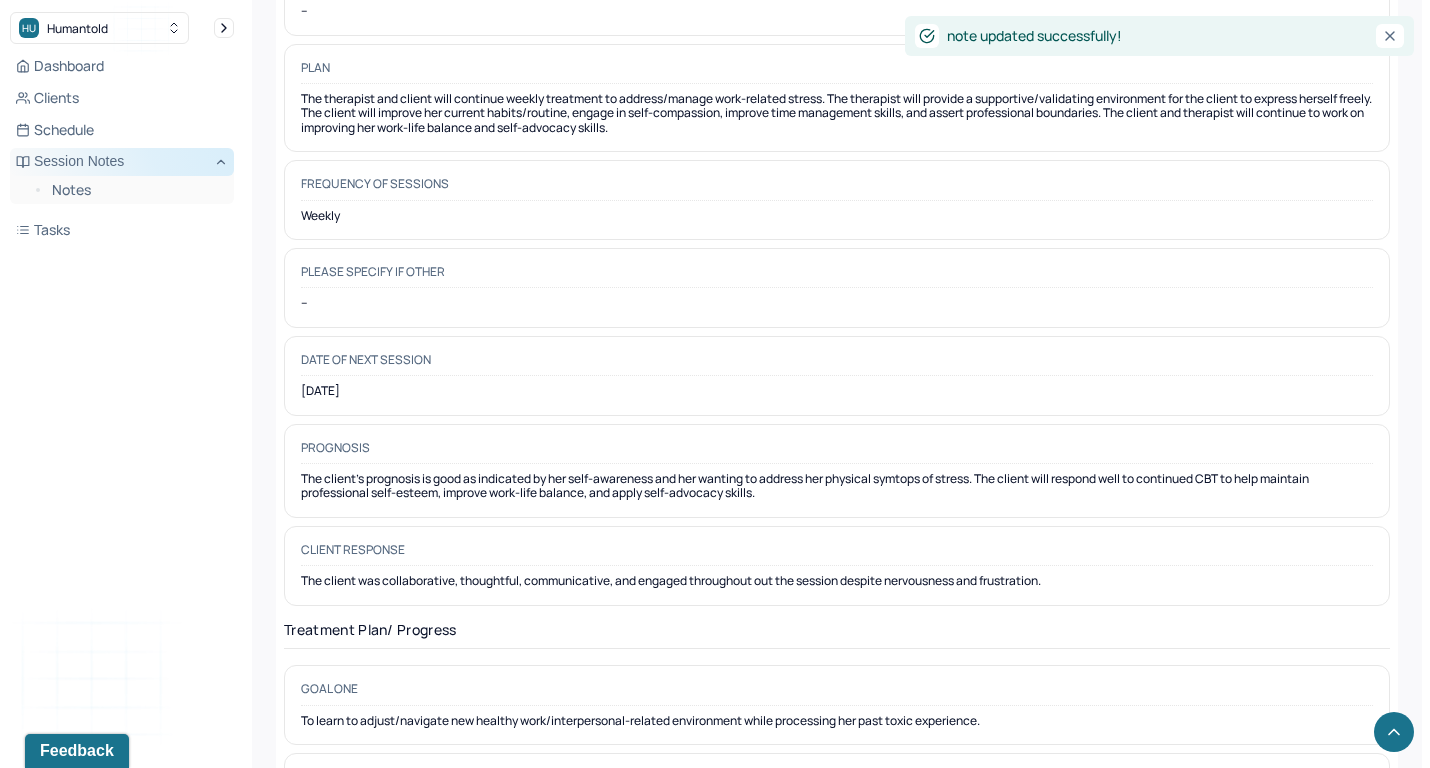 click on "Session Notes" at bounding box center [122, 162] 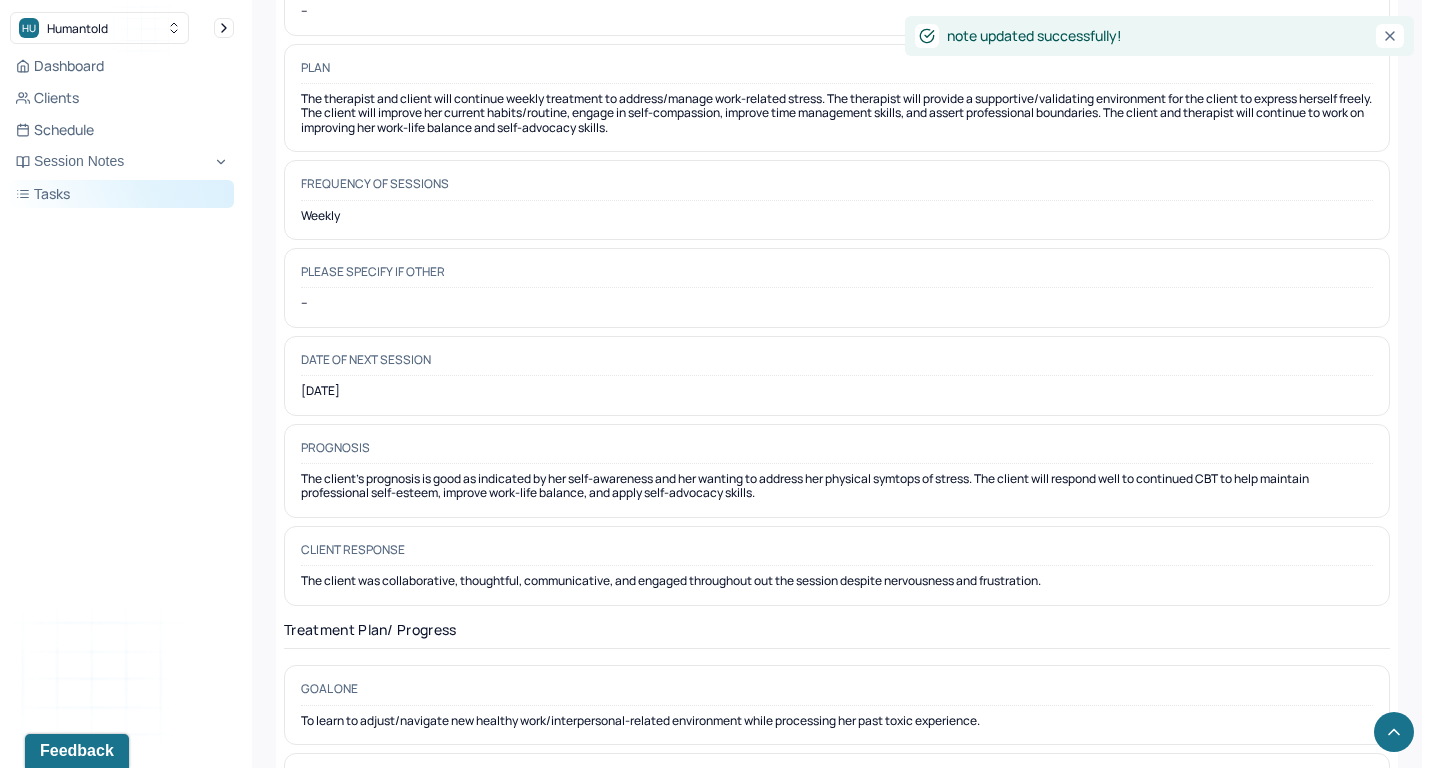 click on "Tasks" at bounding box center (122, 194) 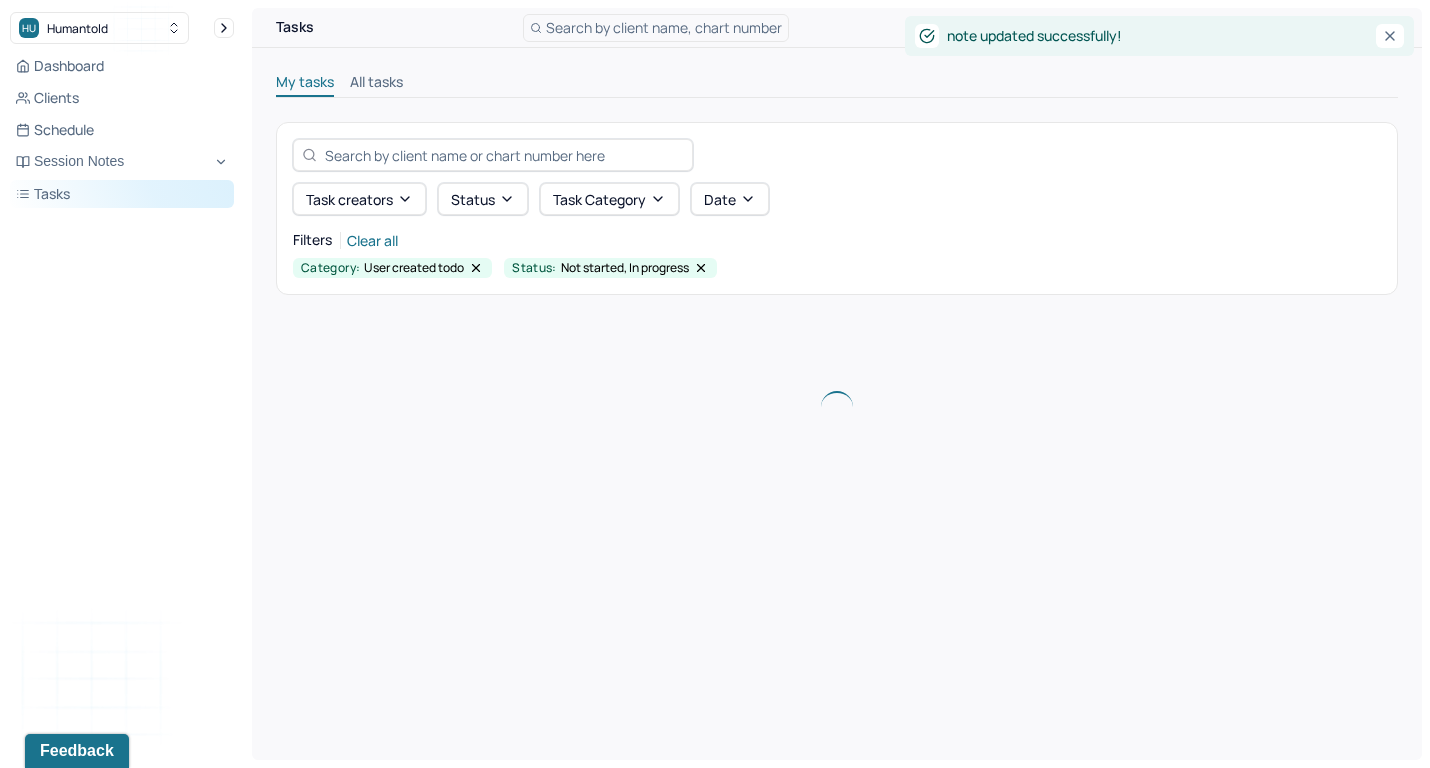 scroll, scrollTop: 0, scrollLeft: 0, axis: both 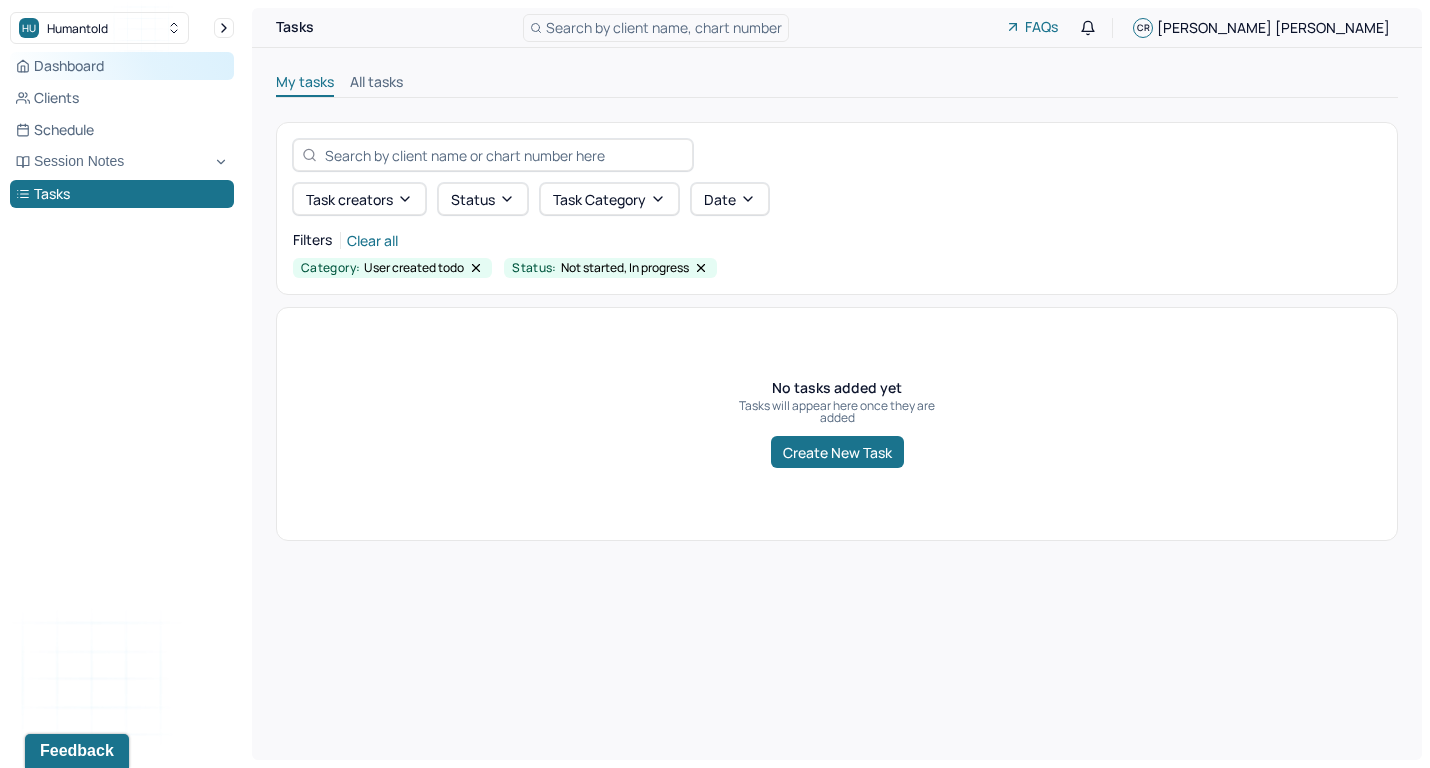click on "Dashboard" at bounding box center (122, 66) 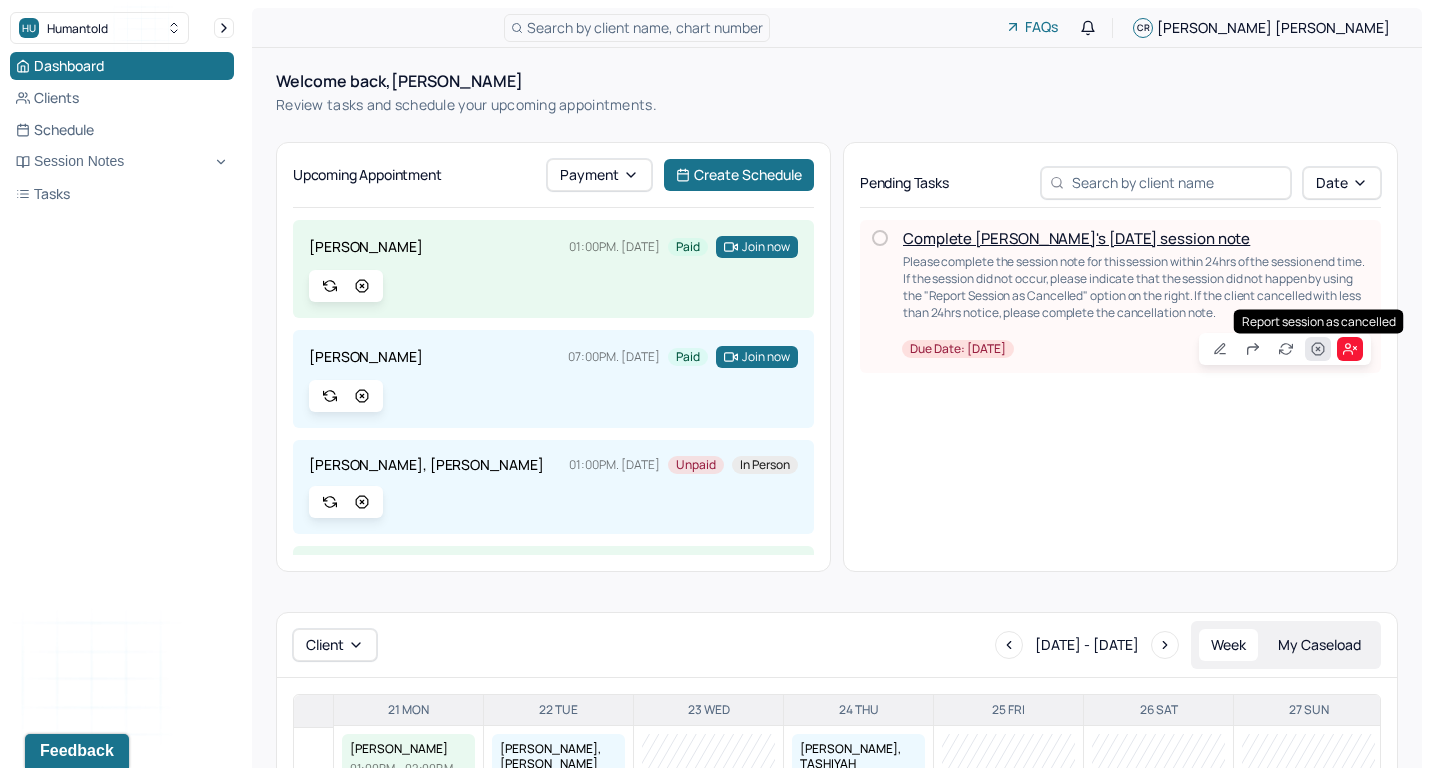 click 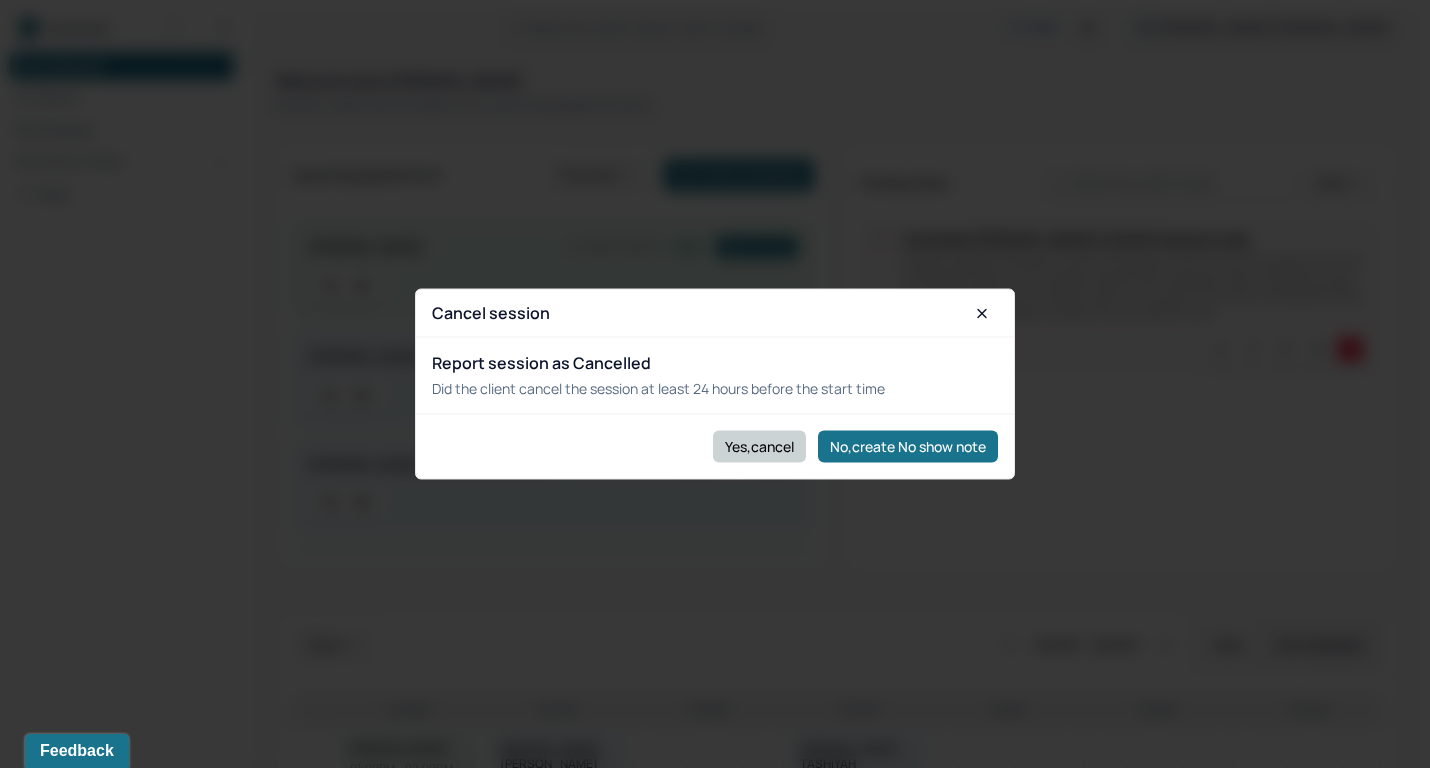 click on "Yes,cancel" at bounding box center (759, 446) 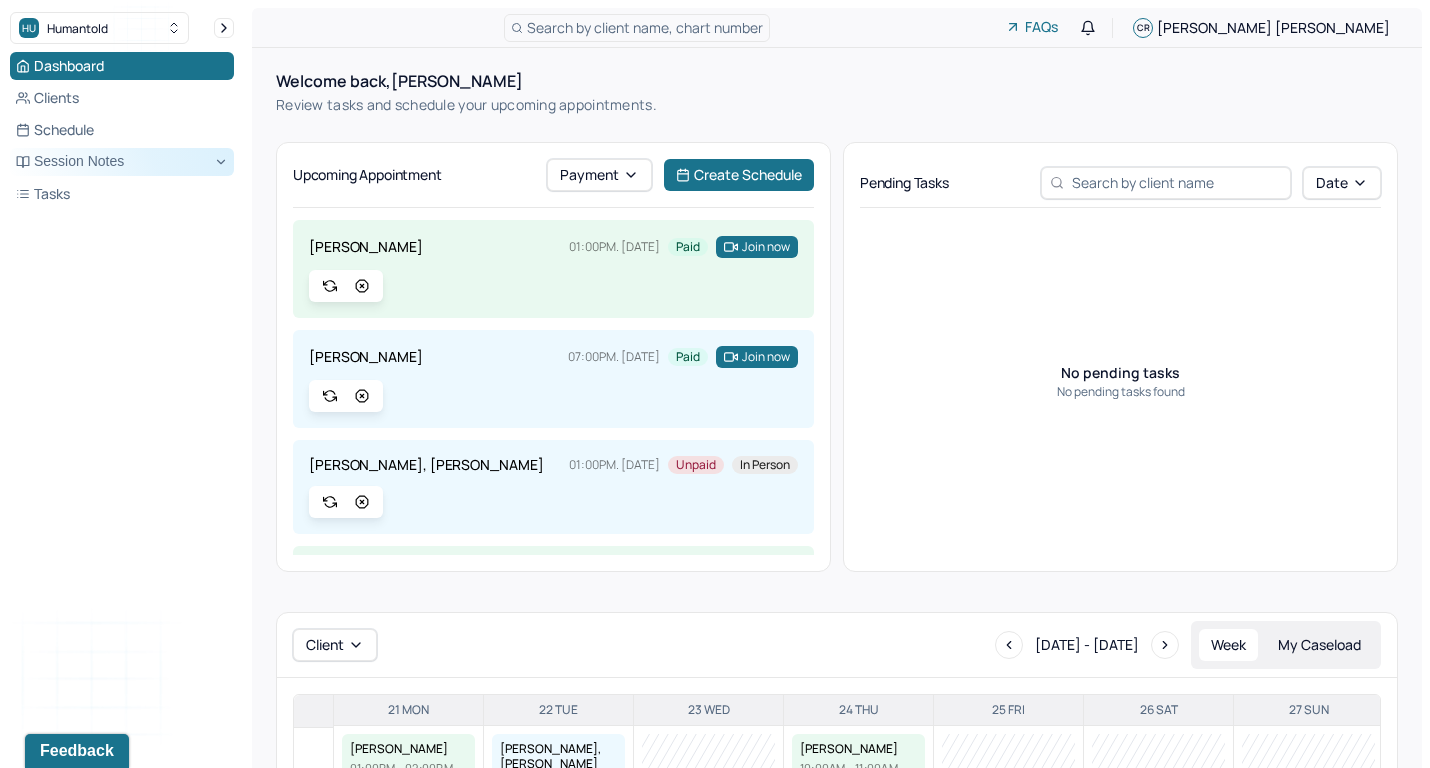 click on "Session Notes" at bounding box center [122, 162] 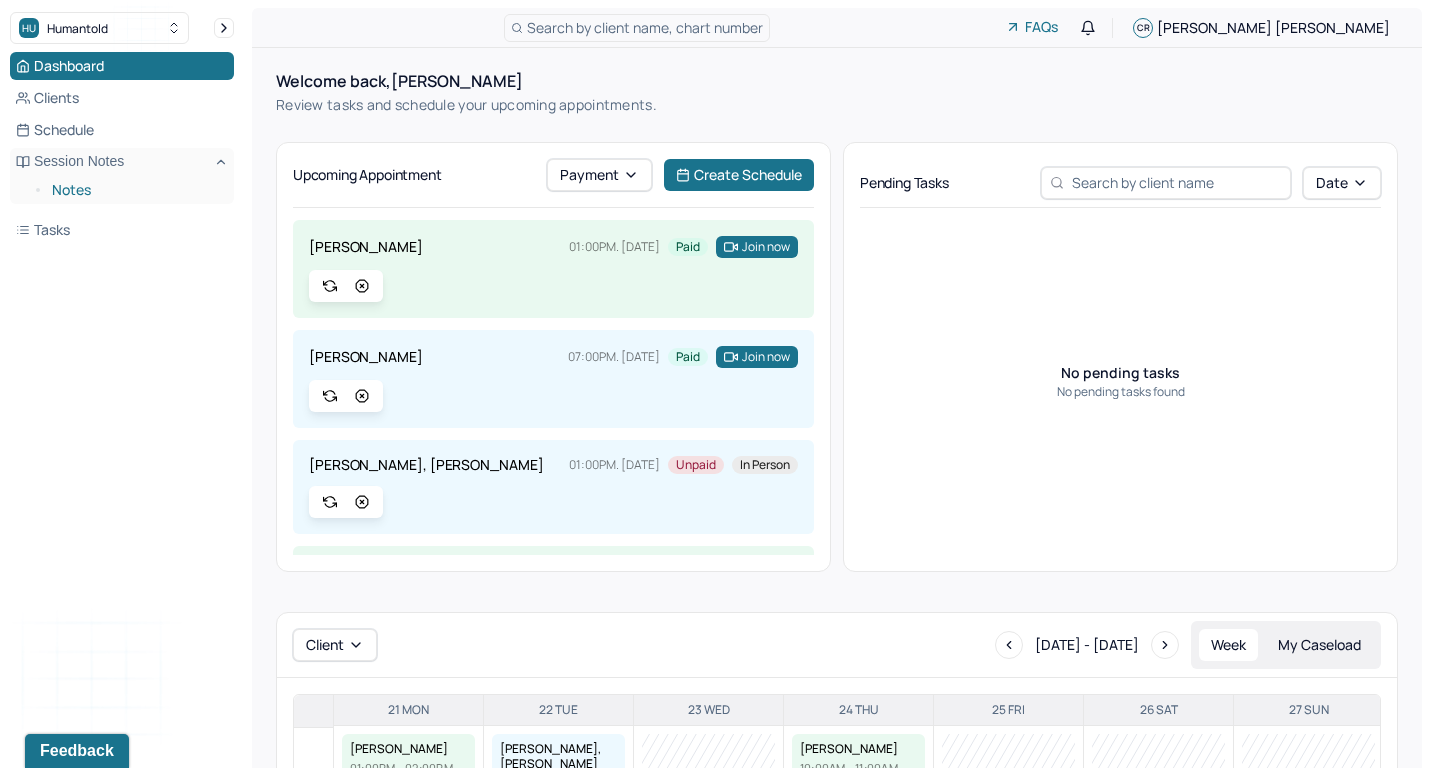 click on "Notes" at bounding box center (135, 190) 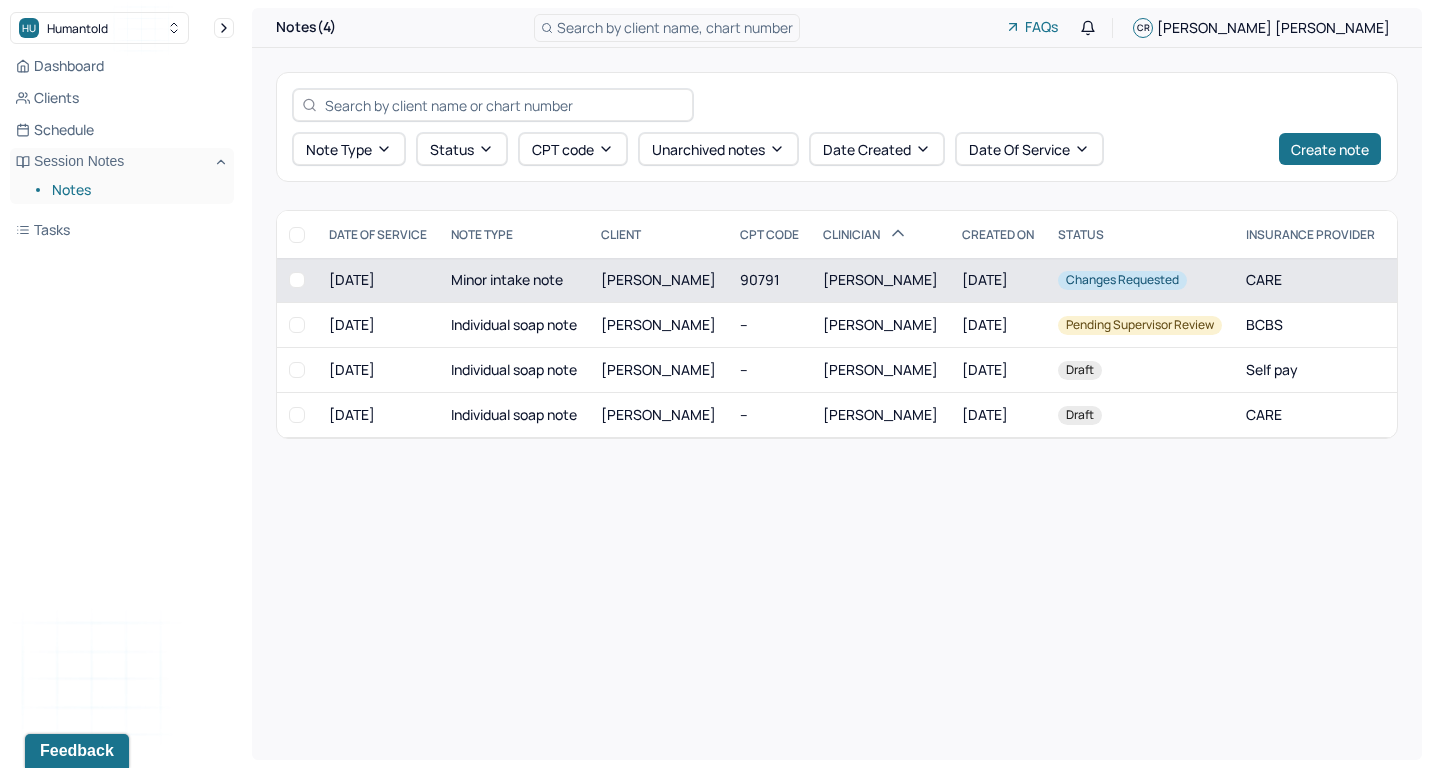 click on "Changes requested" at bounding box center [1122, 280] 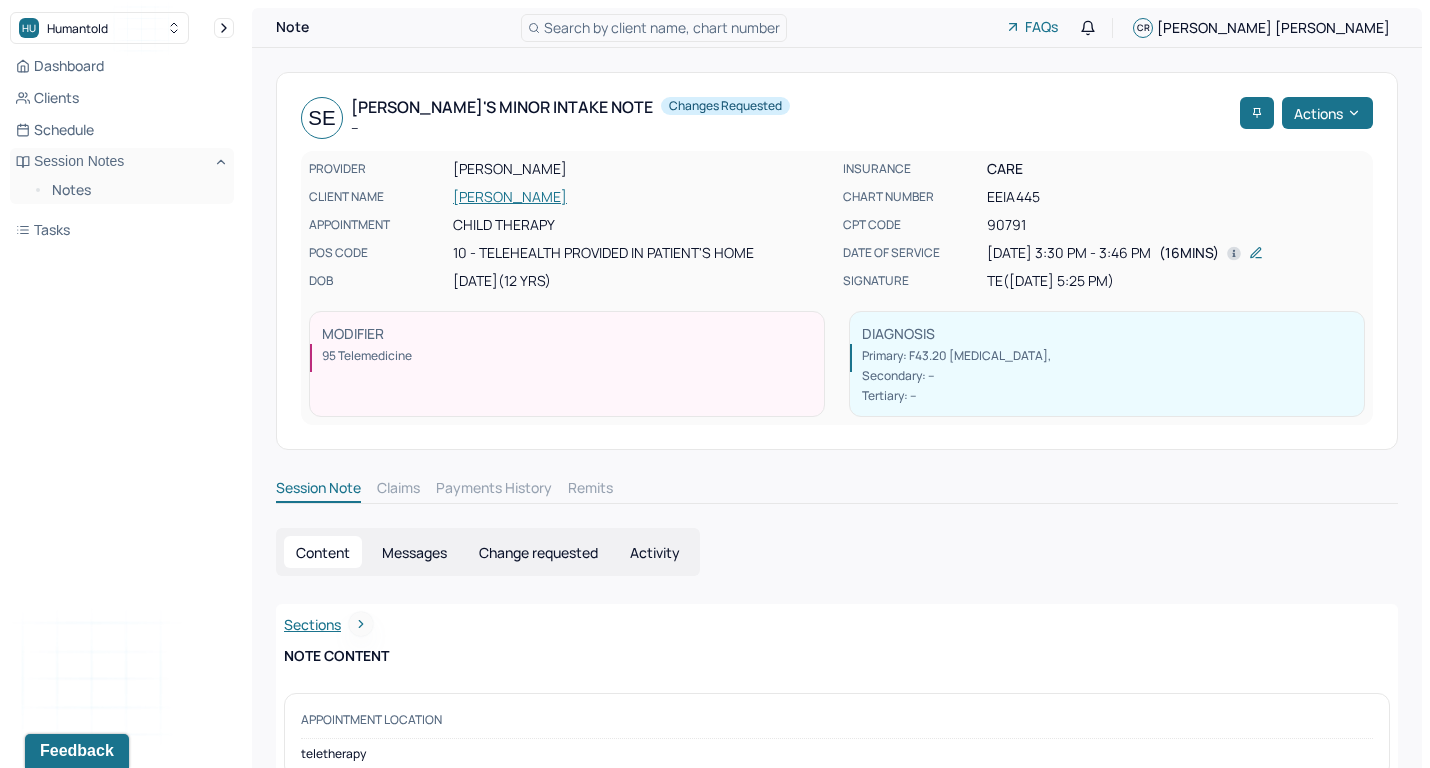 scroll, scrollTop: 0, scrollLeft: 0, axis: both 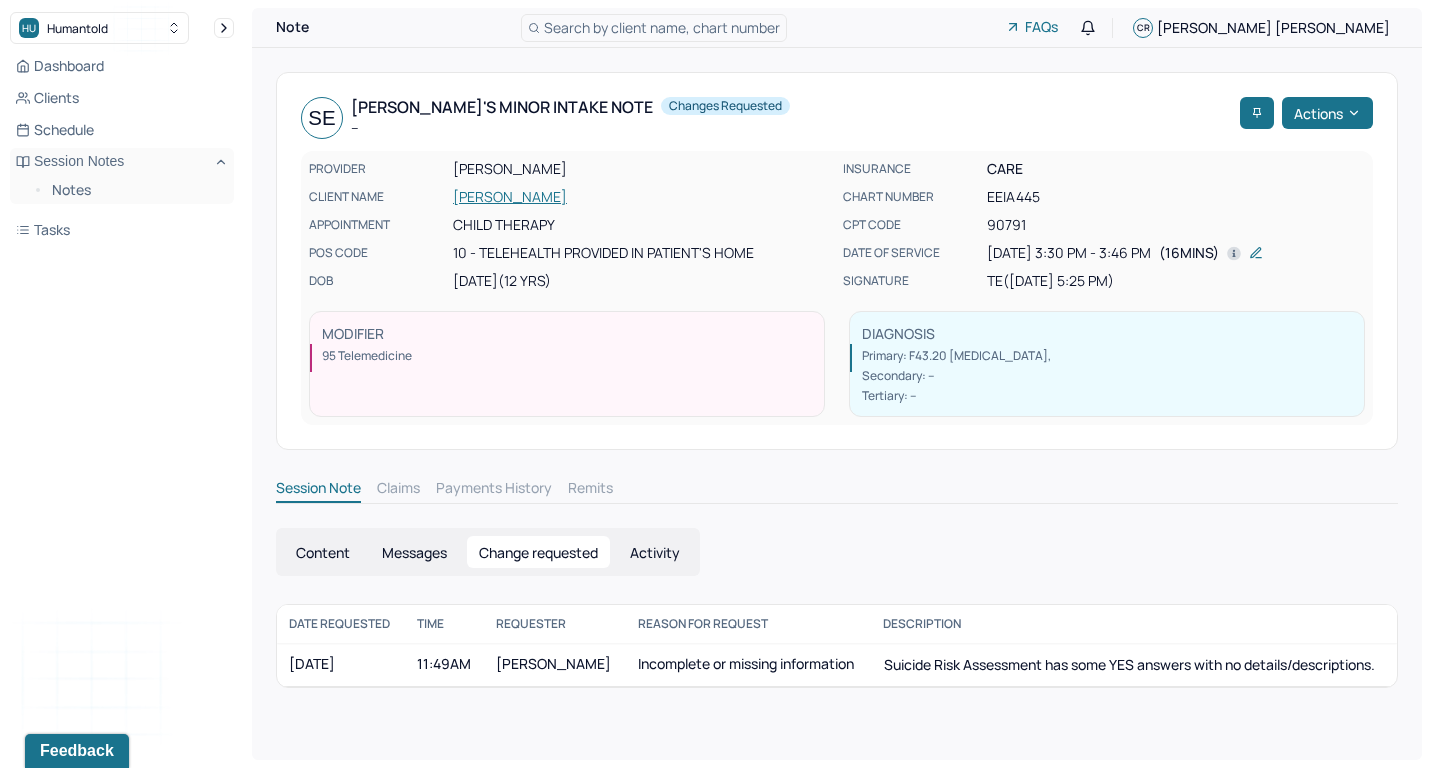 click on "[PERSON_NAME]" at bounding box center [553, 663] 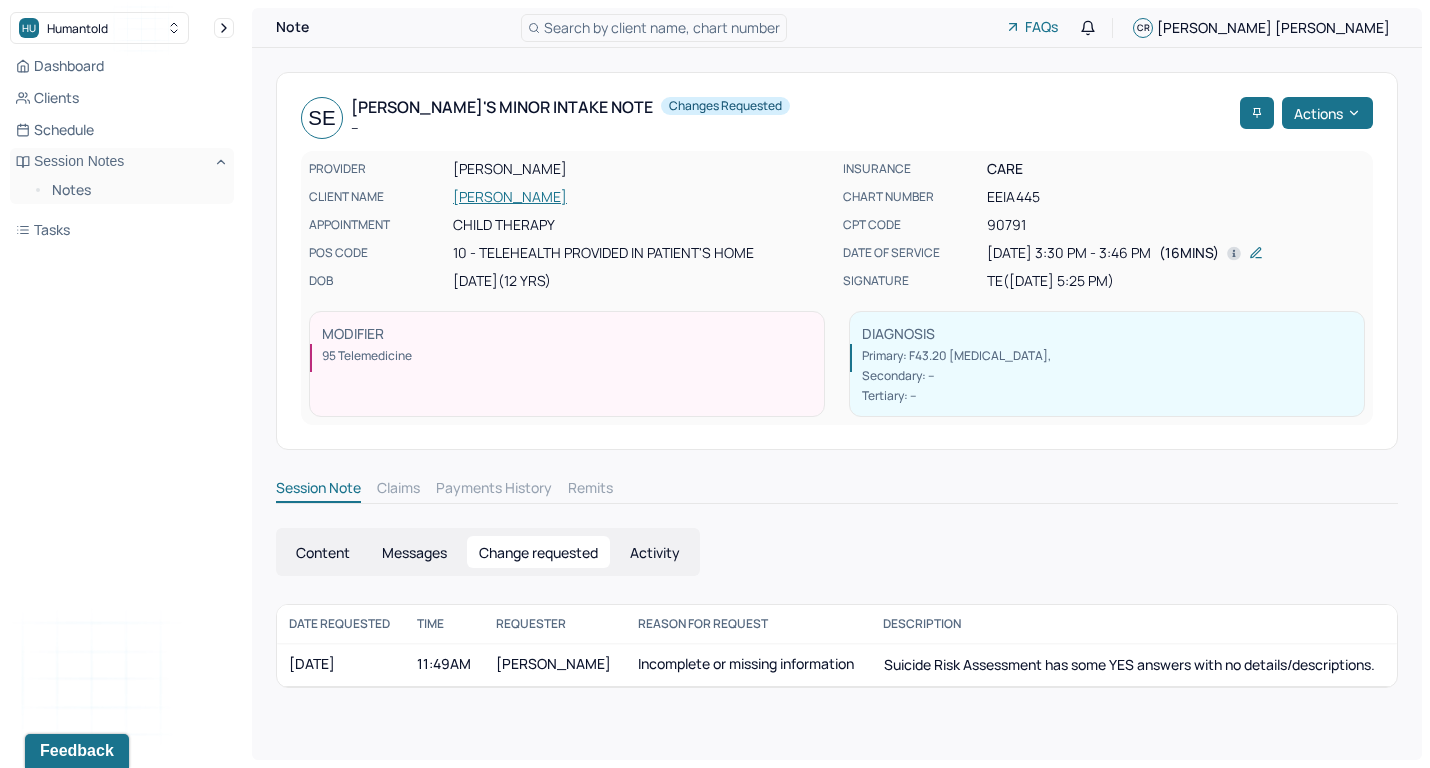click on "Content" at bounding box center (323, 552) 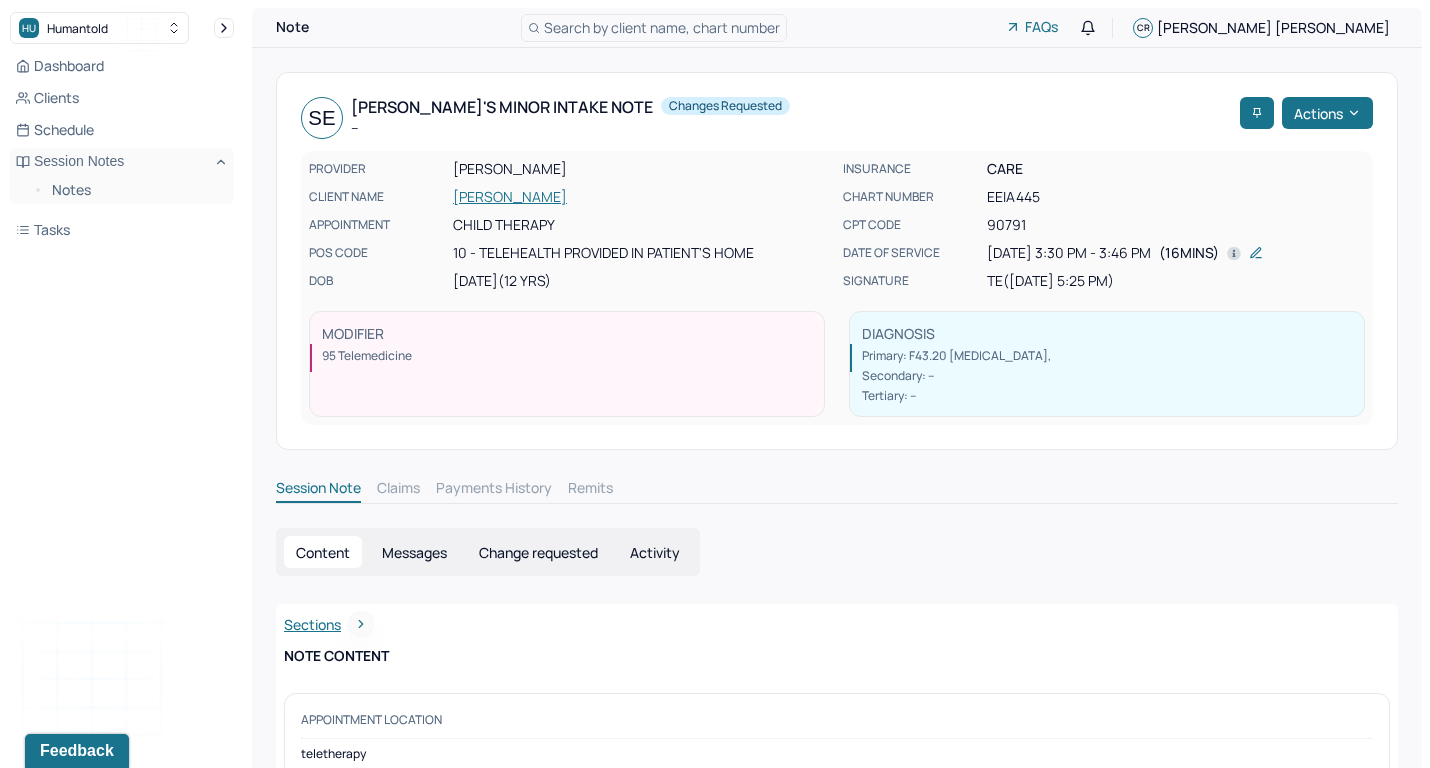click on "Messages" at bounding box center (414, 552) 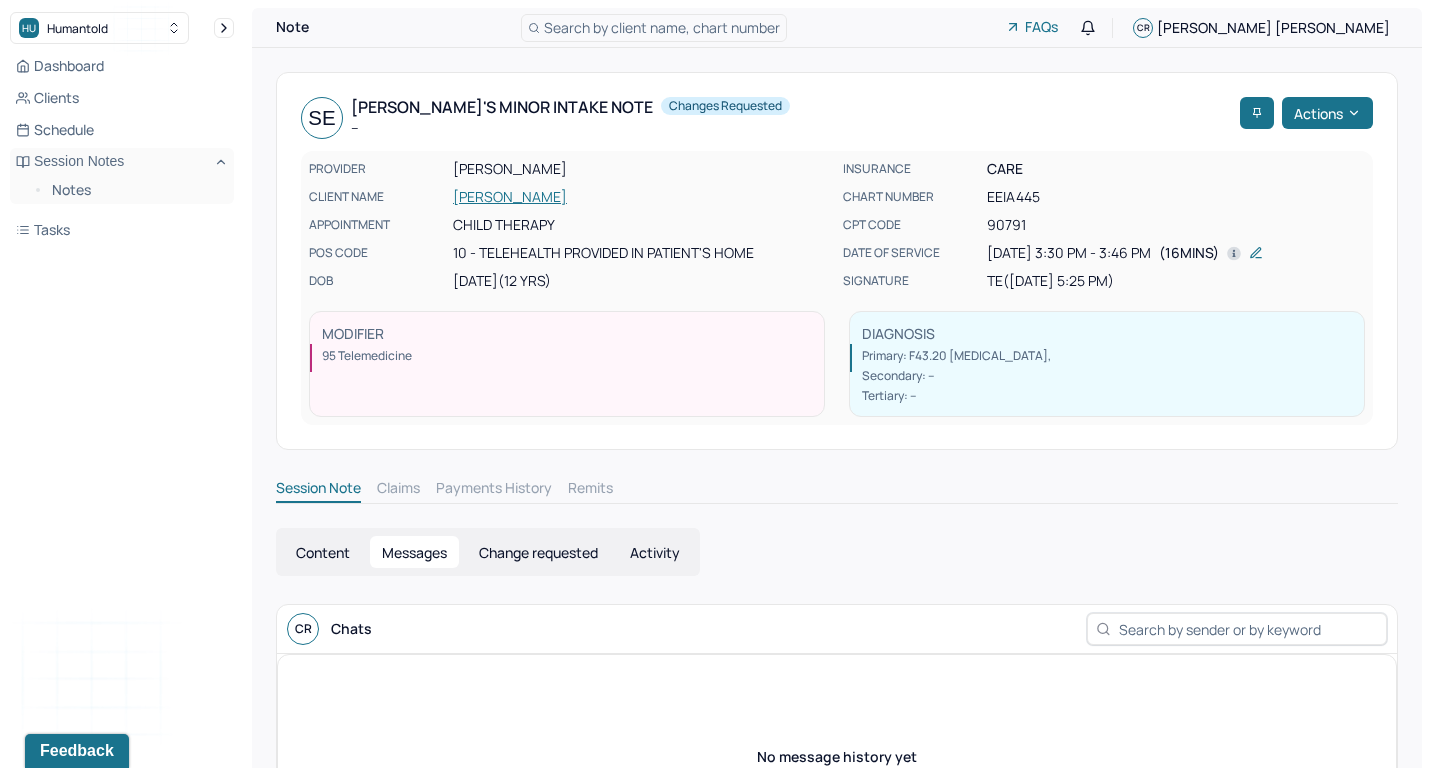 click on "Content" at bounding box center (323, 552) 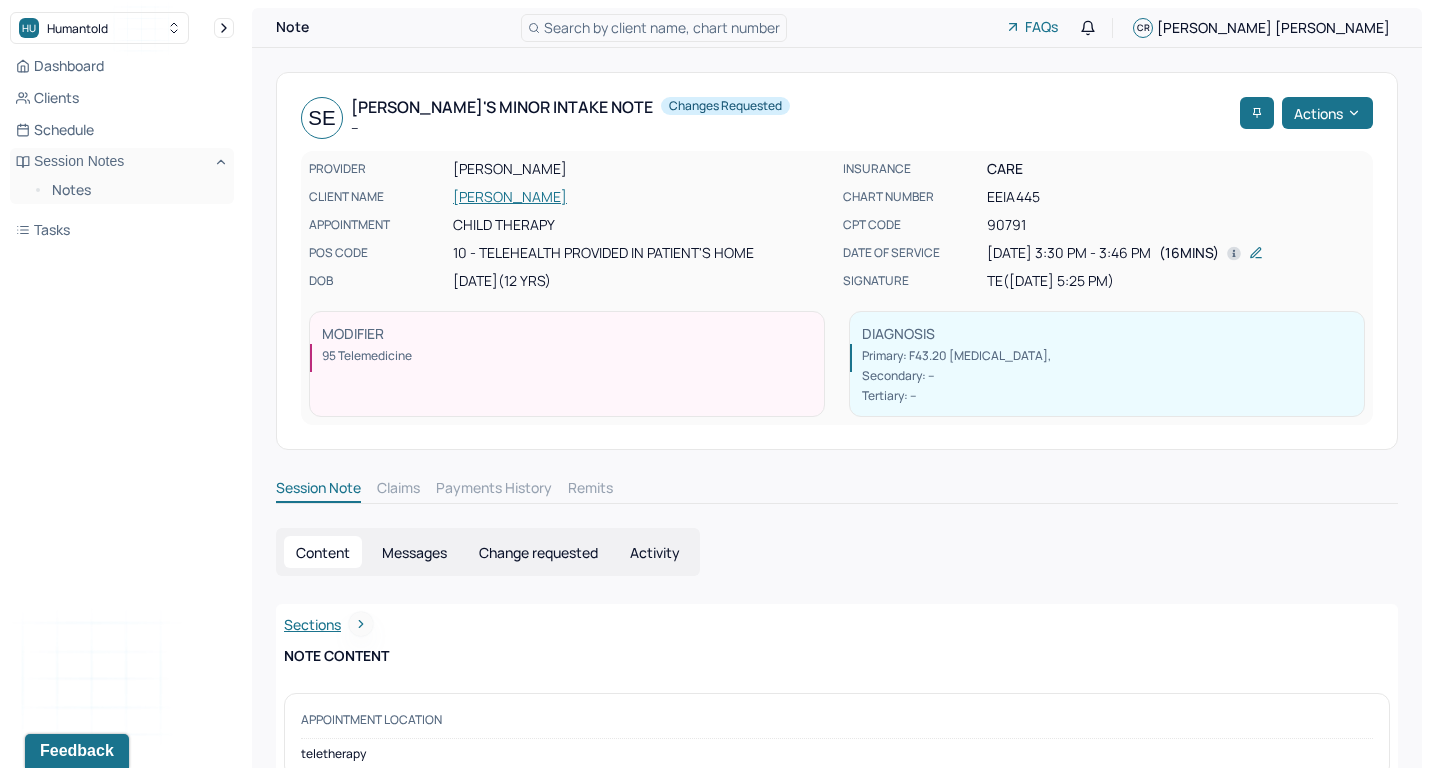 click on "[PERSON_NAME]" at bounding box center (642, 197) 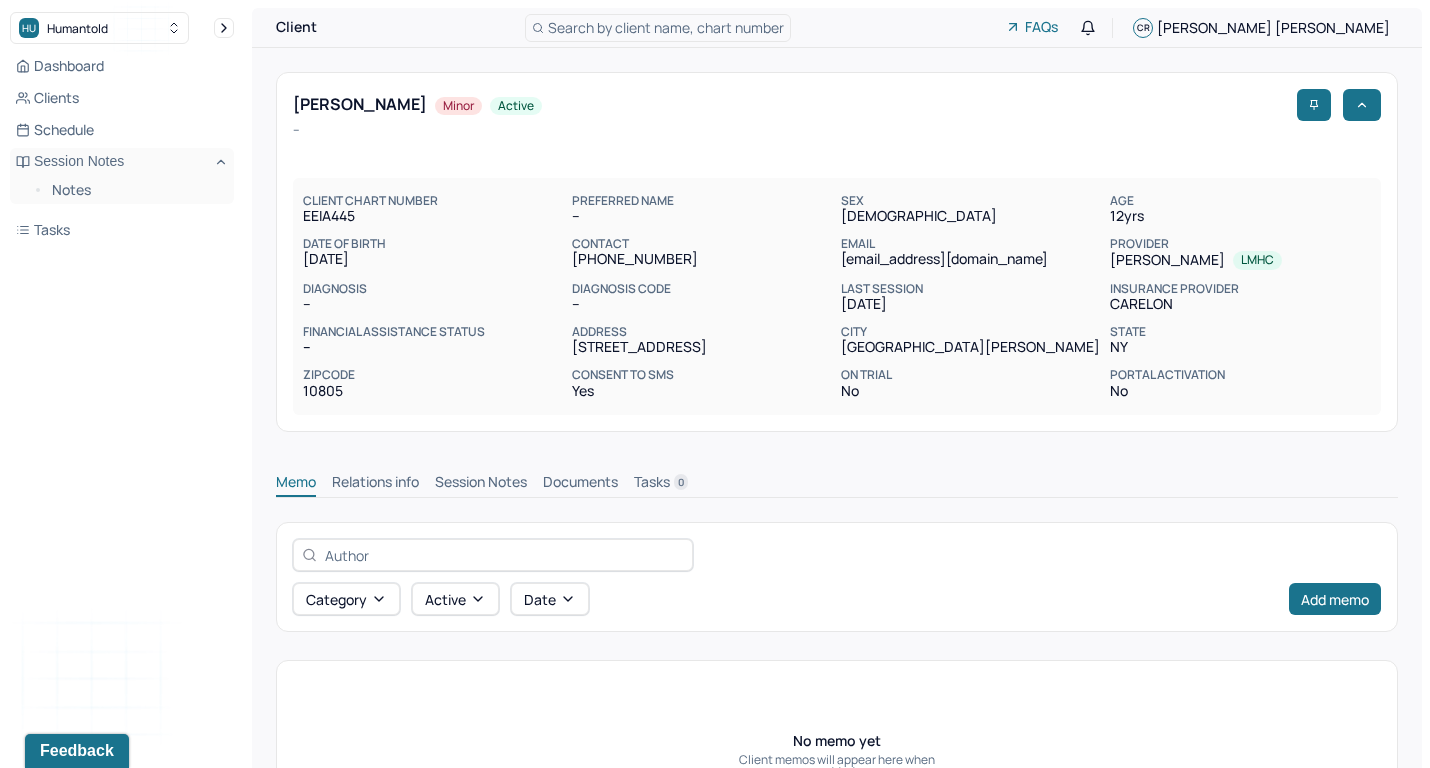 click on "Session Notes" at bounding box center [481, 484] 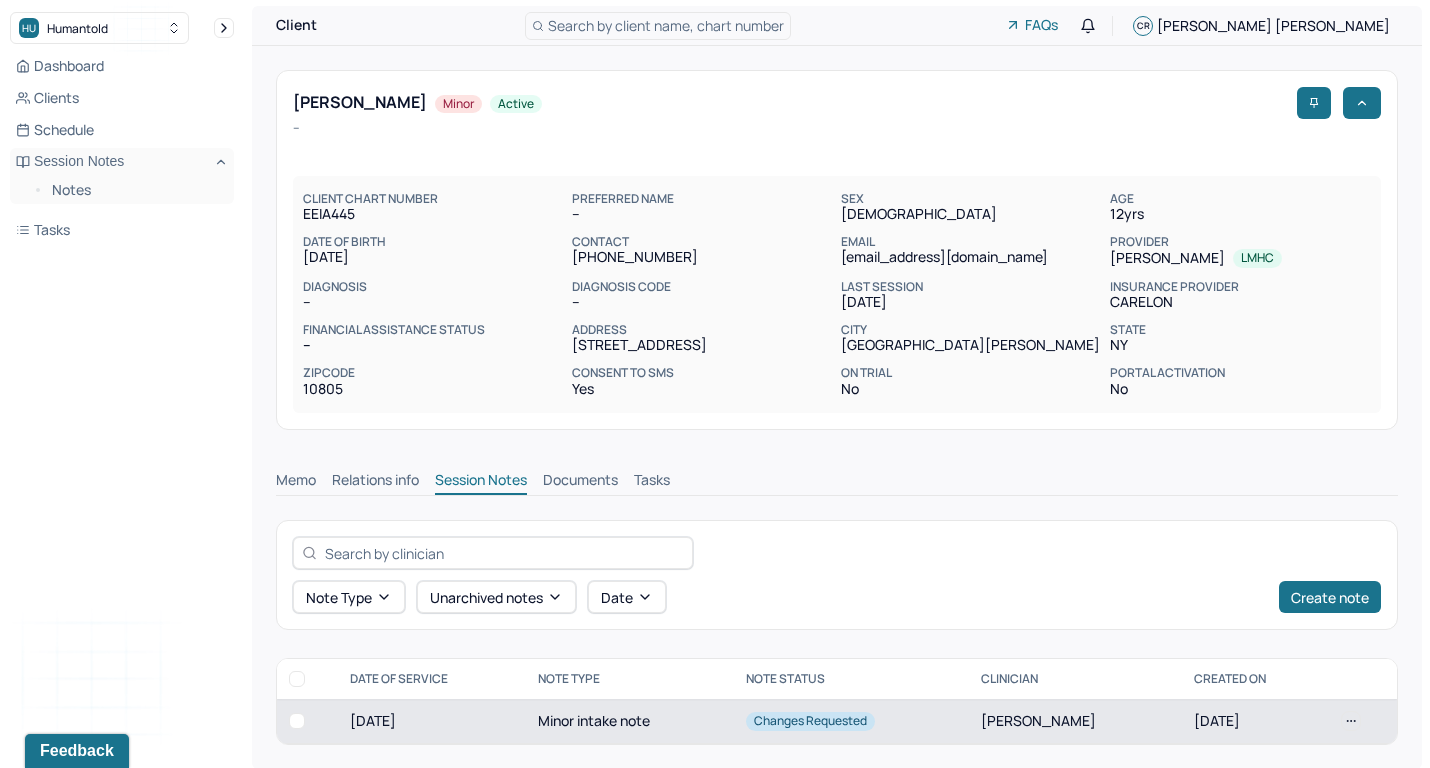 click on "Minor intake note" at bounding box center (630, 721) 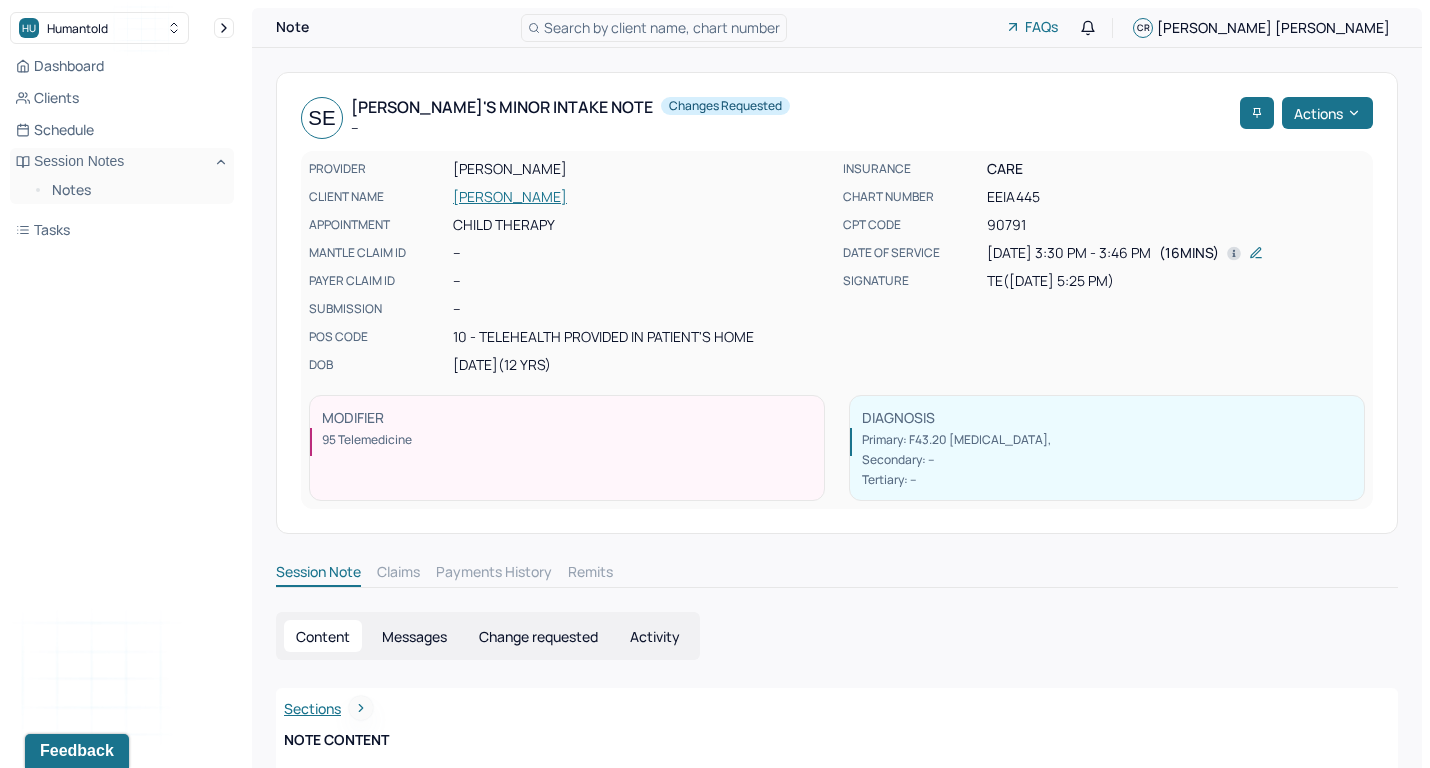 scroll, scrollTop: 0, scrollLeft: 0, axis: both 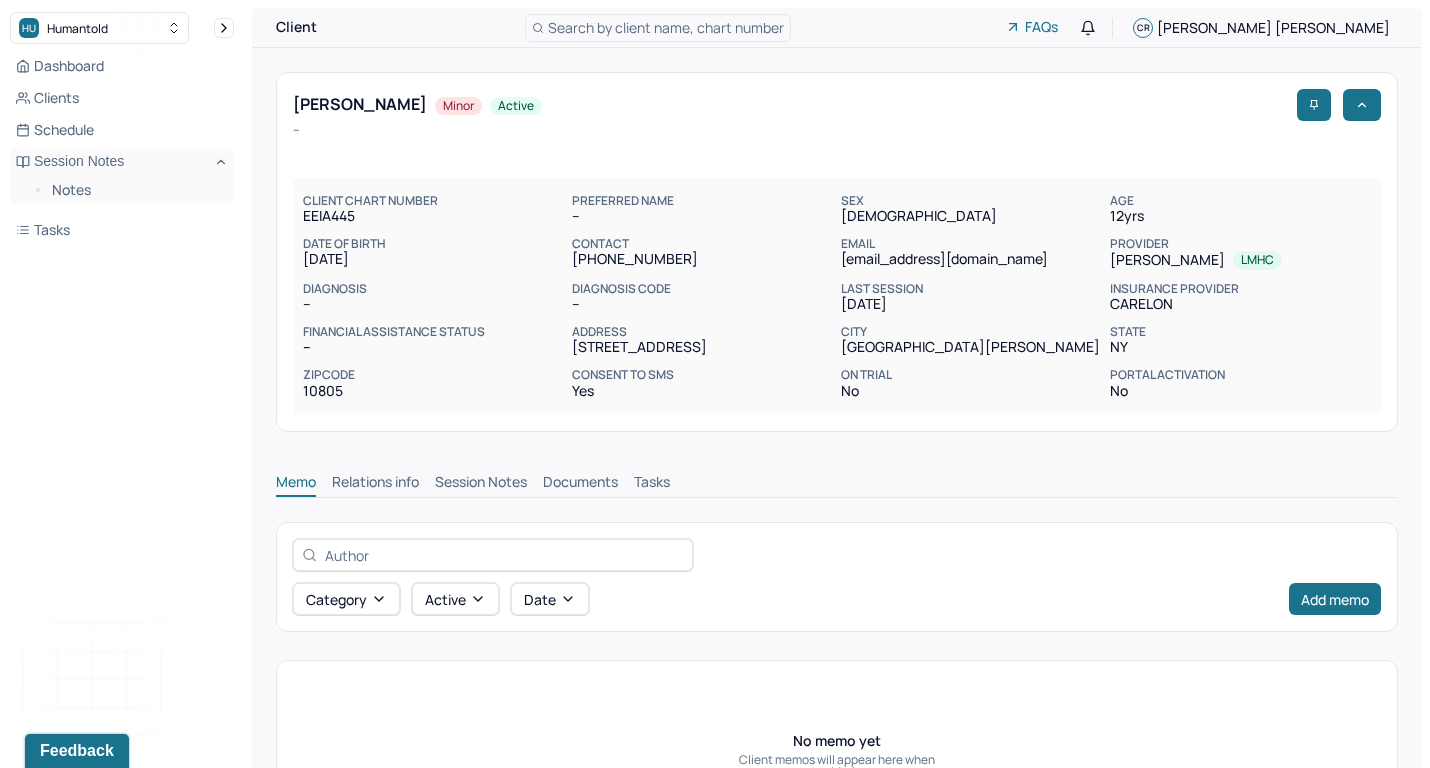 click on "Session Notes" at bounding box center [481, 484] 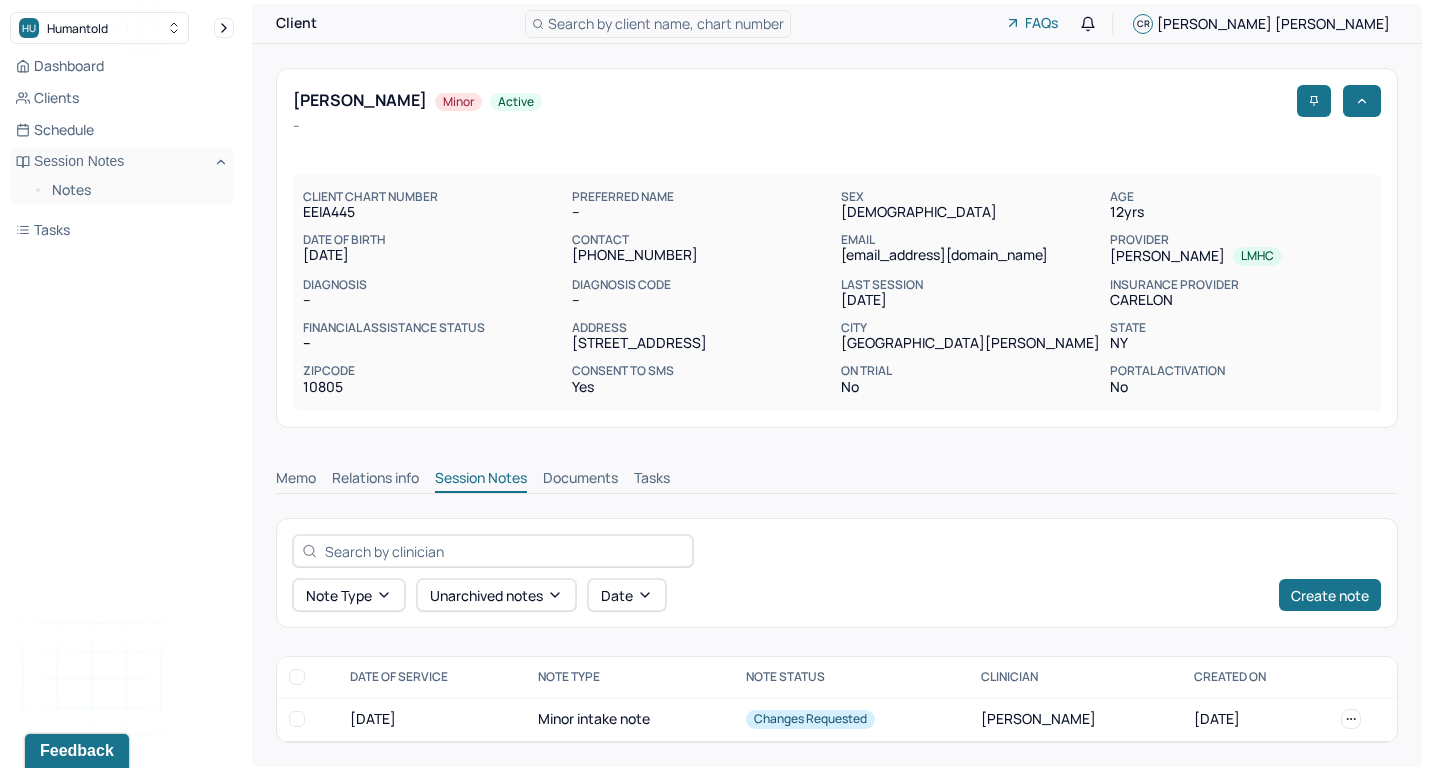 scroll, scrollTop: 2, scrollLeft: 0, axis: vertical 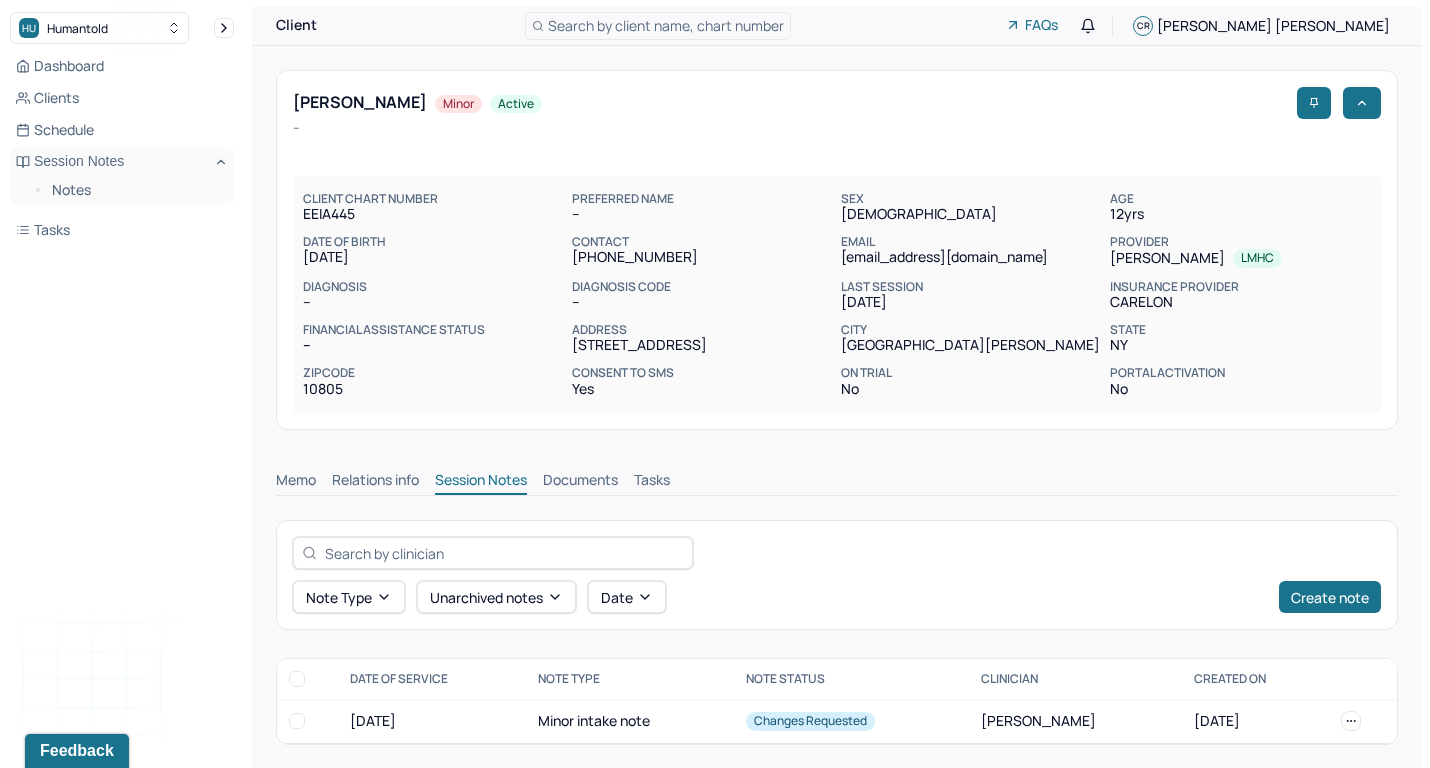 click on "Memo" at bounding box center (296, 482) 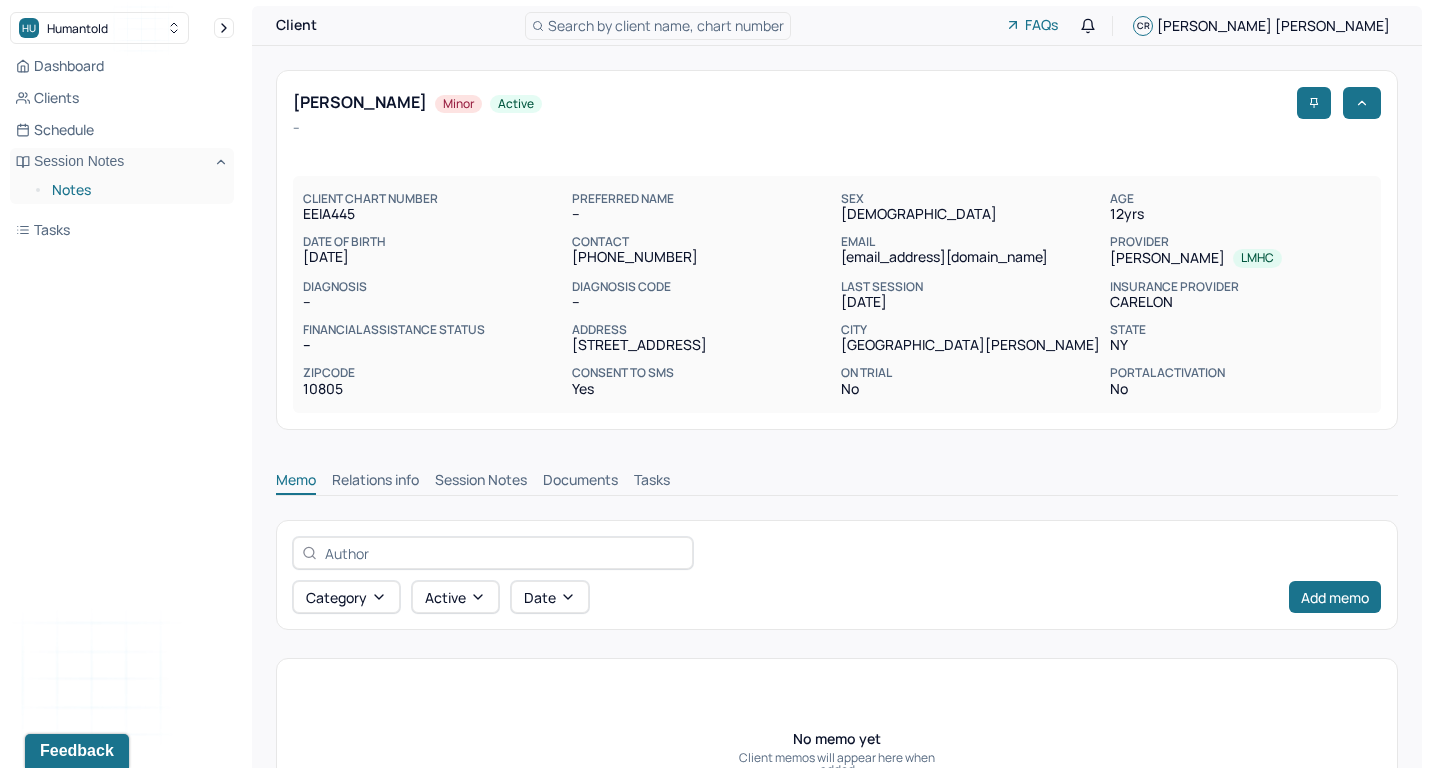 click on "Notes" at bounding box center (135, 190) 